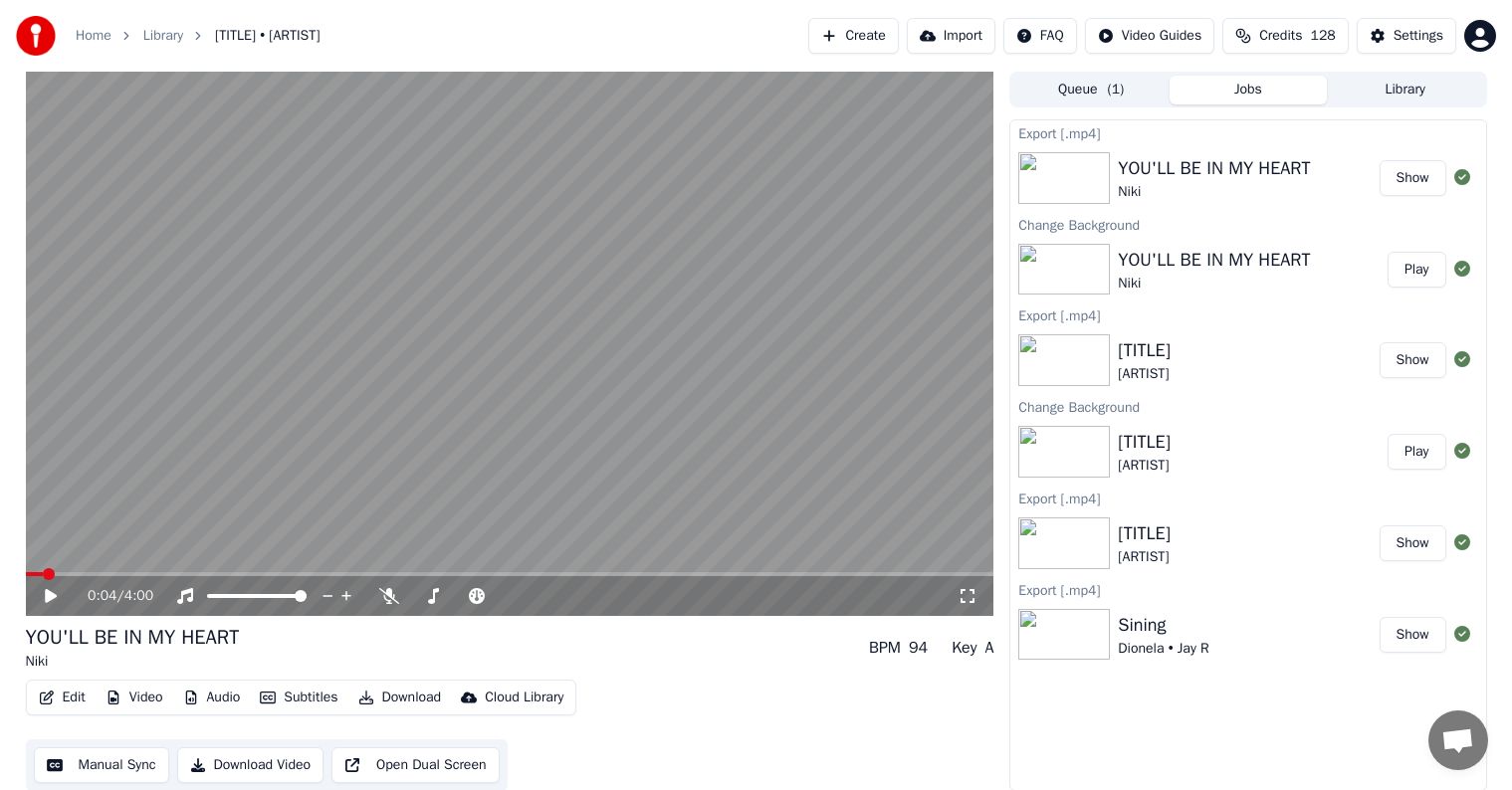 scroll, scrollTop: 1, scrollLeft: 0, axis: vertical 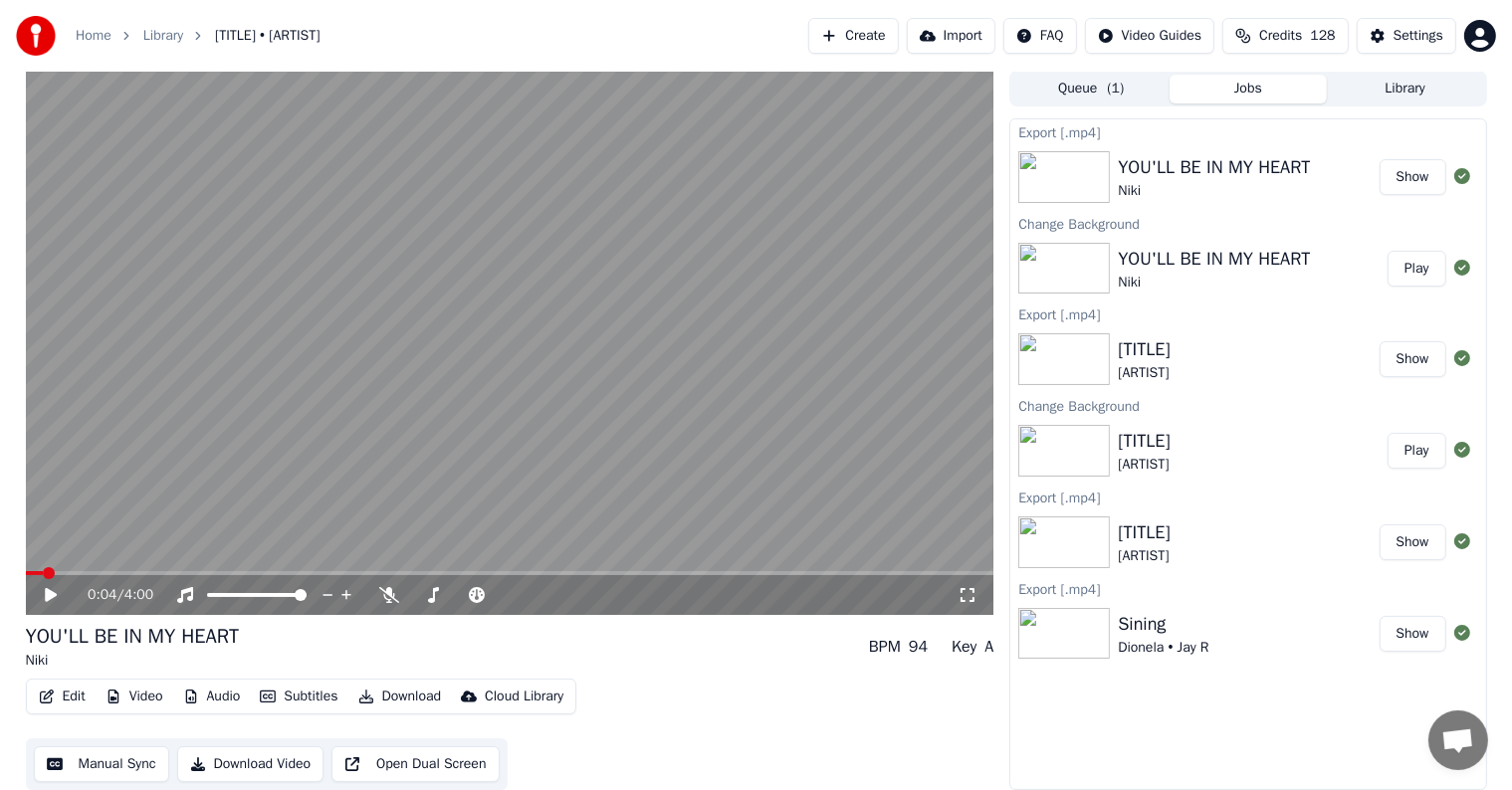 click on "Home Library YOU'LL BE IN MY HEART • [ARTIST] Create Import FAQ Video Guides Credits 128 Settings" at bounding box center (756, 36) 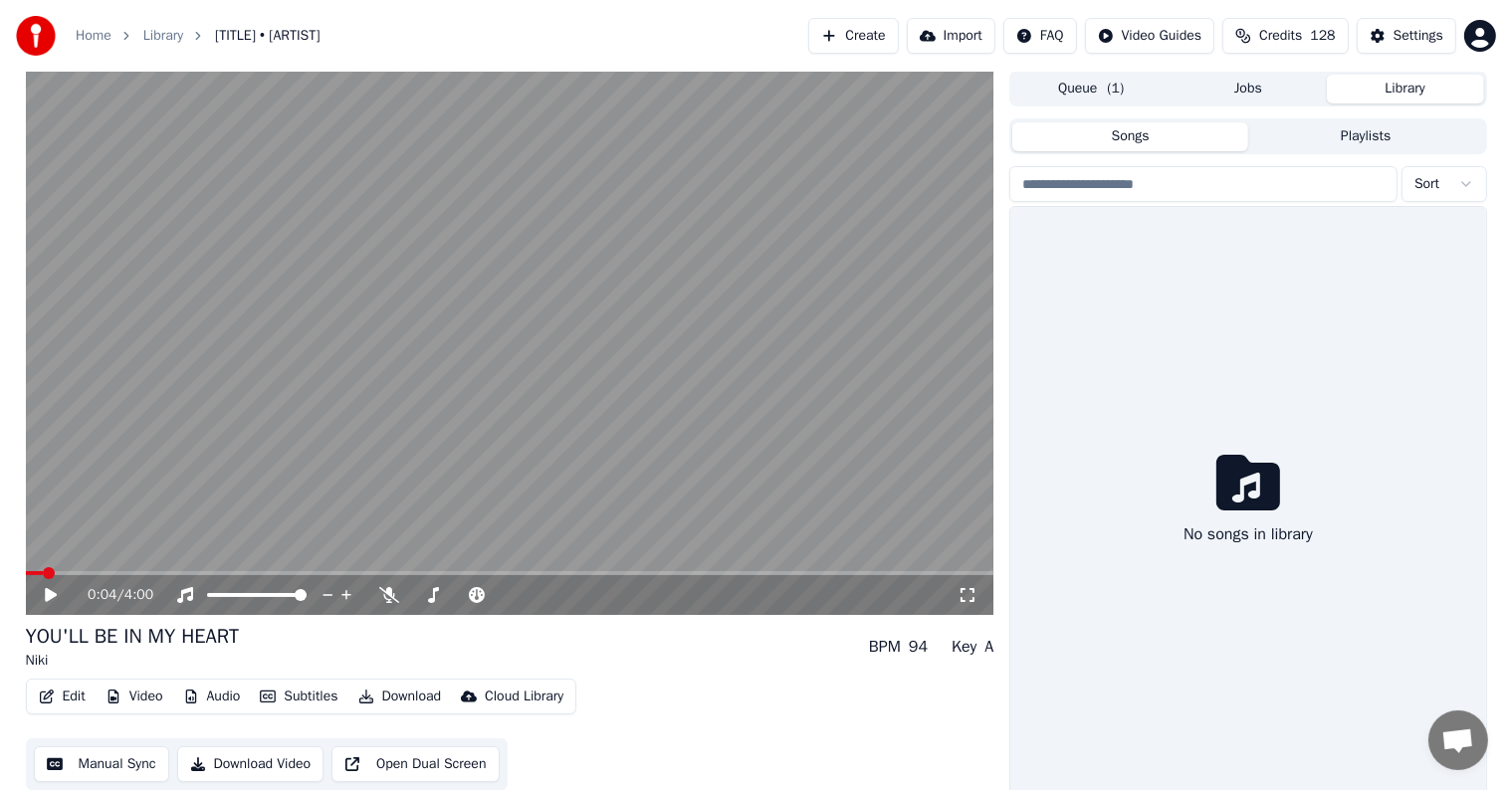 click on "Library" at bounding box center [1405, 89] 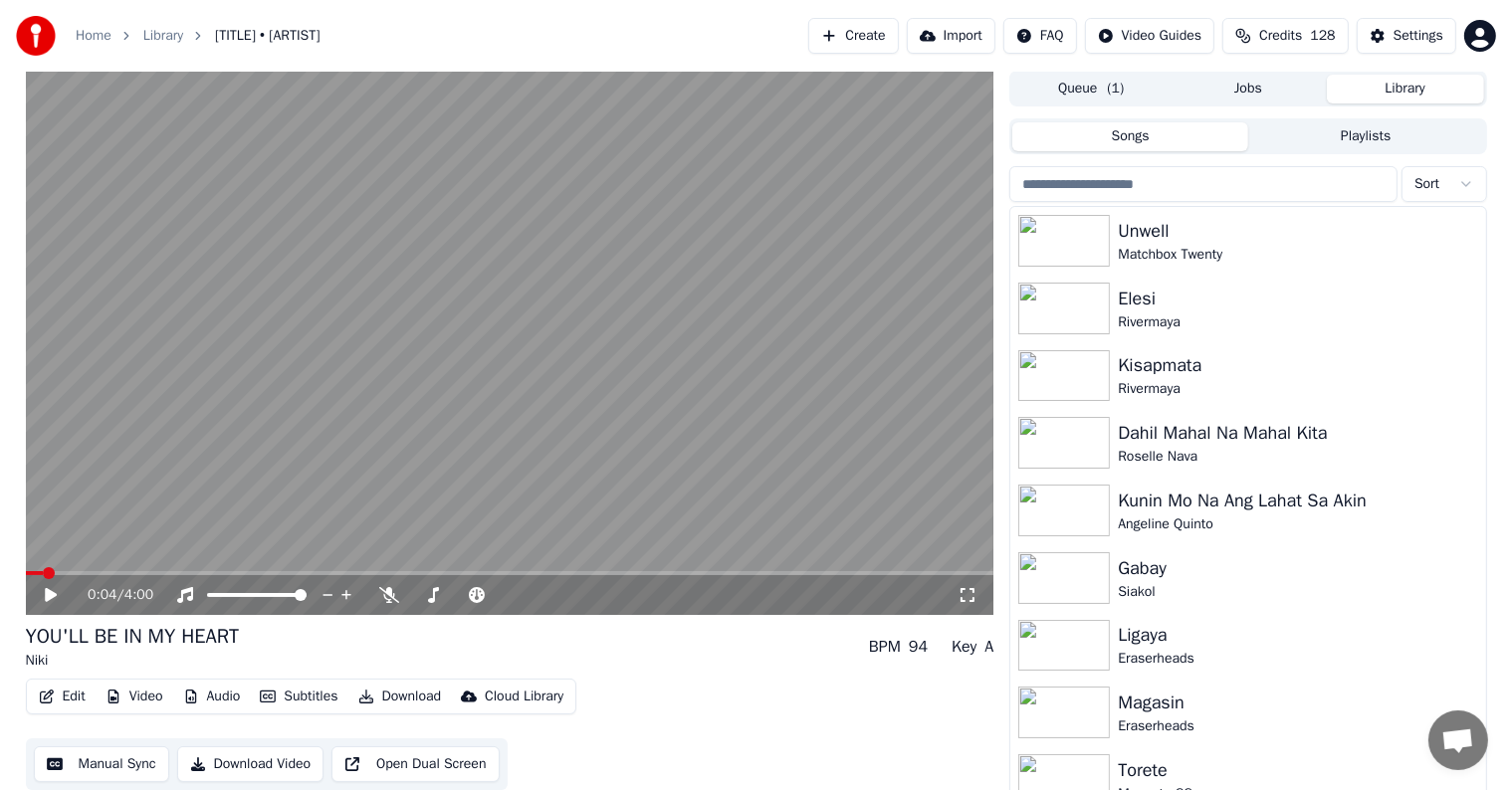 type 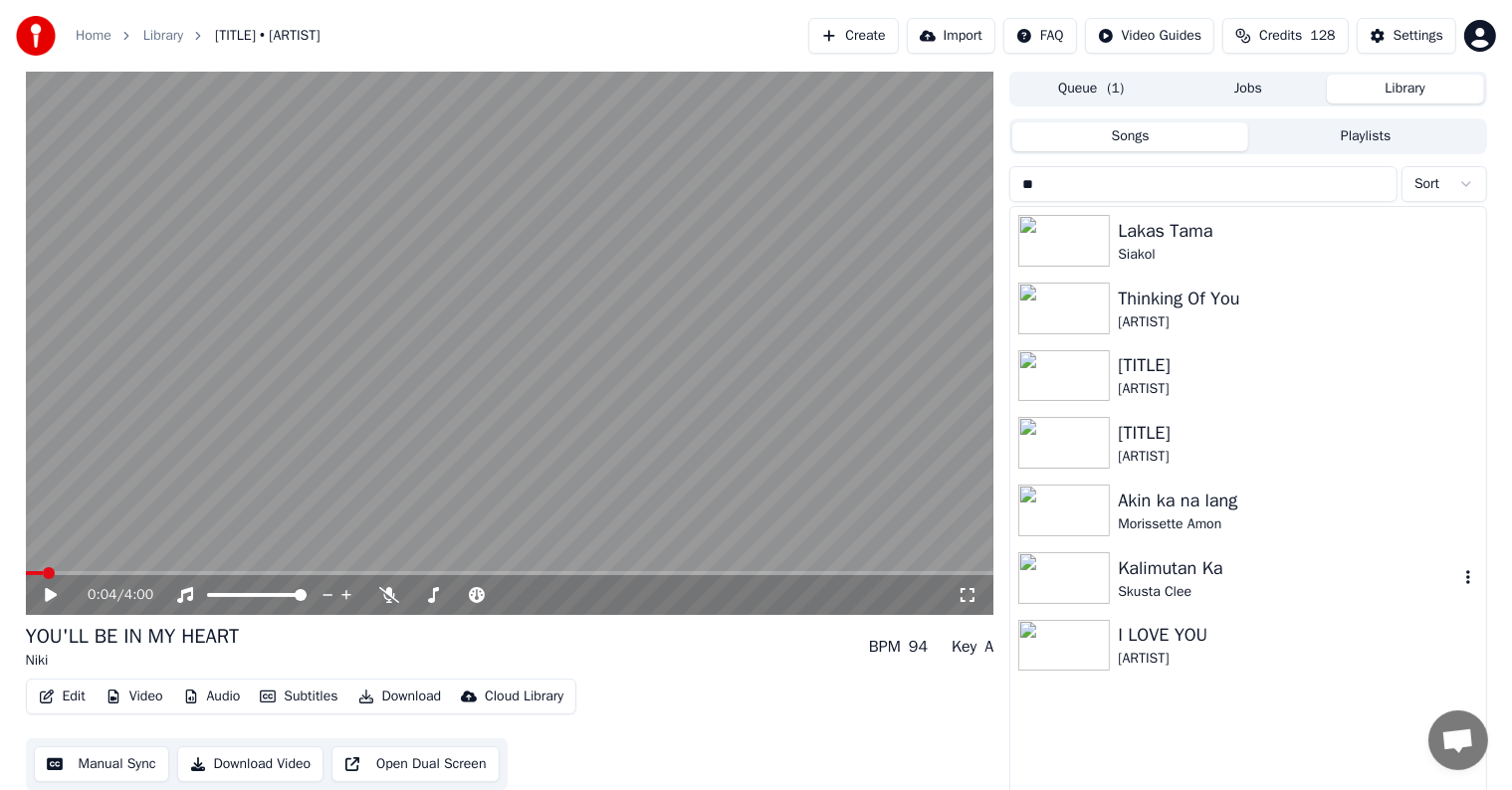 type on "**" 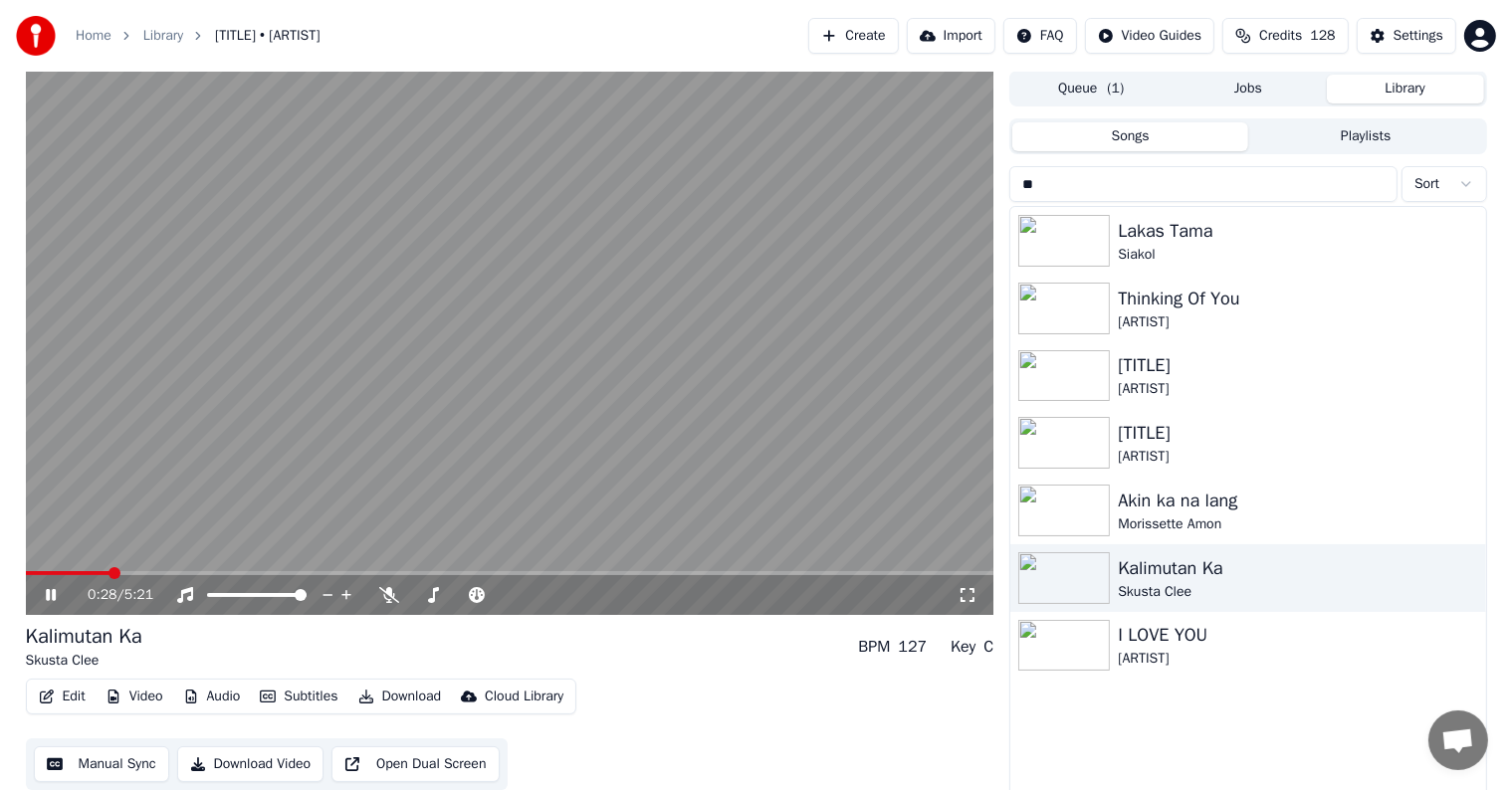 click at bounding box center [510, 573] 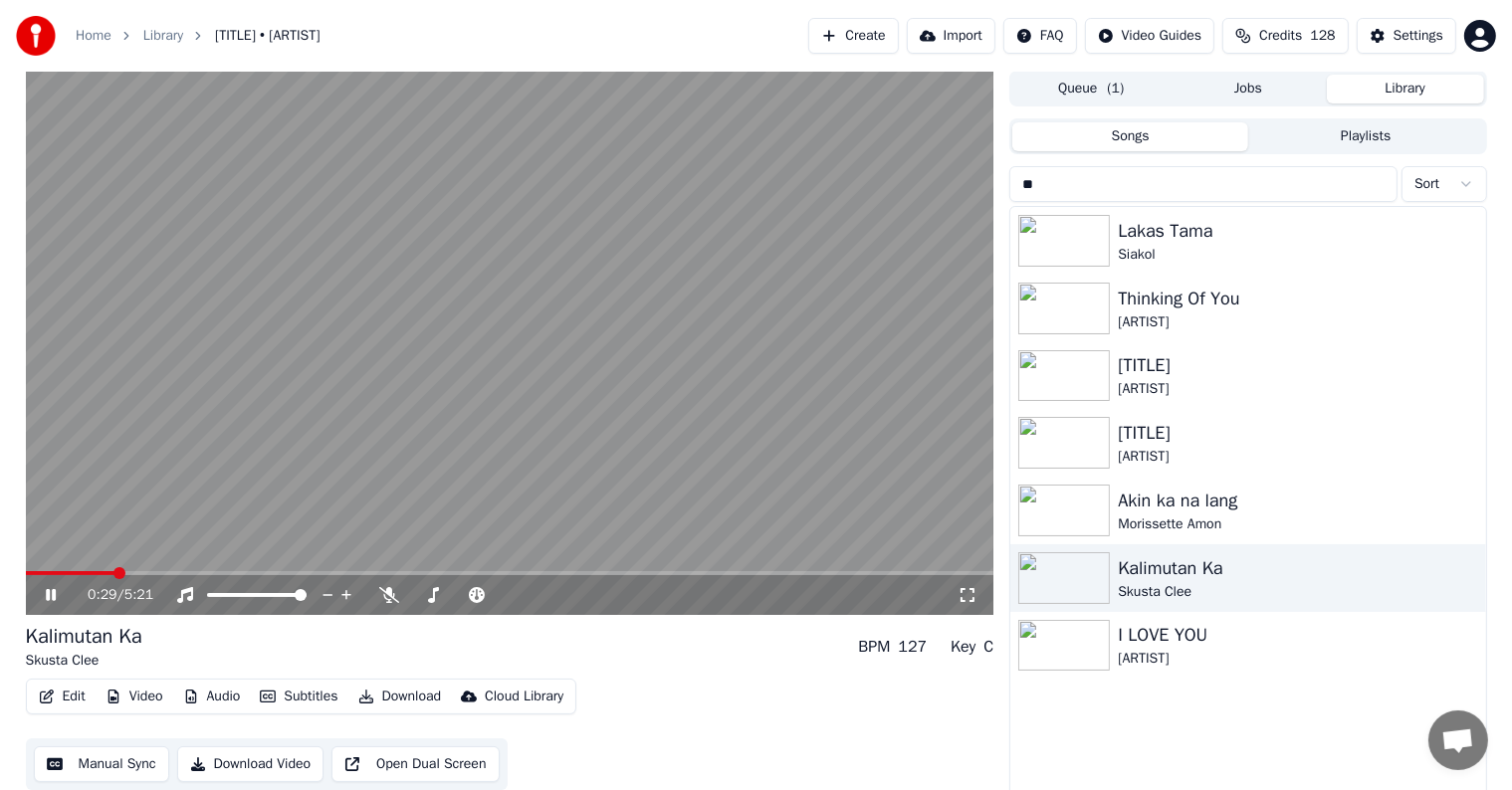 click 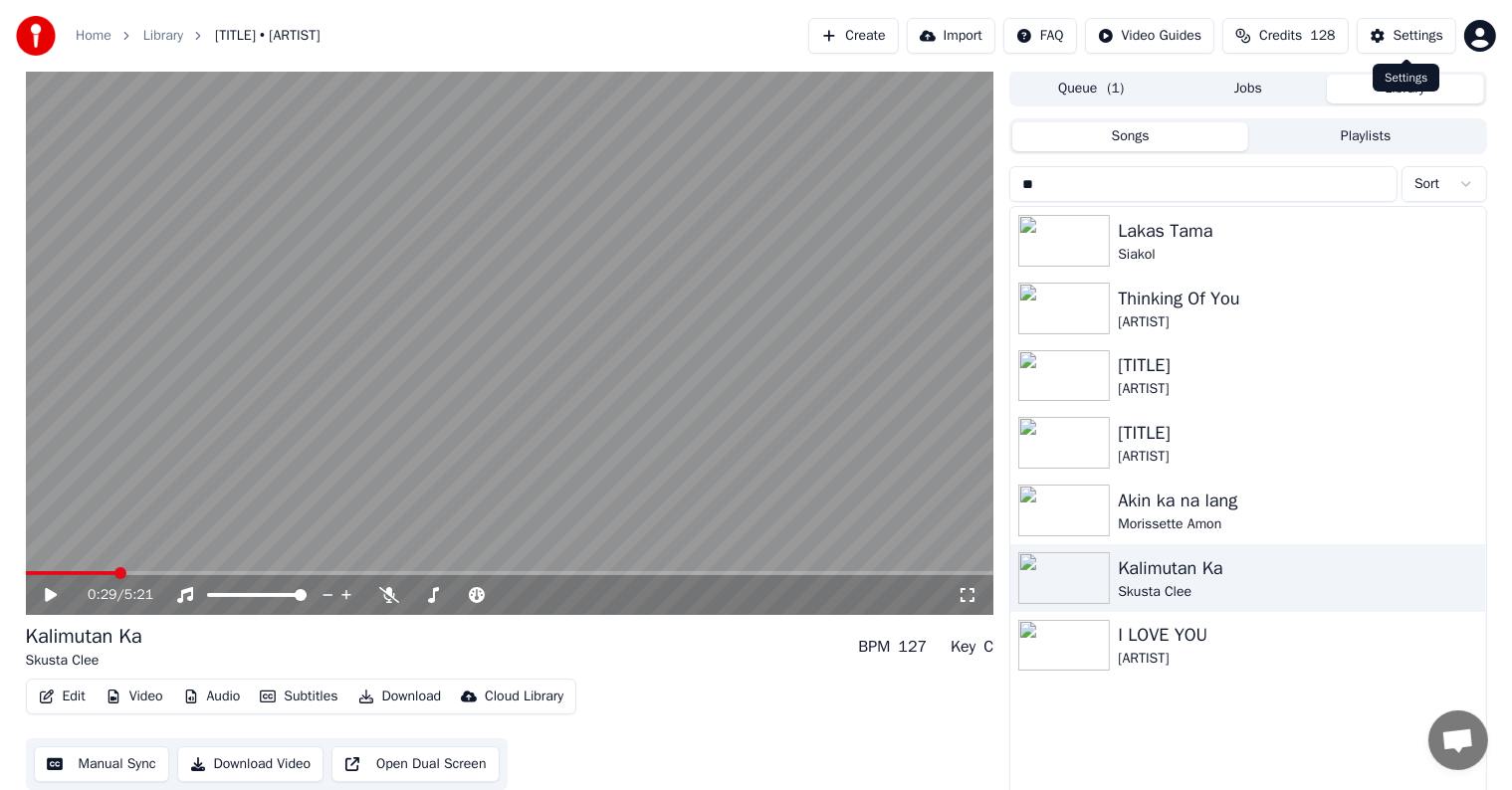 click on "Settings" at bounding box center [1406, 36] 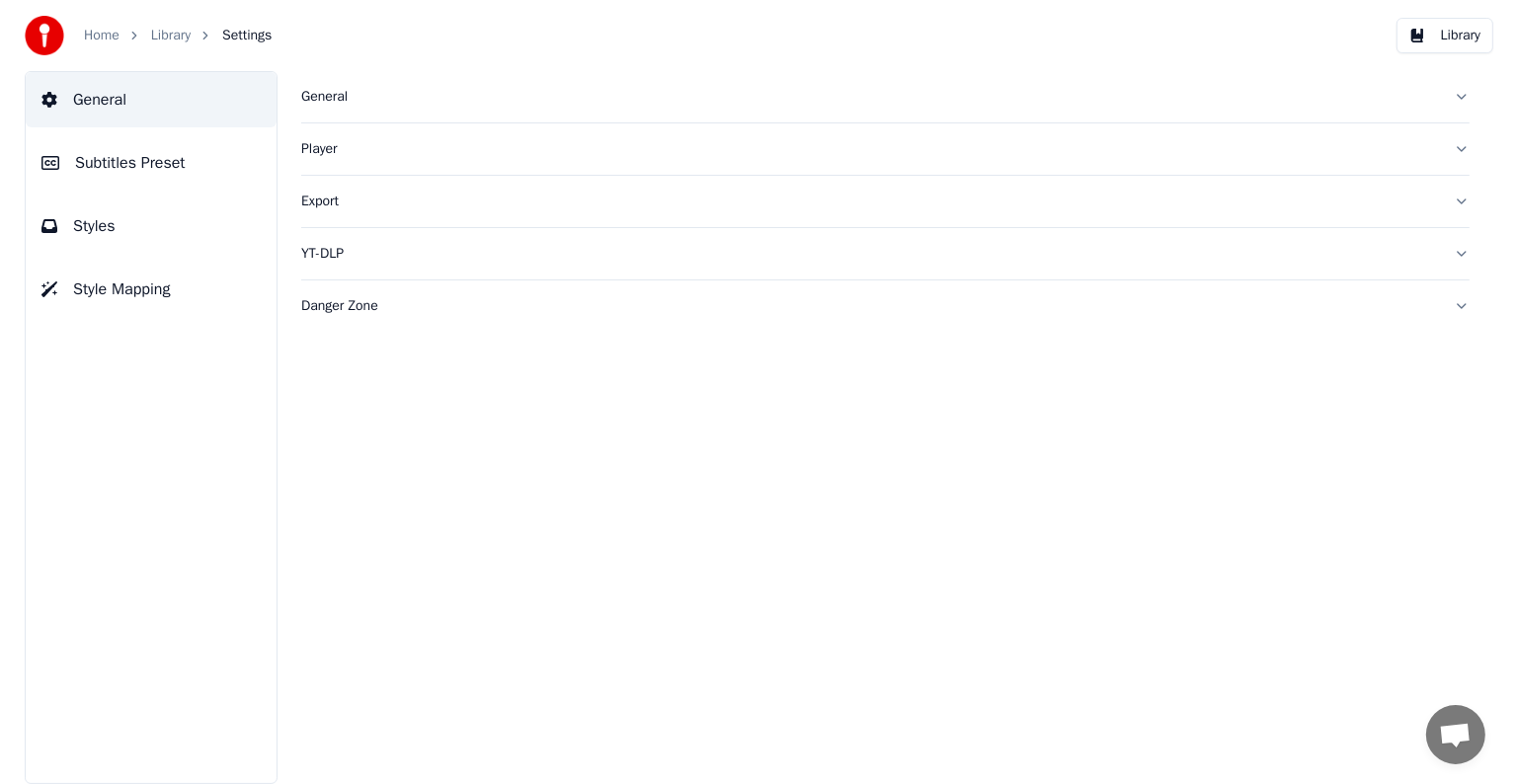 scroll, scrollTop: 0, scrollLeft: 0, axis: both 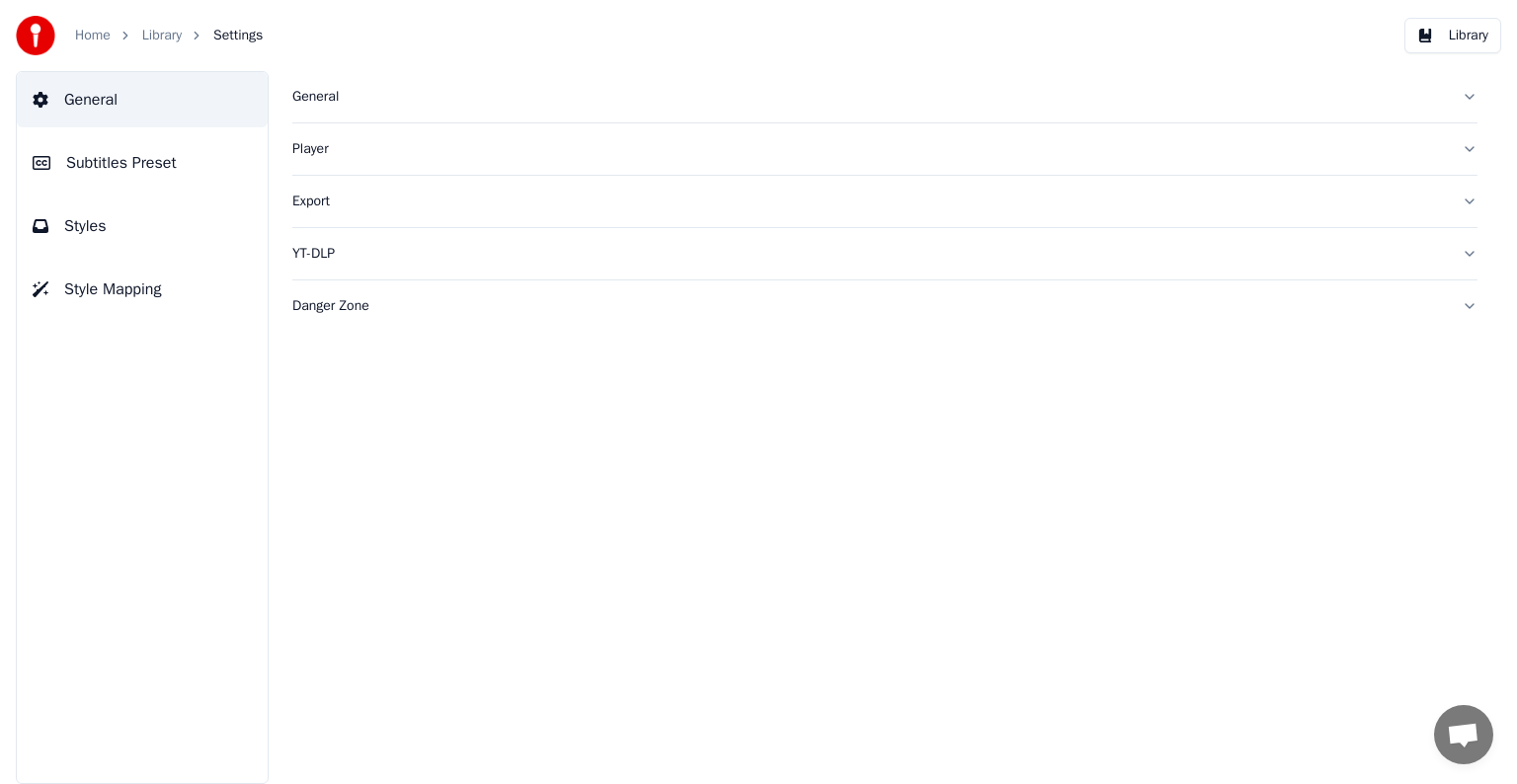 click on "Subtitles Preset" at bounding box center (121, 163) 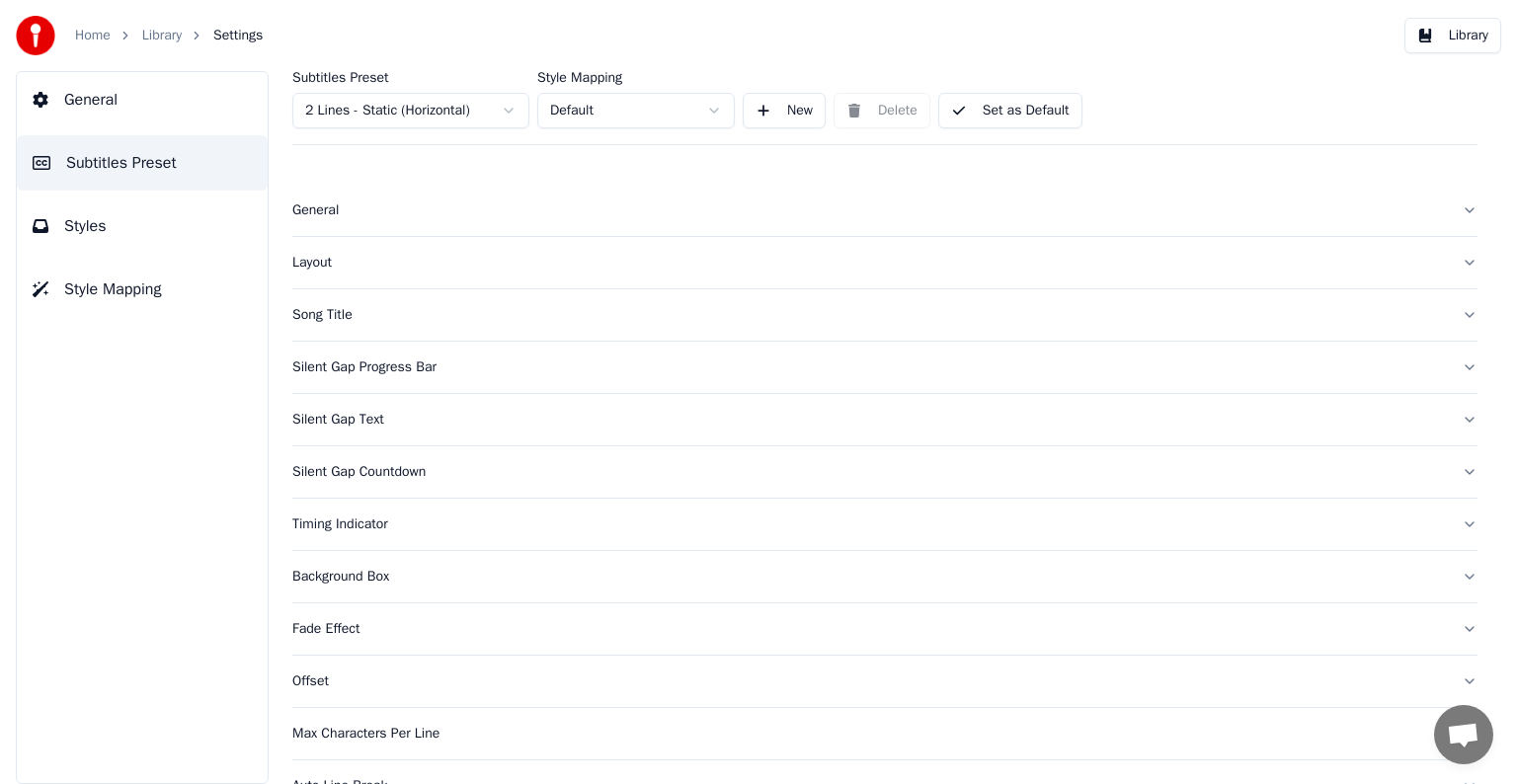 click on "Adam I added 22 more credits to your account. 7/21/2025" at bounding box center [758, 392] 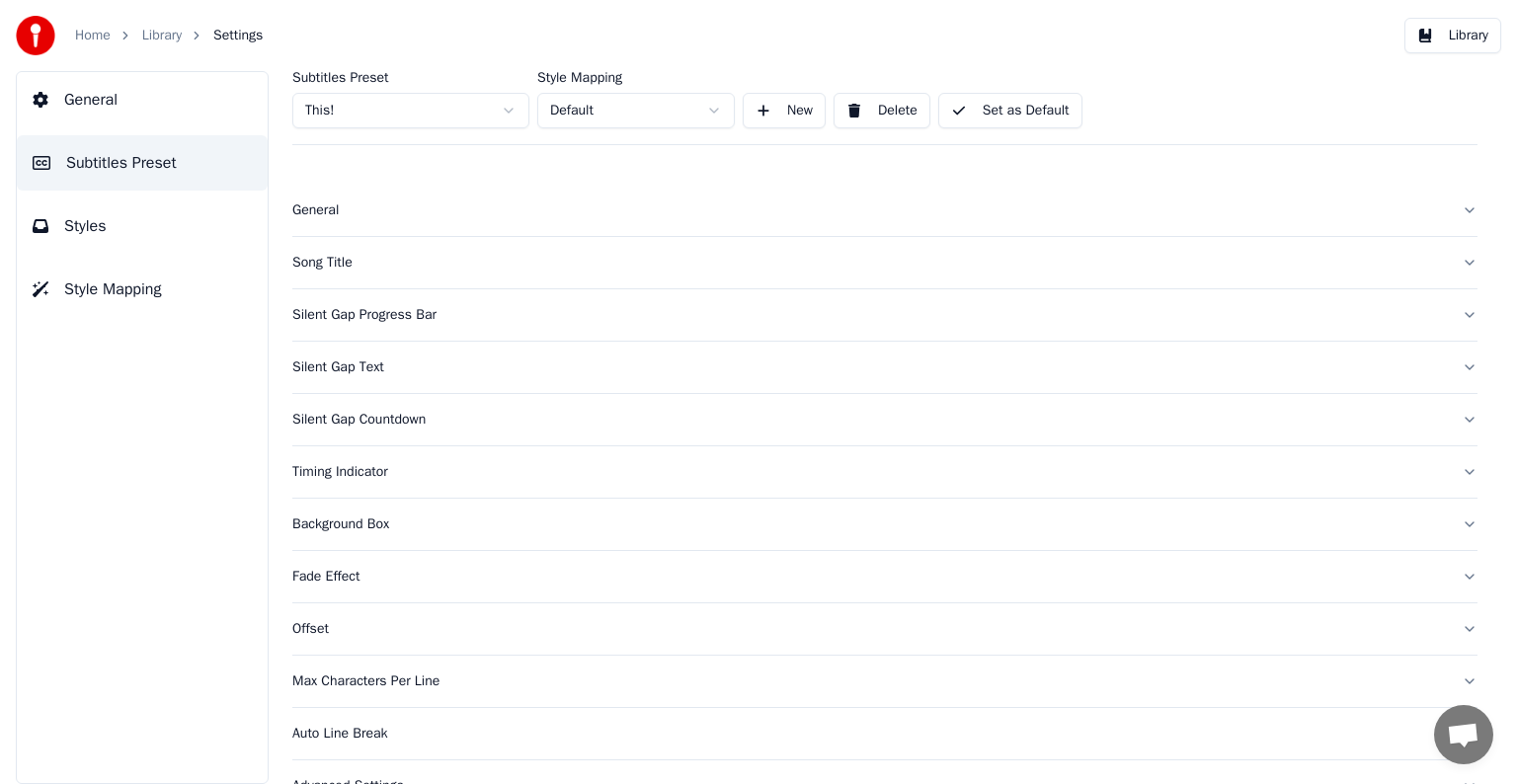 click on "Song Title" at bounding box center [869, 263] 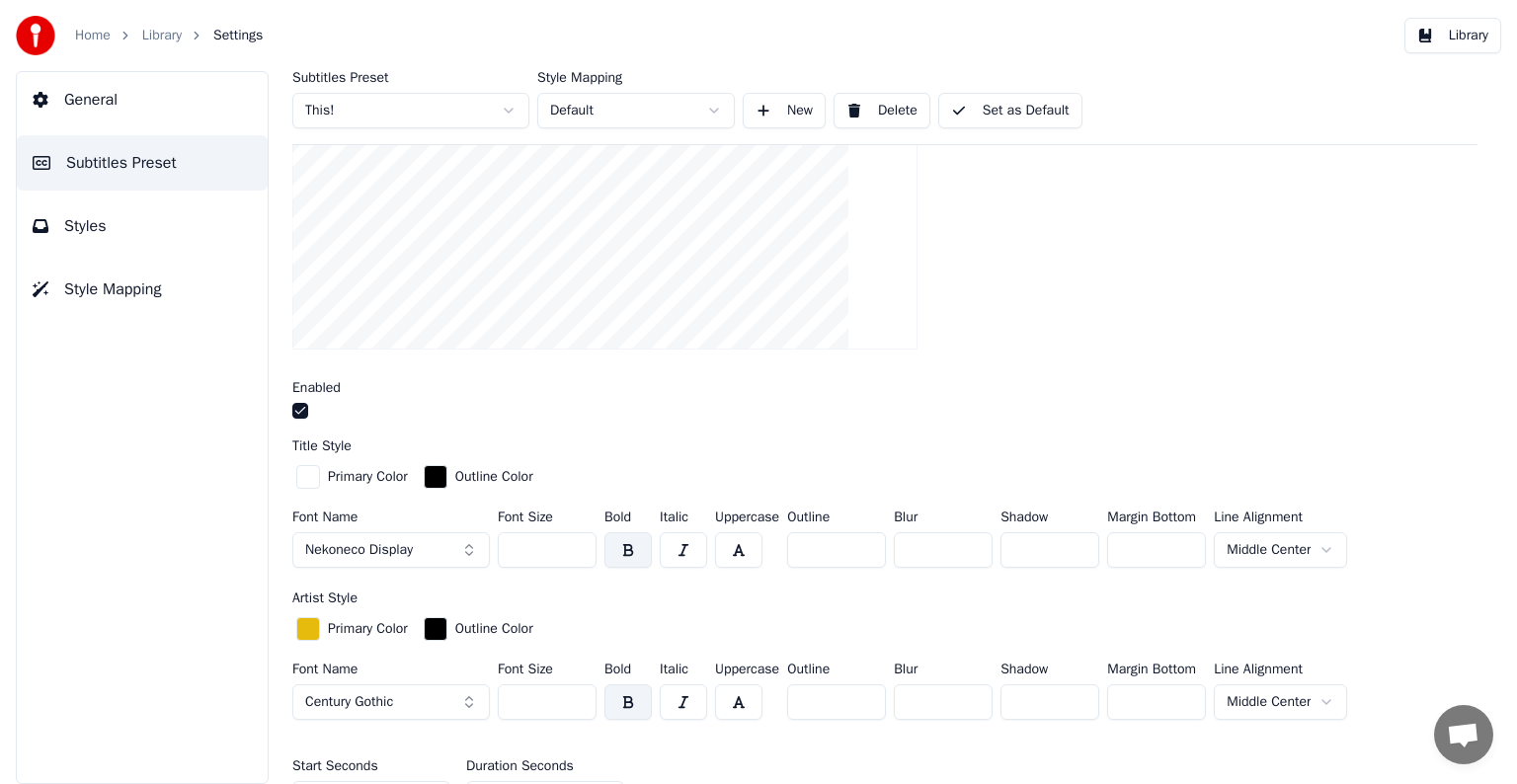 scroll, scrollTop: 592, scrollLeft: 0, axis: vertical 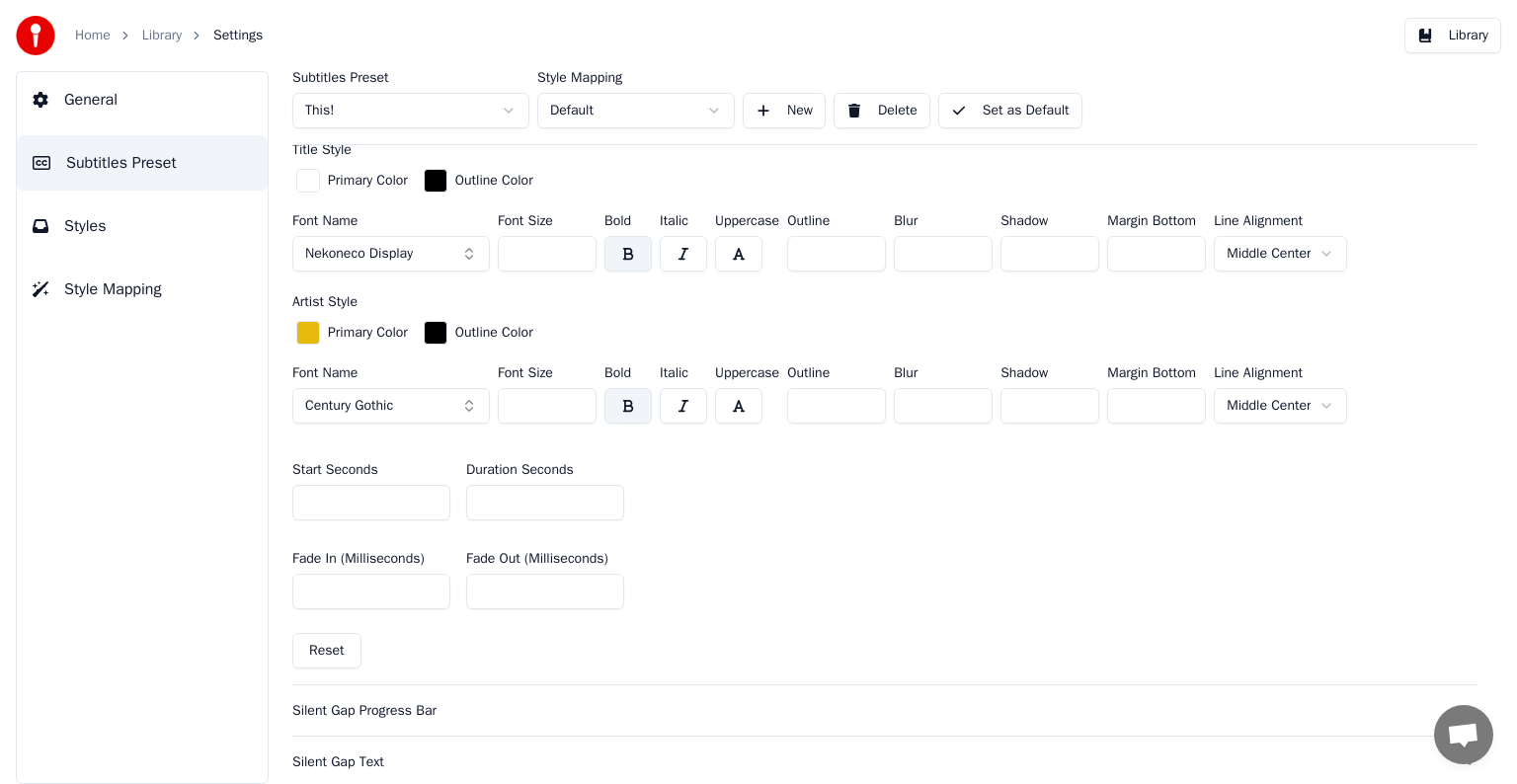type on "**" 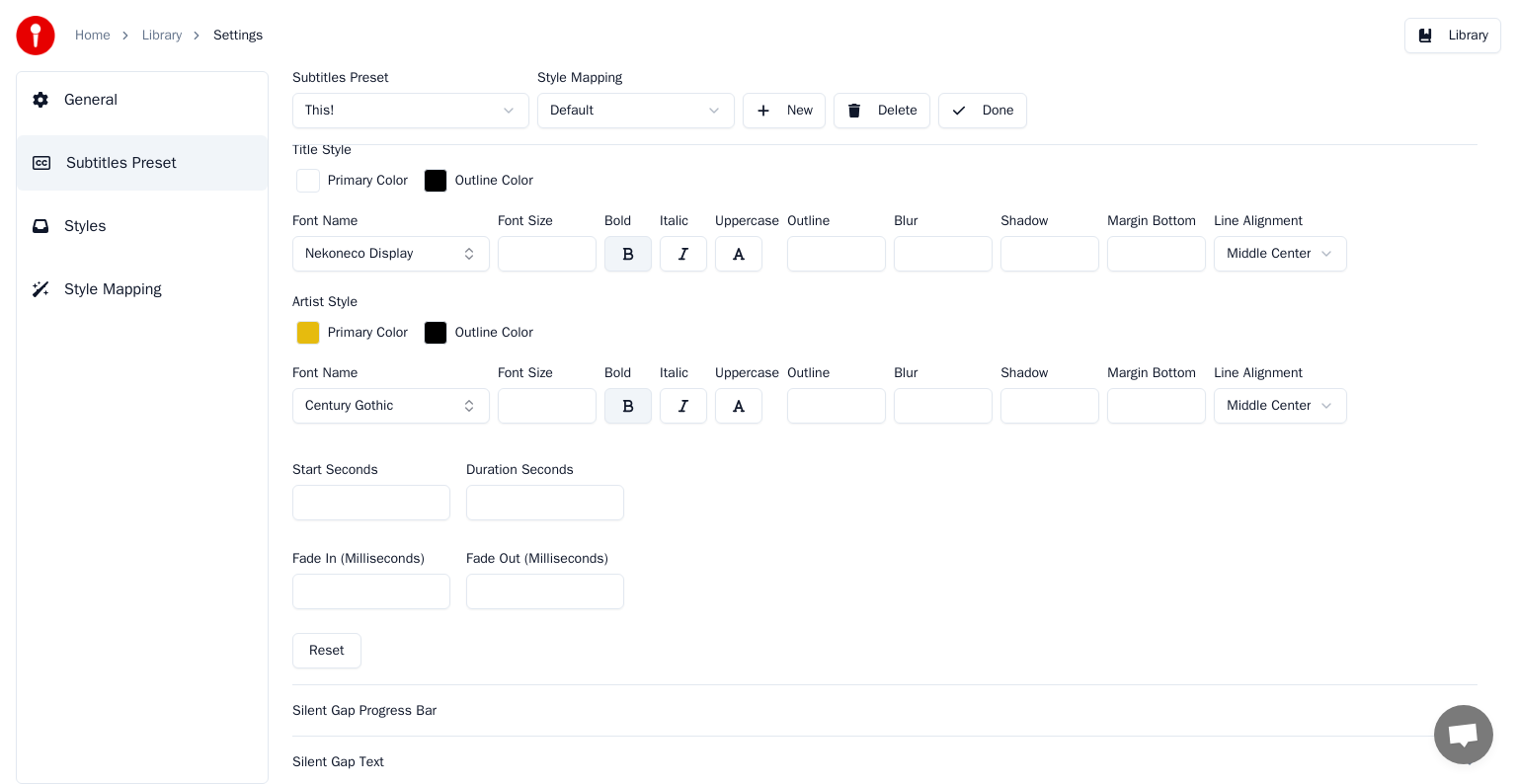 click on "Library" at bounding box center (162, 36) 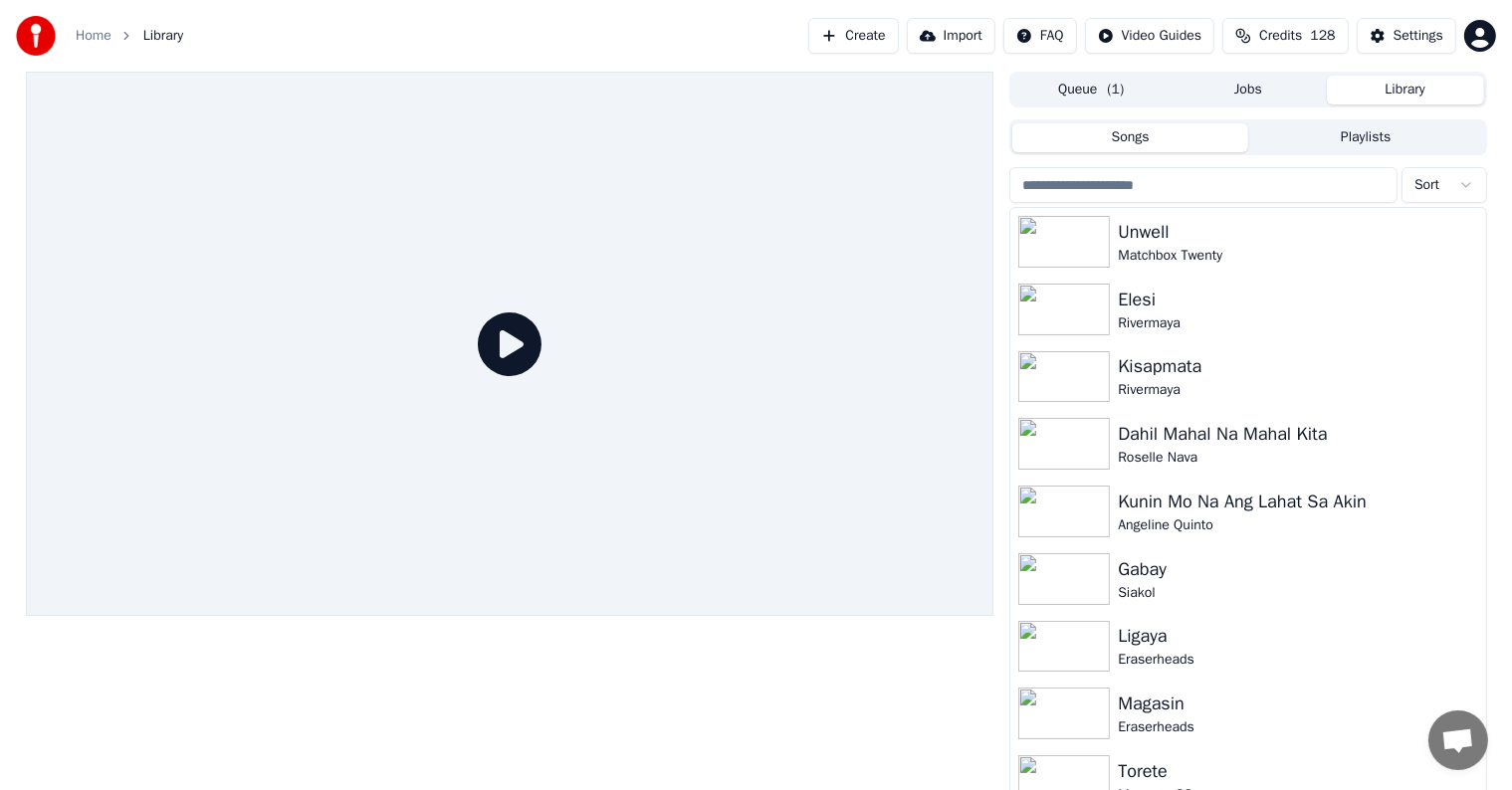 click at bounding box center [1203, 185] 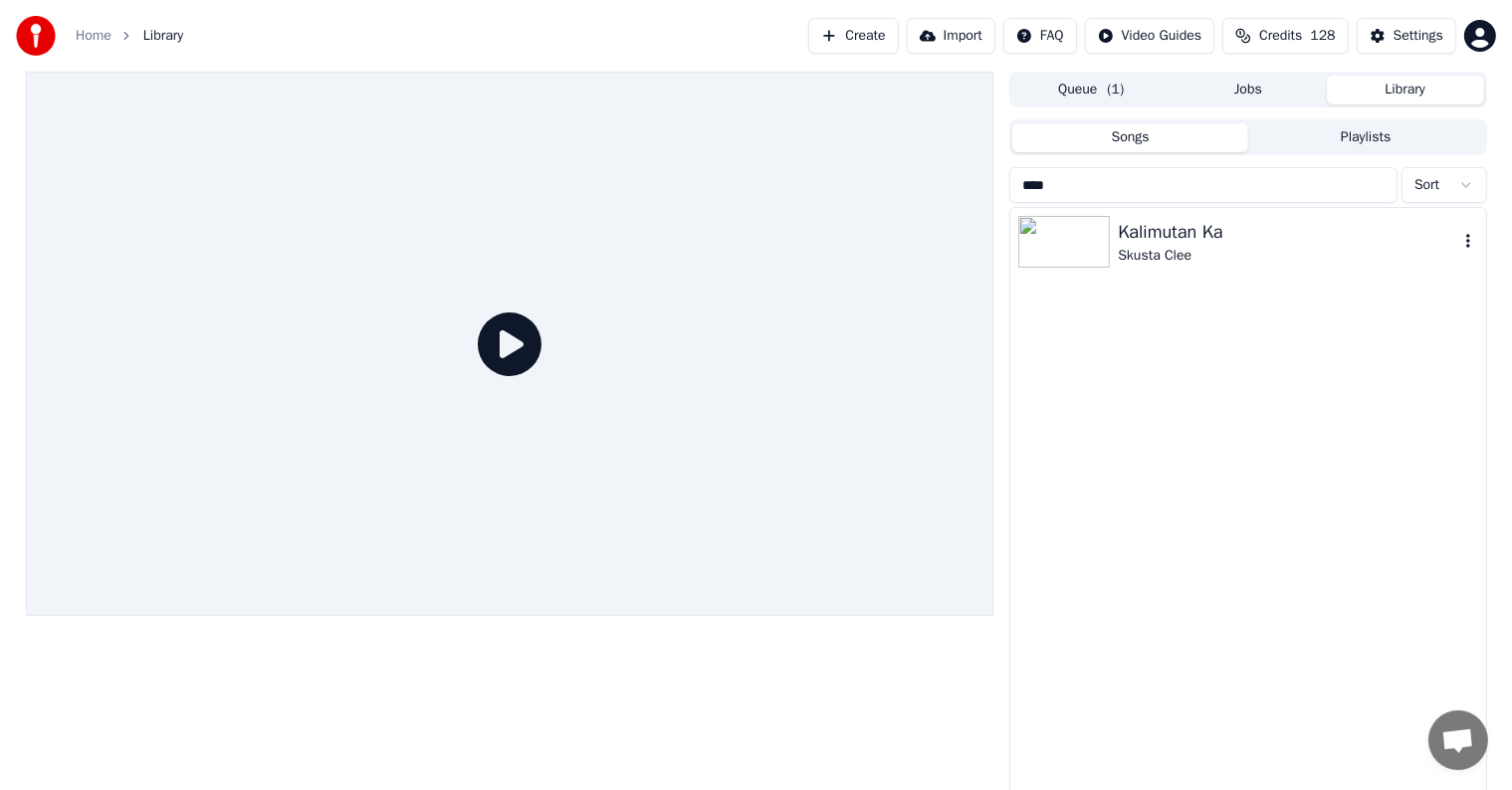type on "****" 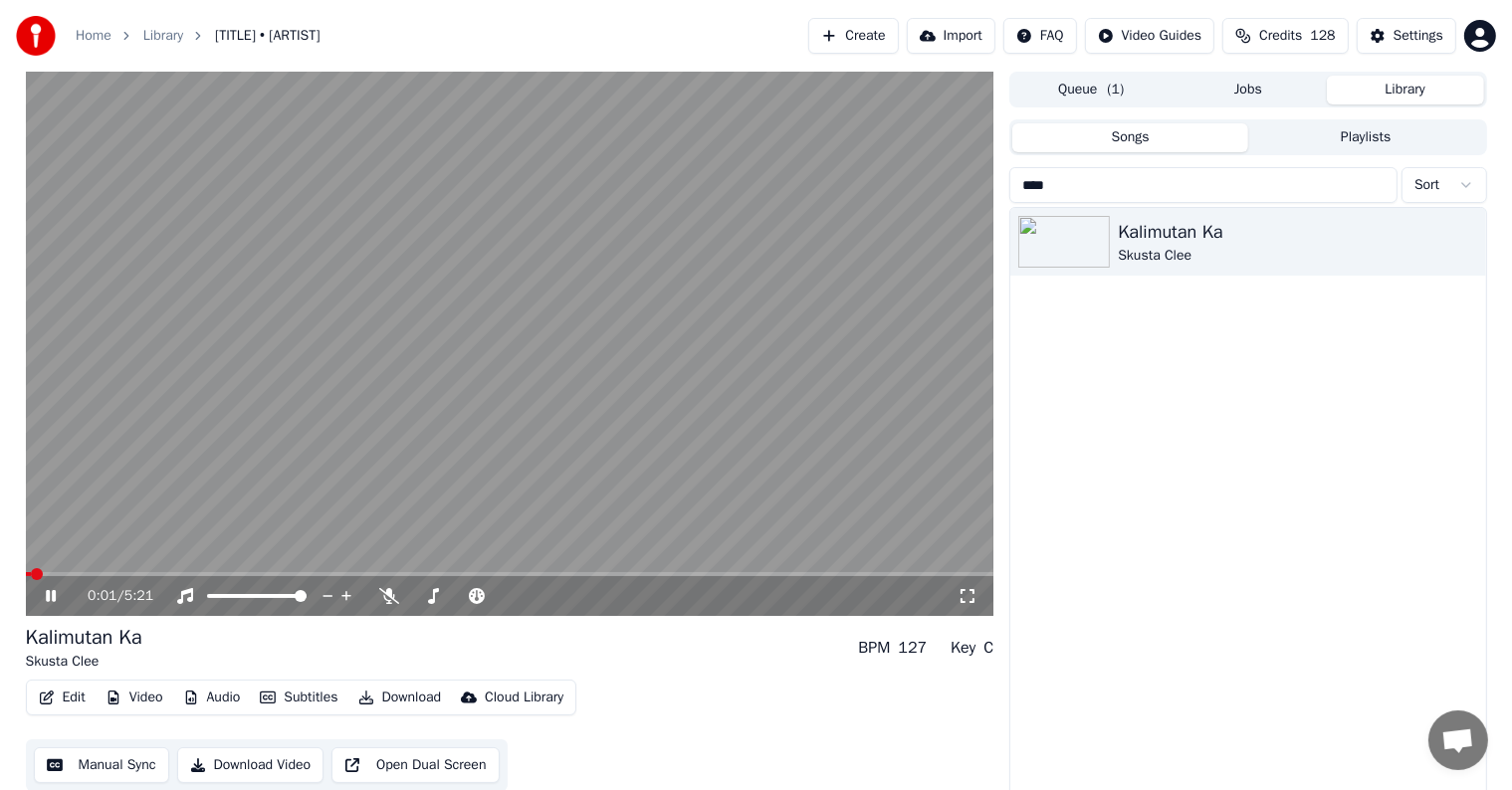click 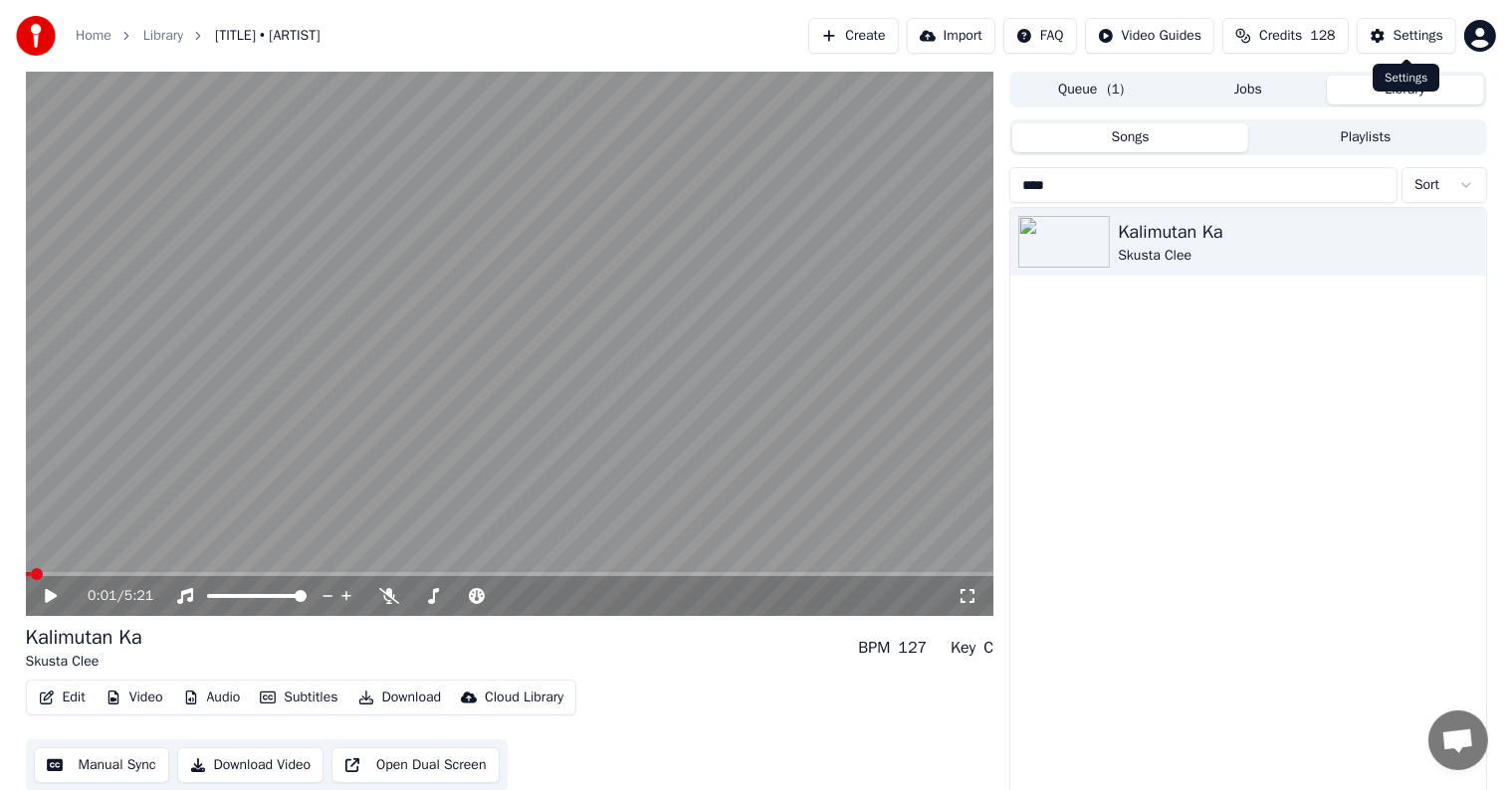 click on "Settings" at bounding box center [1418, 36] 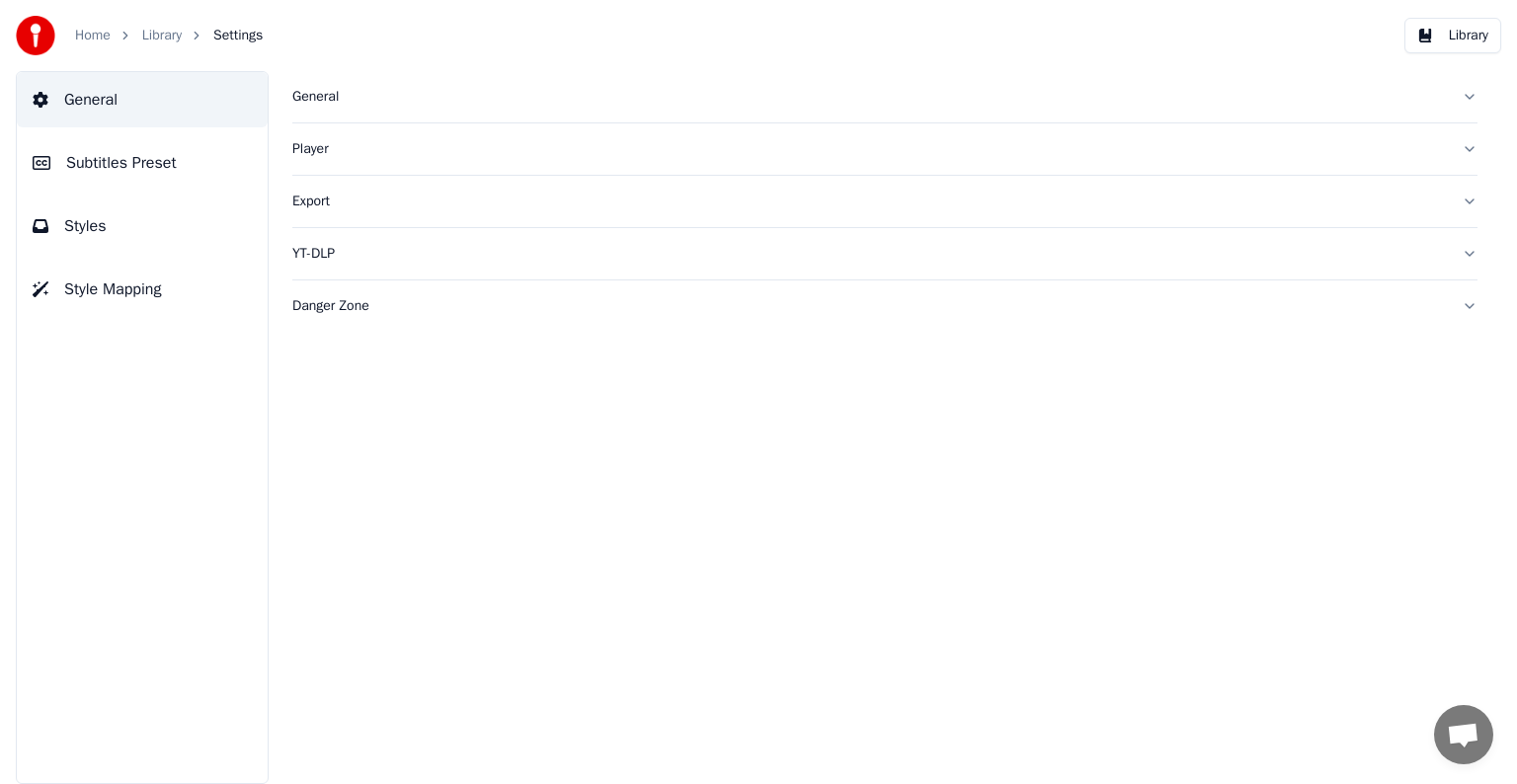 click on "Subtitles Preset" at bounding box center [121, 163] 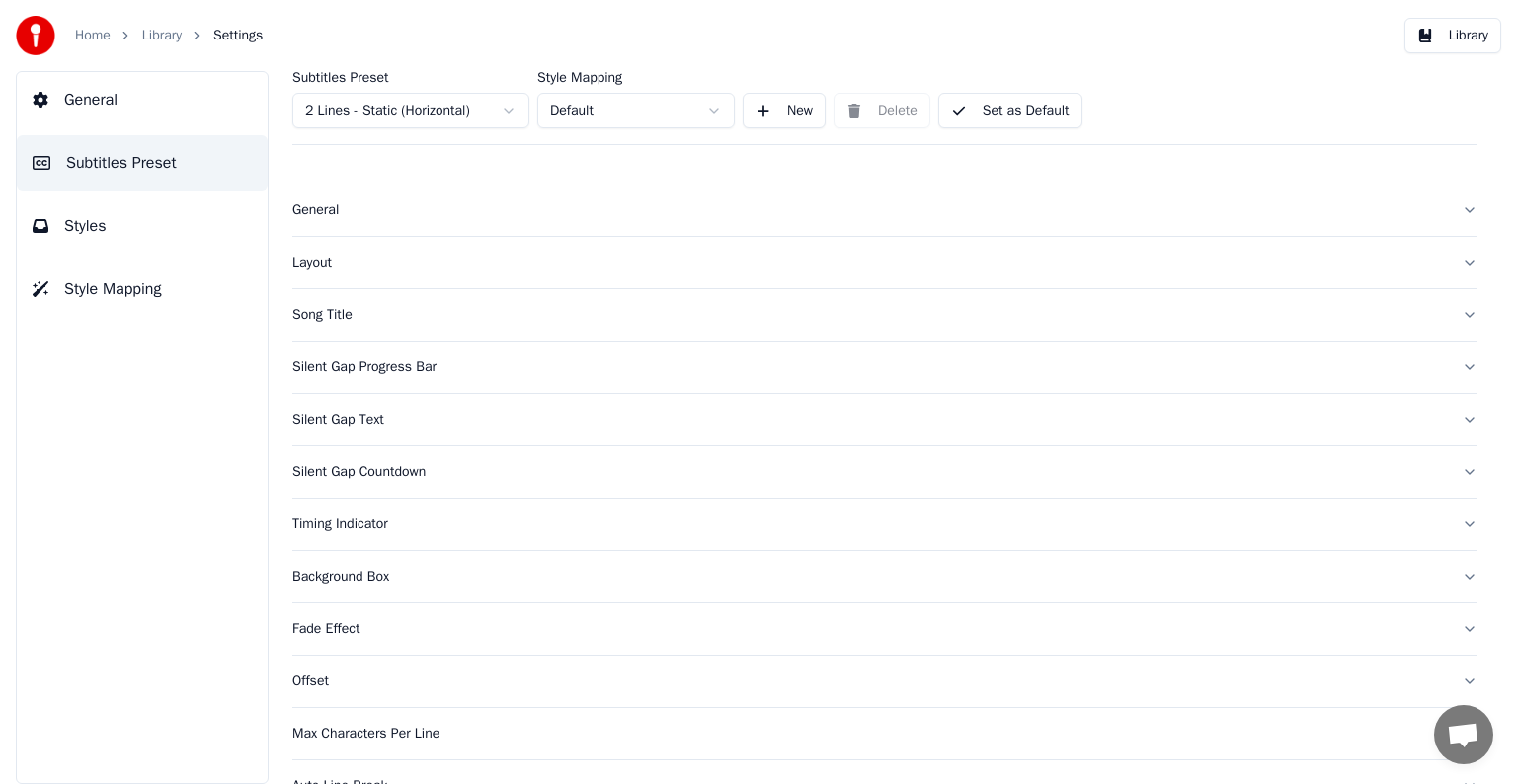 click on "Adam I added 22 more credits to your account. 7/21/2025" at bounding box center (758, 392) 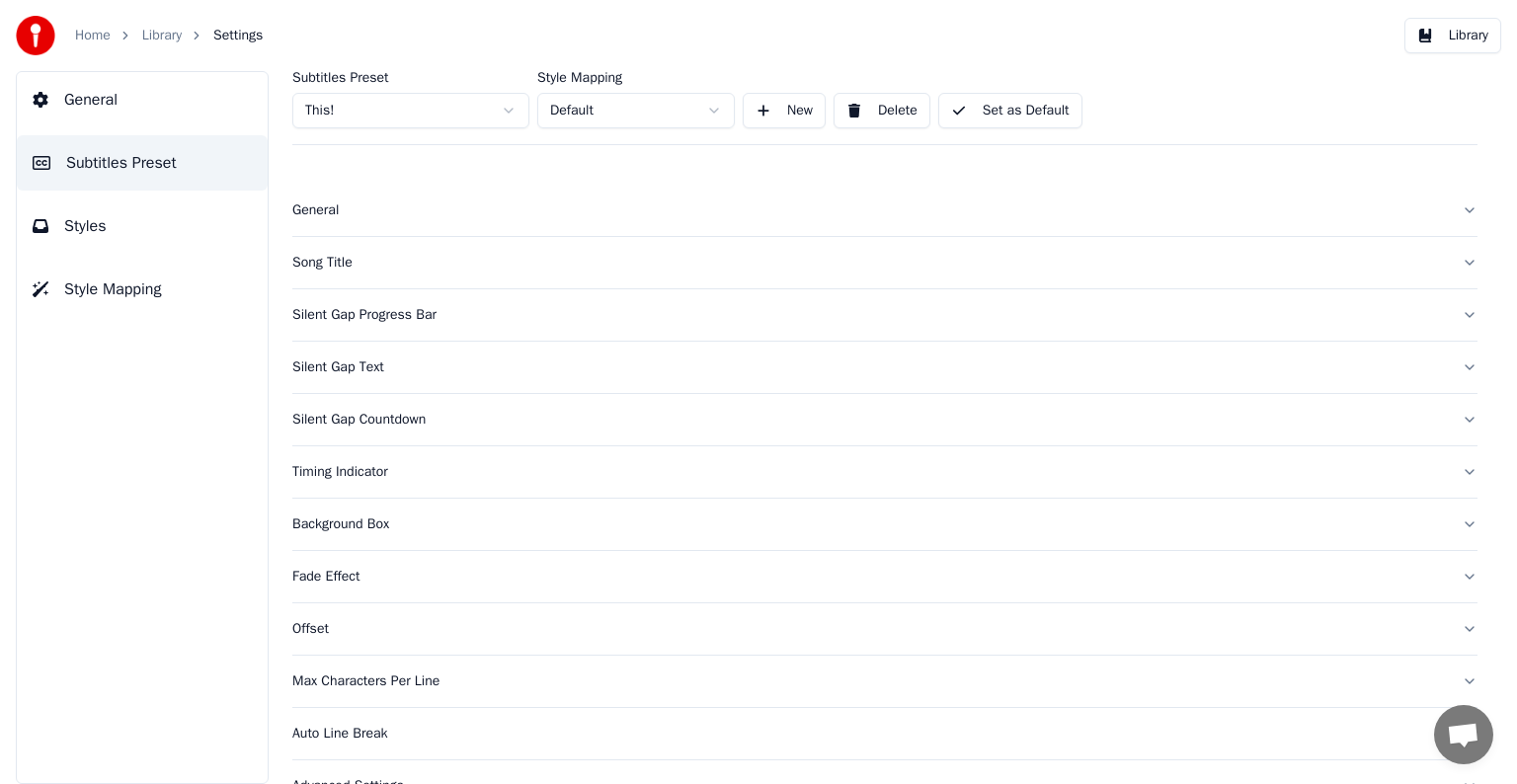 click on "Song Title" at bounding box center (869, 263) 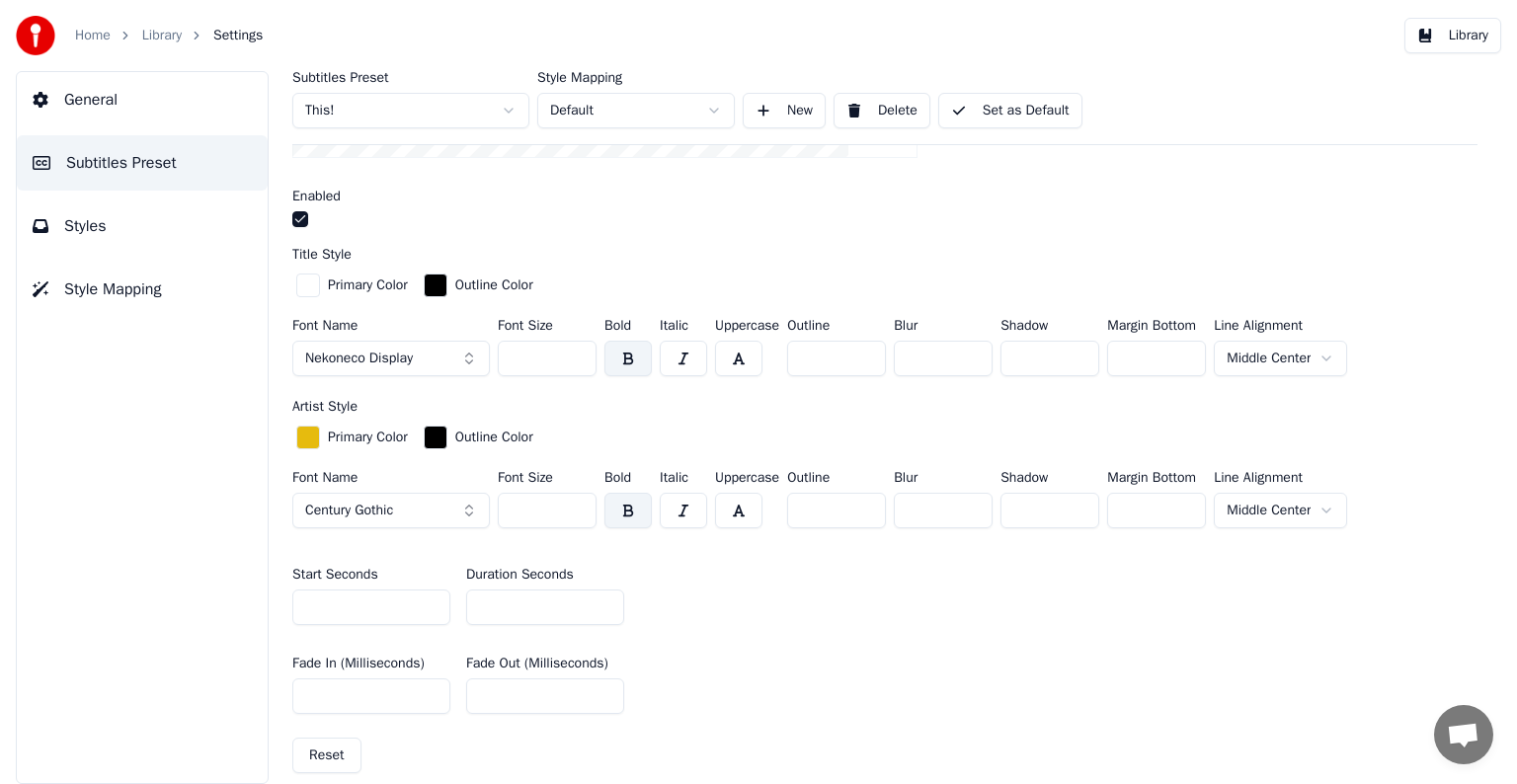 scroll, scrollTop: 494, scrollLeft: 0, axis: vertical 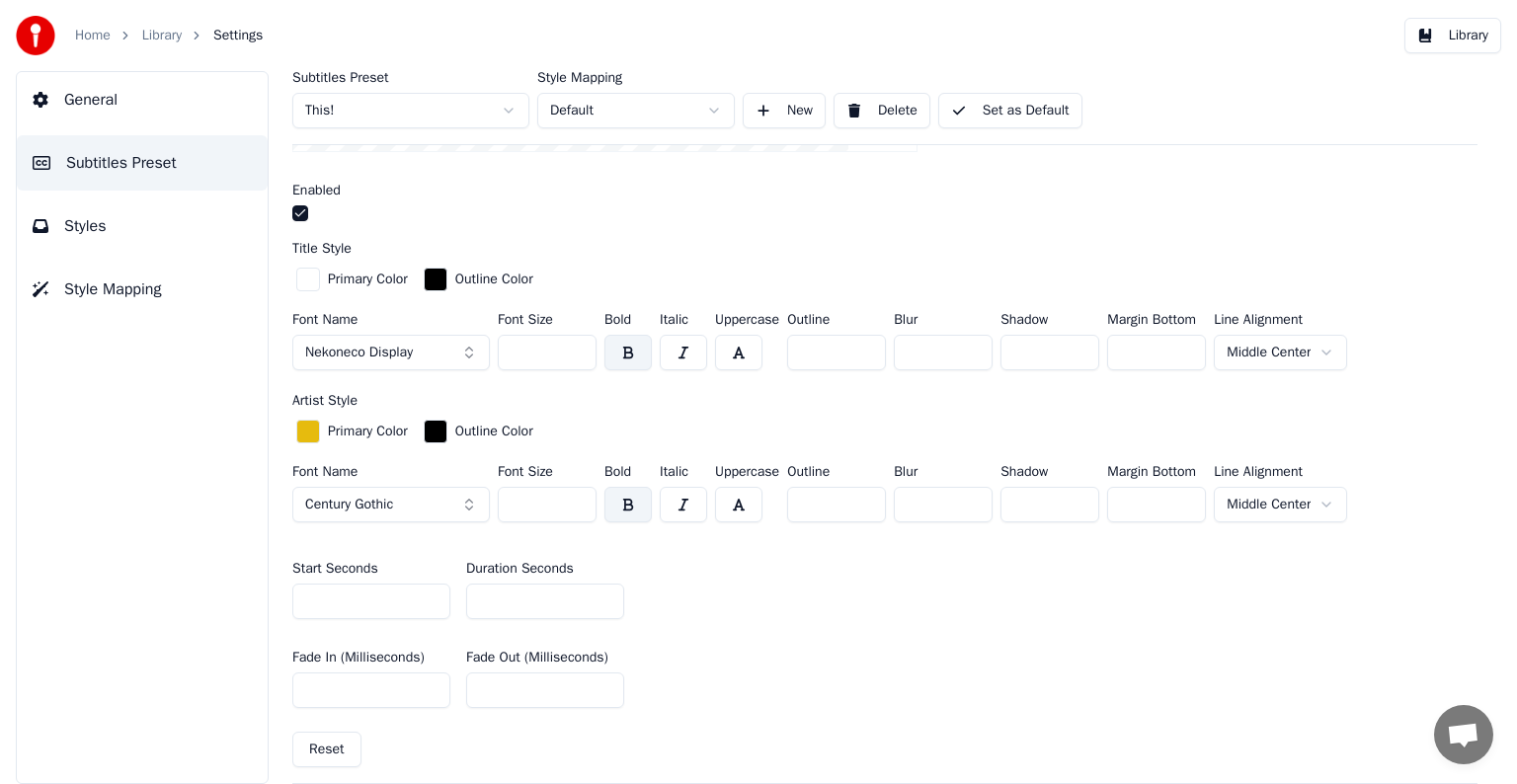 drag, startPoint x: 520, startPoint y: 347, endPoint x: 542, endPoint y: 351, distance: 22.36068 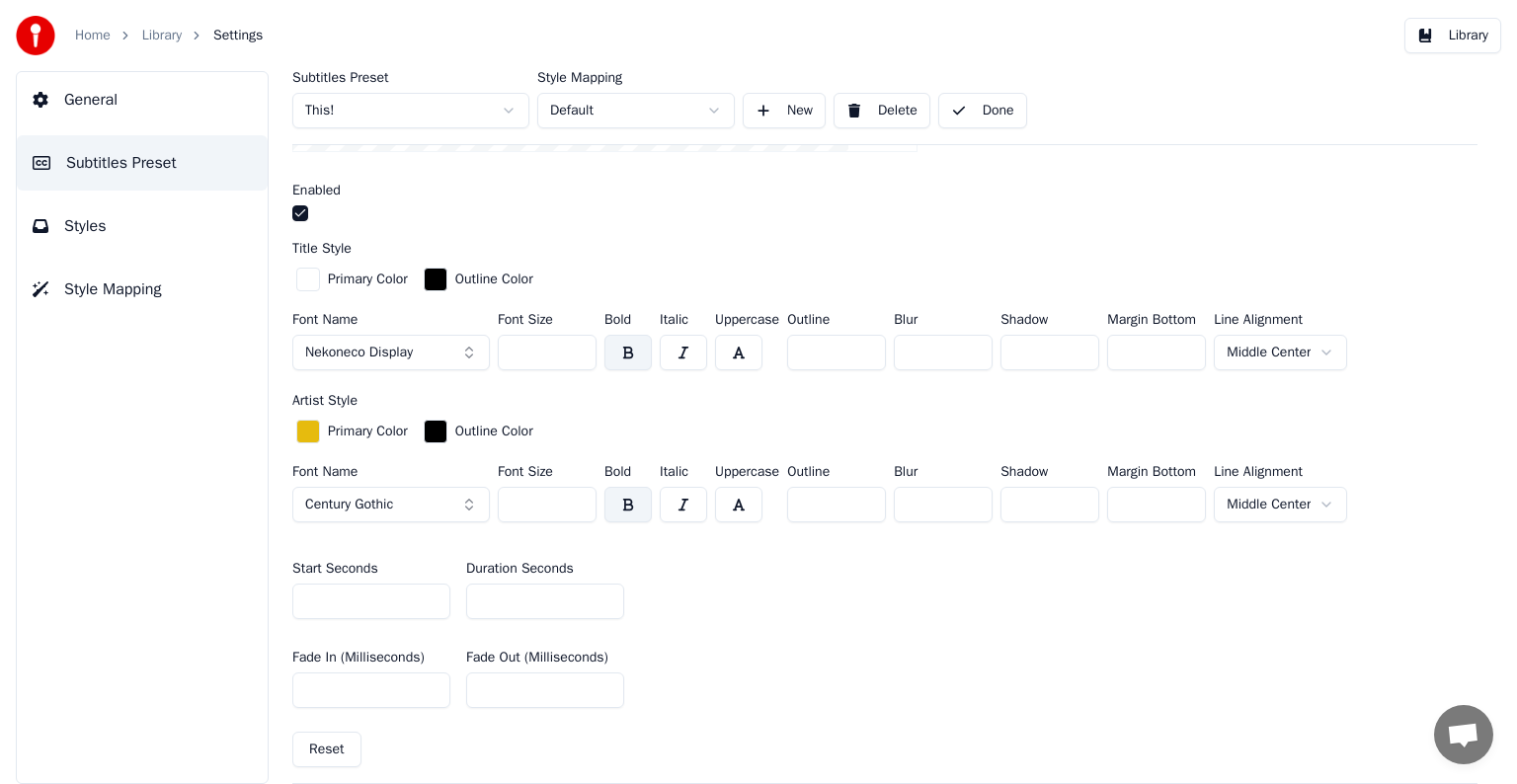 click on "Library" at bounding box center [162, 36] 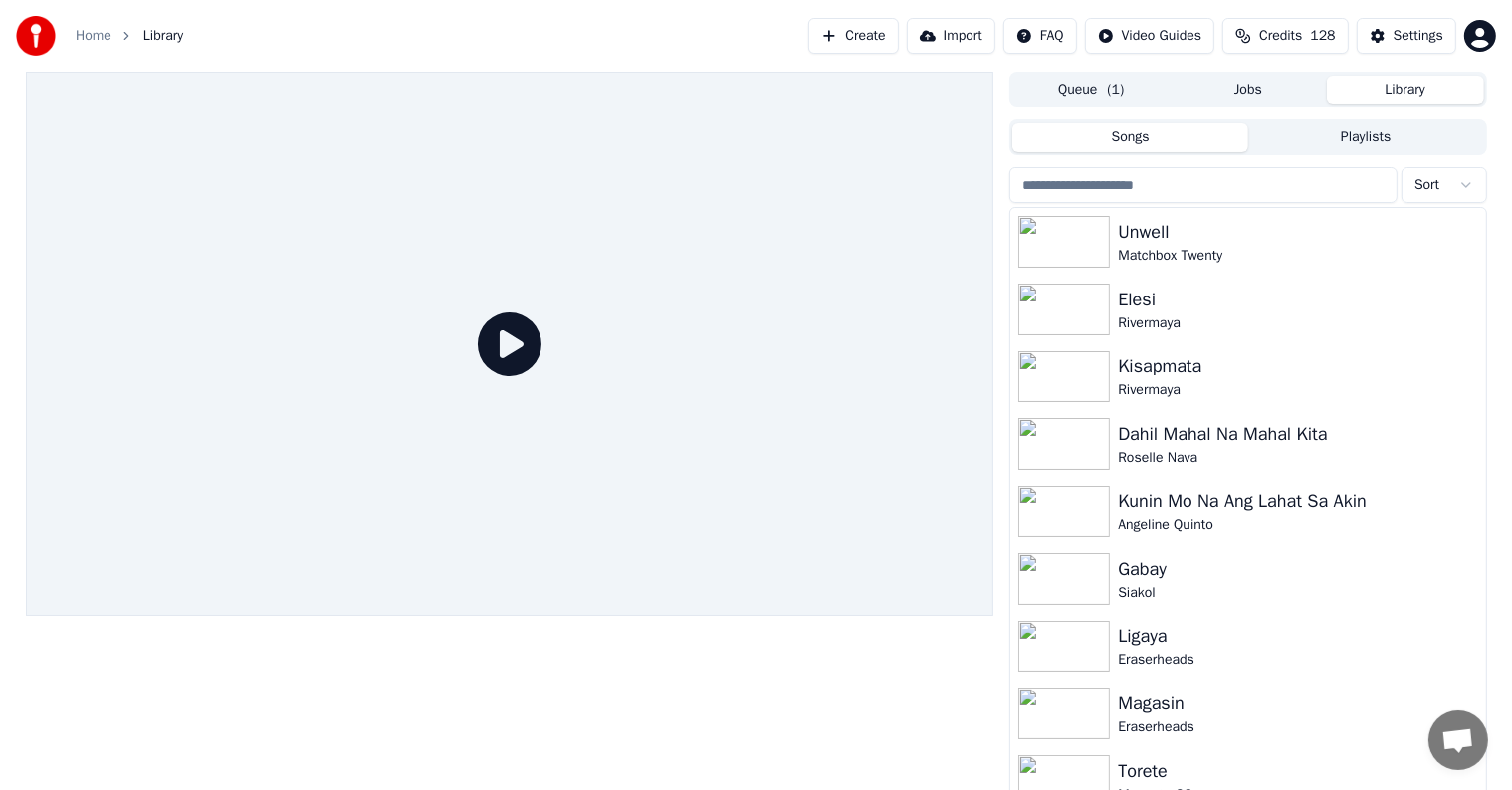 click at bounding box center (1203, 185) 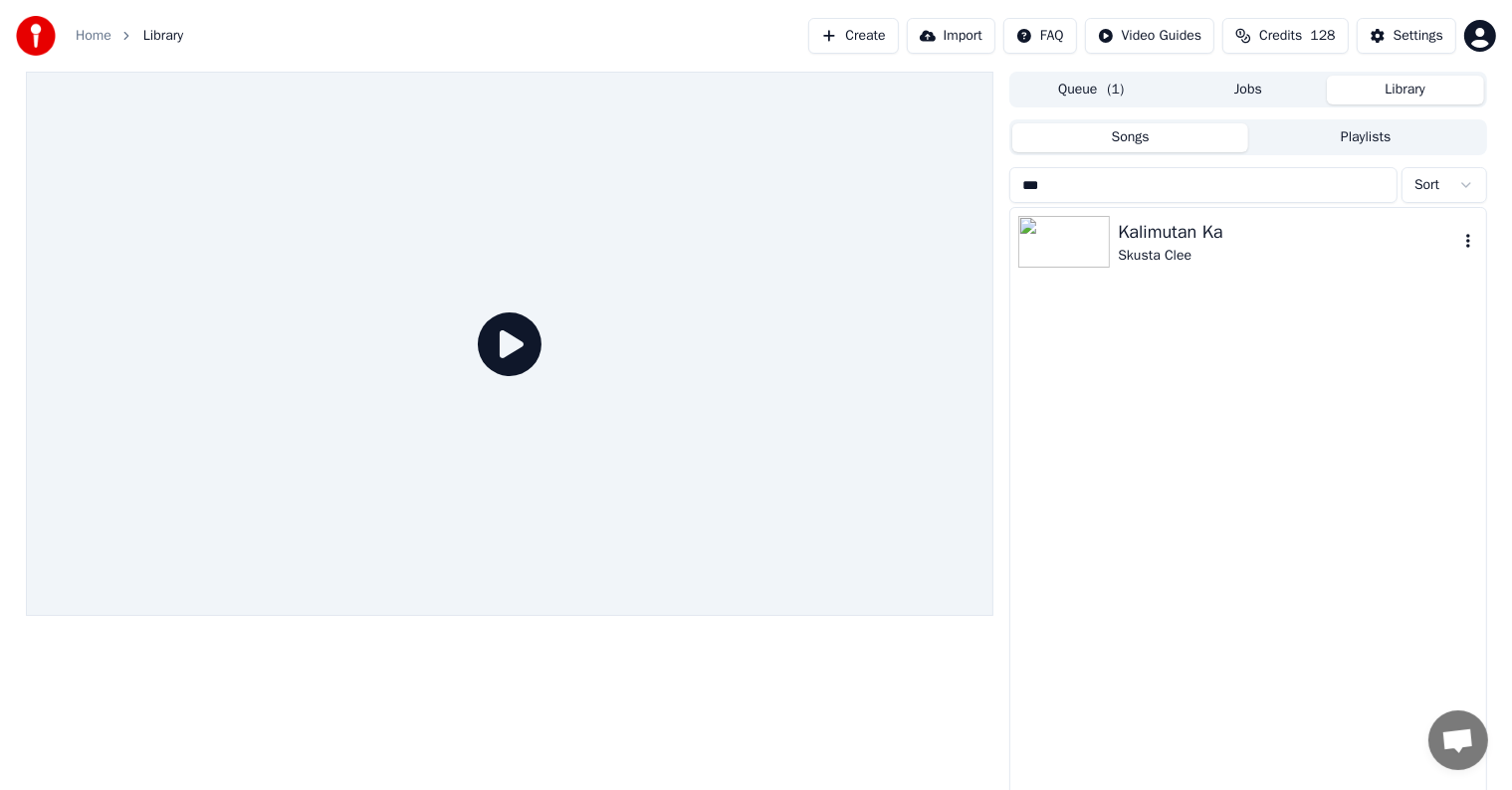 type on "***" 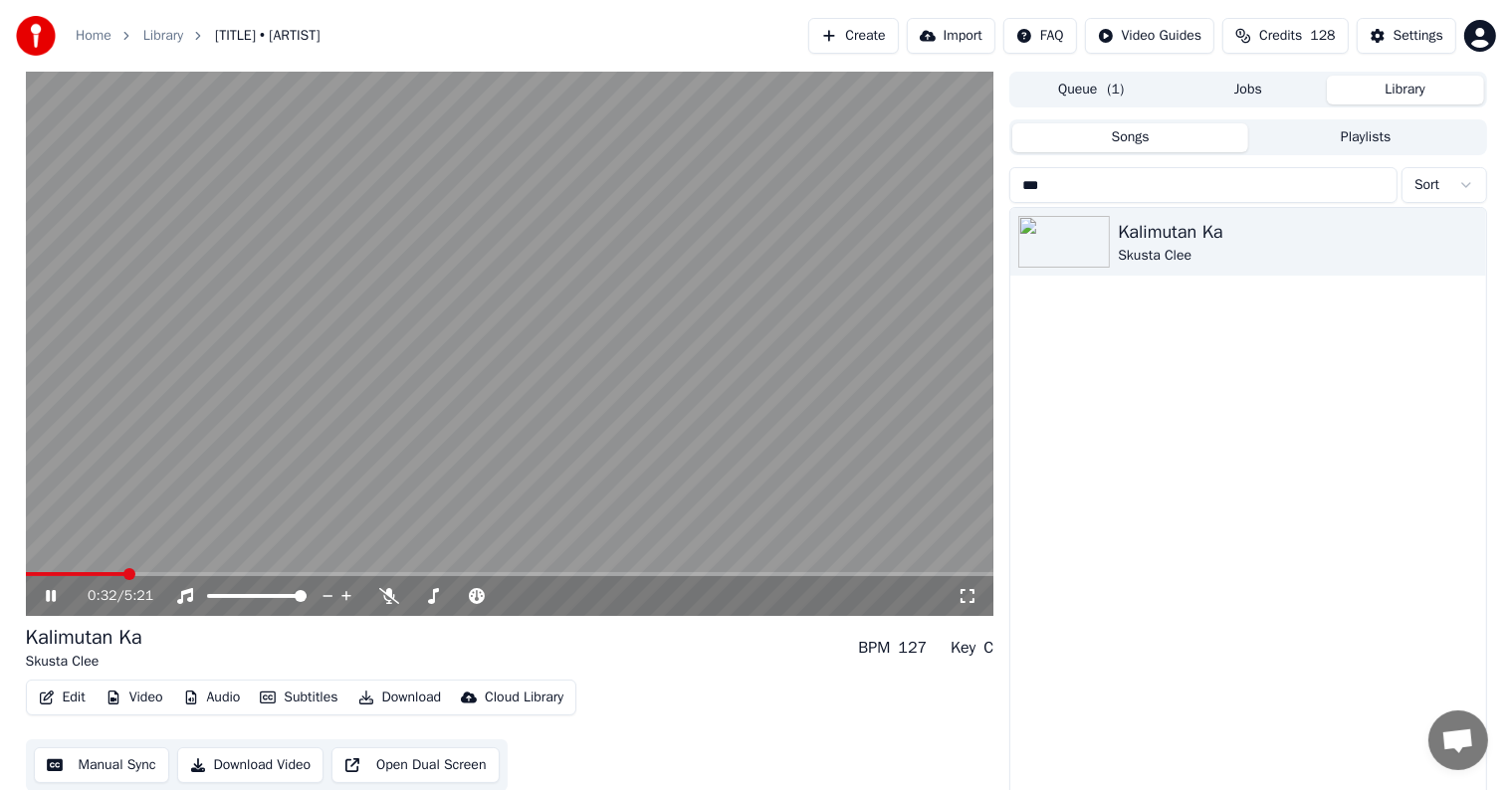 click 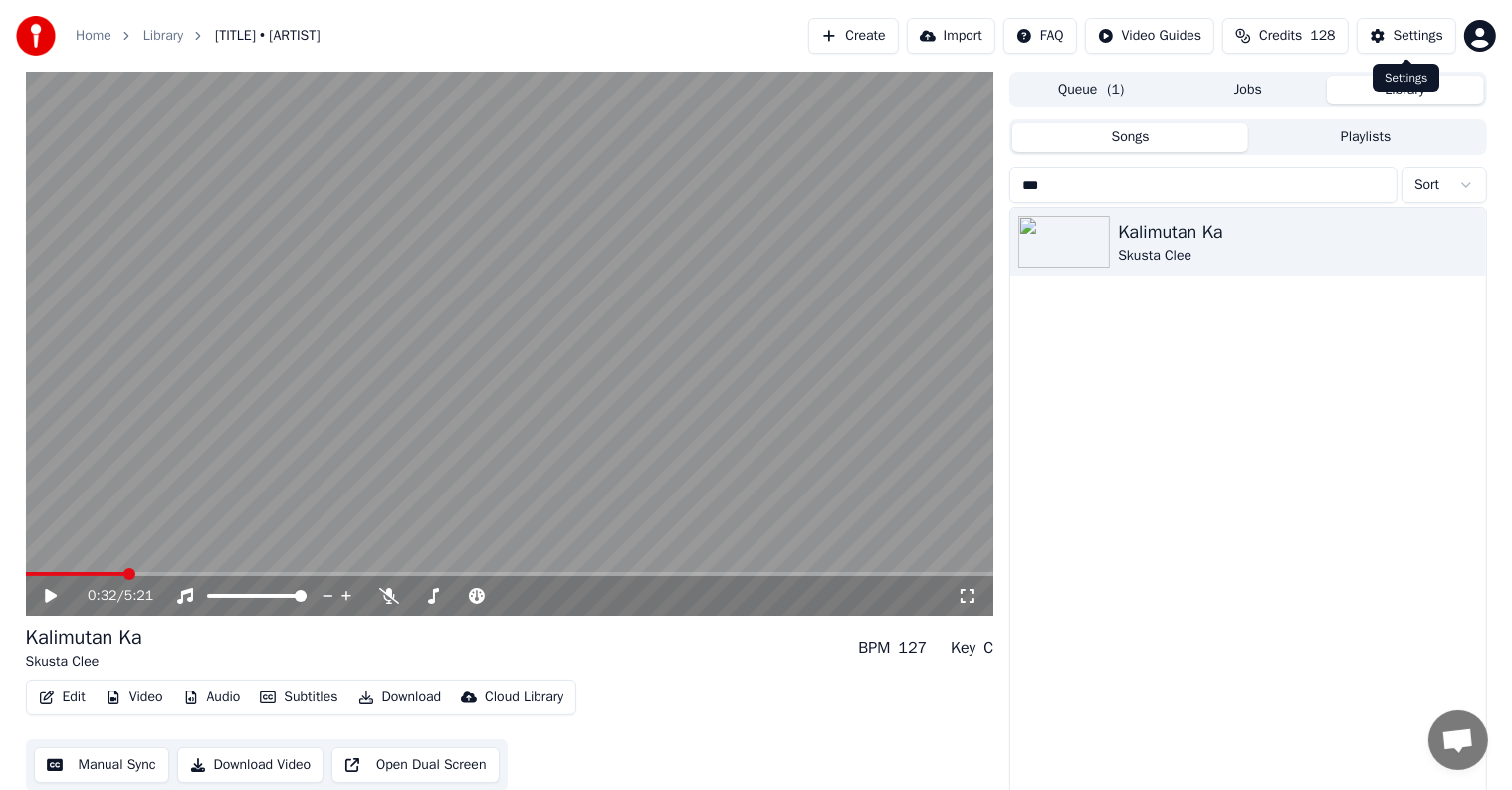 click on "Settings" at bounding box center (1418, 36) 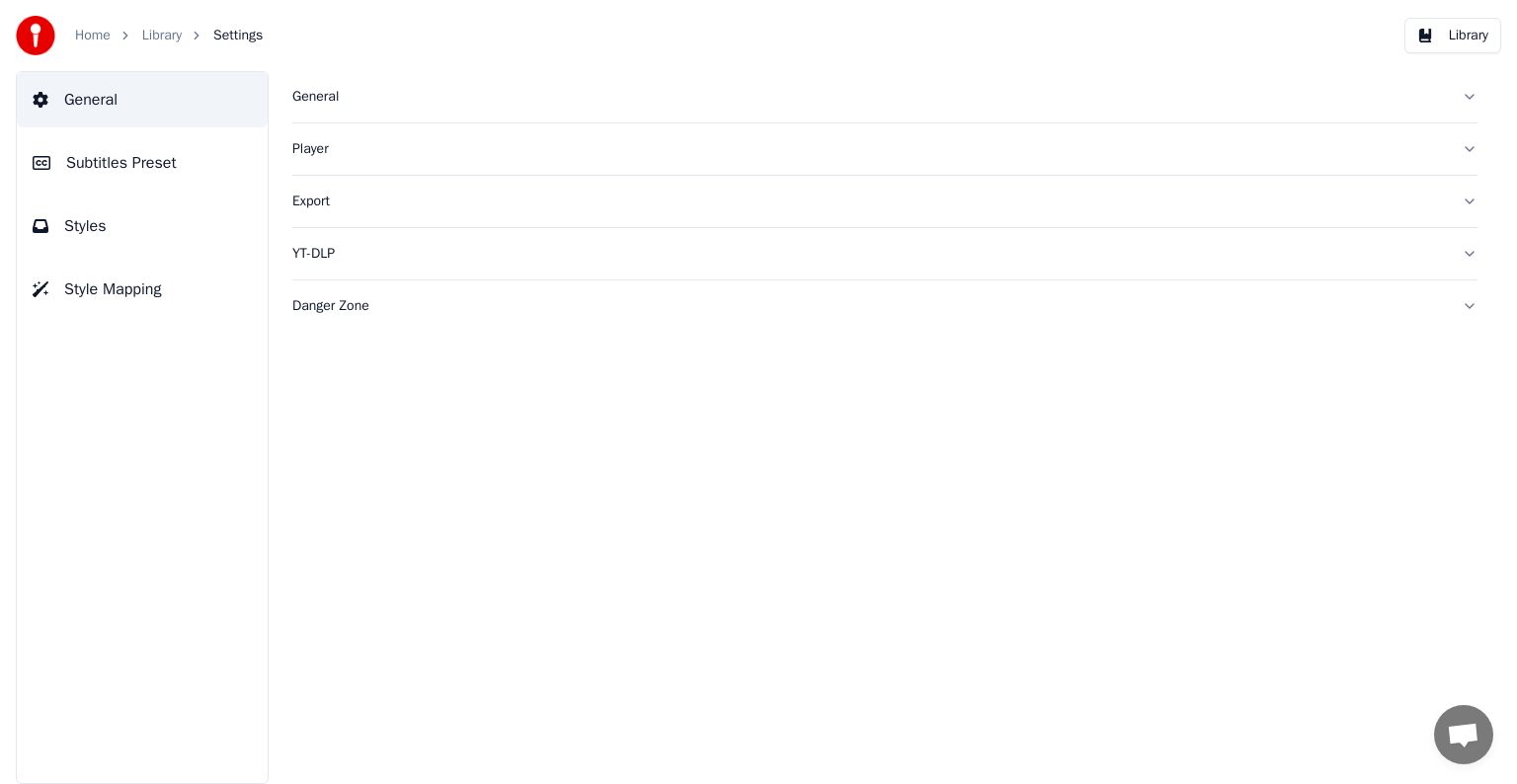 click on "Subtitles Preset" at bounding box center [121, 163] 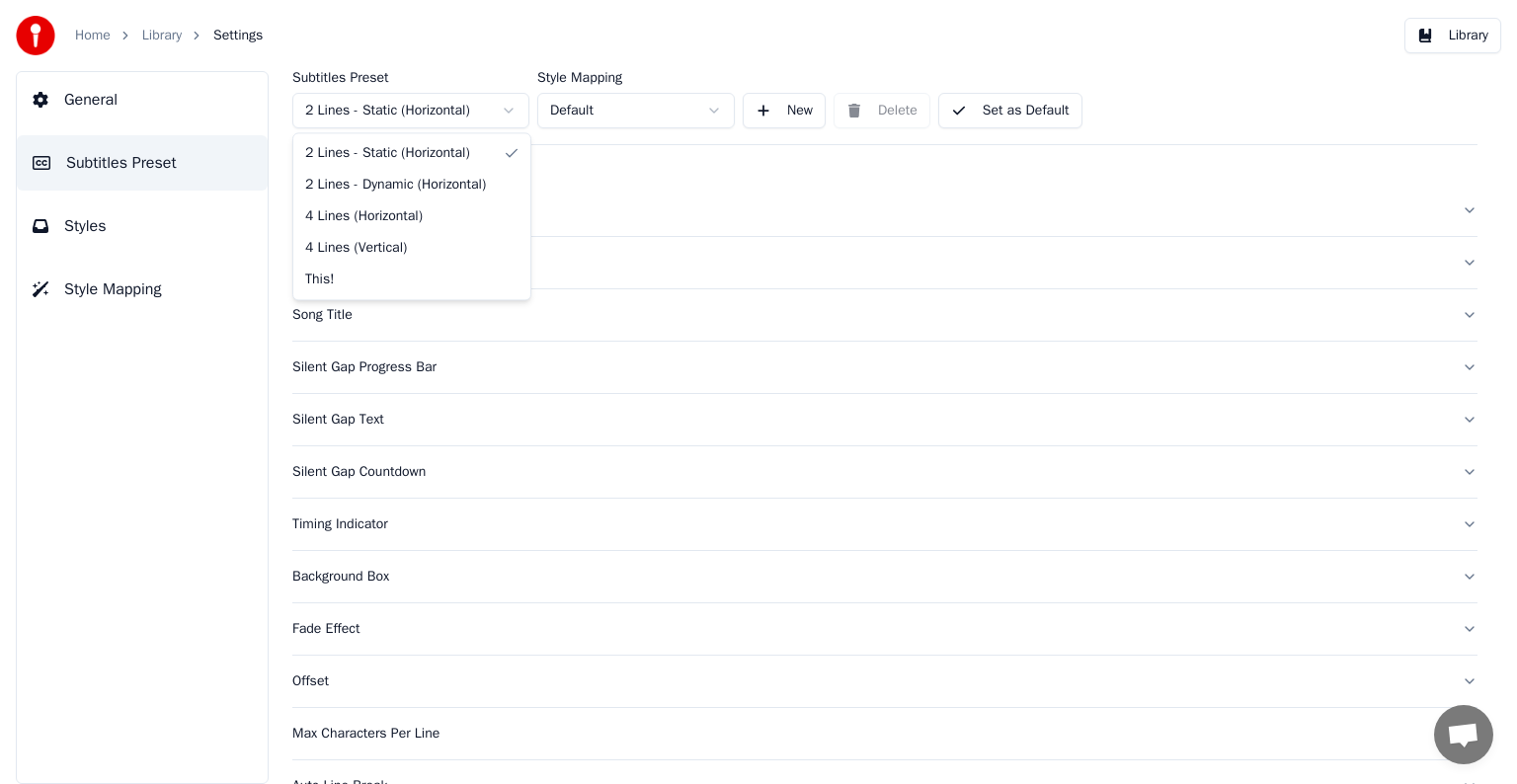 click on "Adam I added 22 more credits to your account. 7/21/2025" at bounding box center (758, 392) 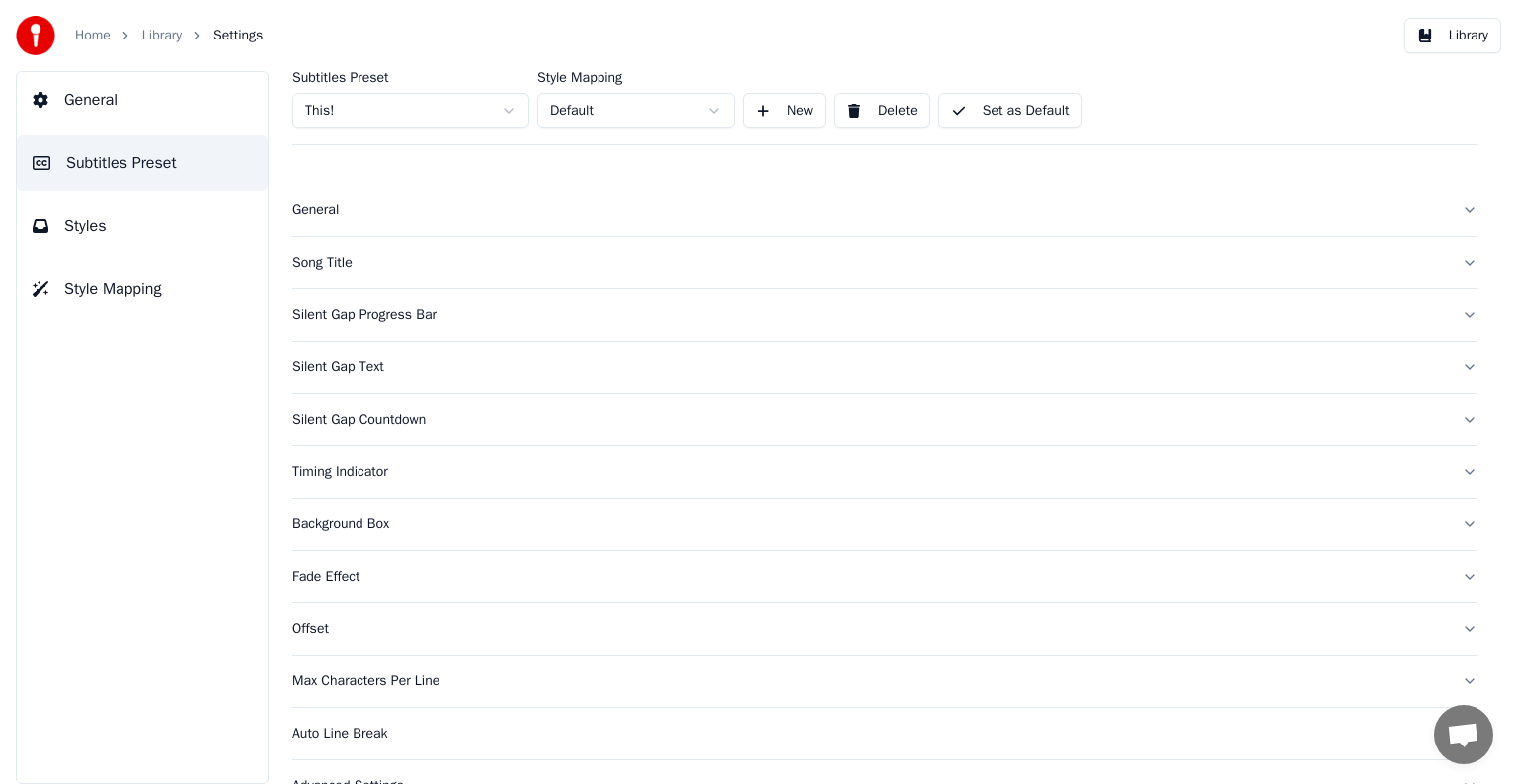 click on "Song Title" at bounding box center [869, 263] 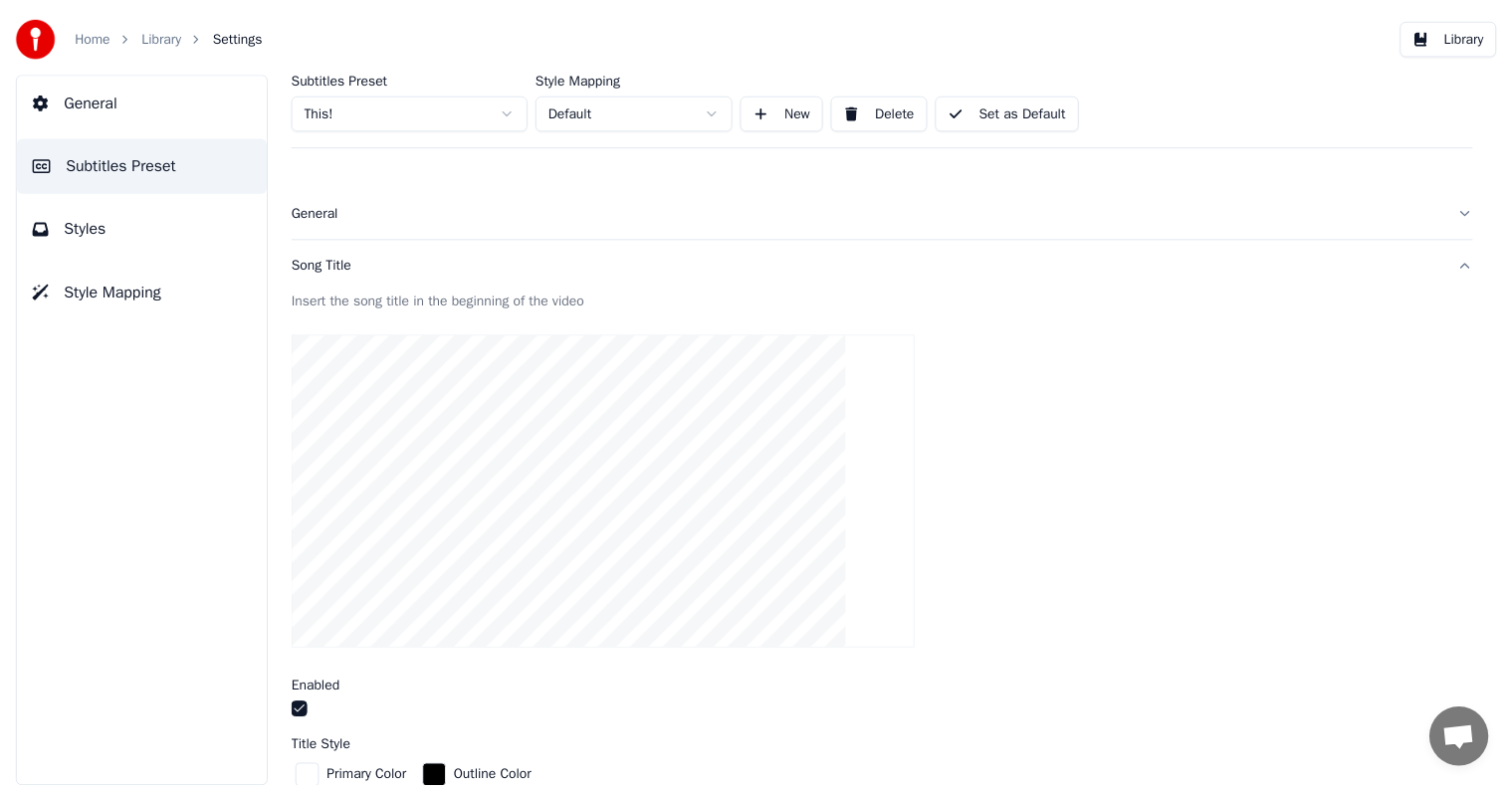 scroll, scrollTop: 398, scrollLeft: 0, axis: vertical 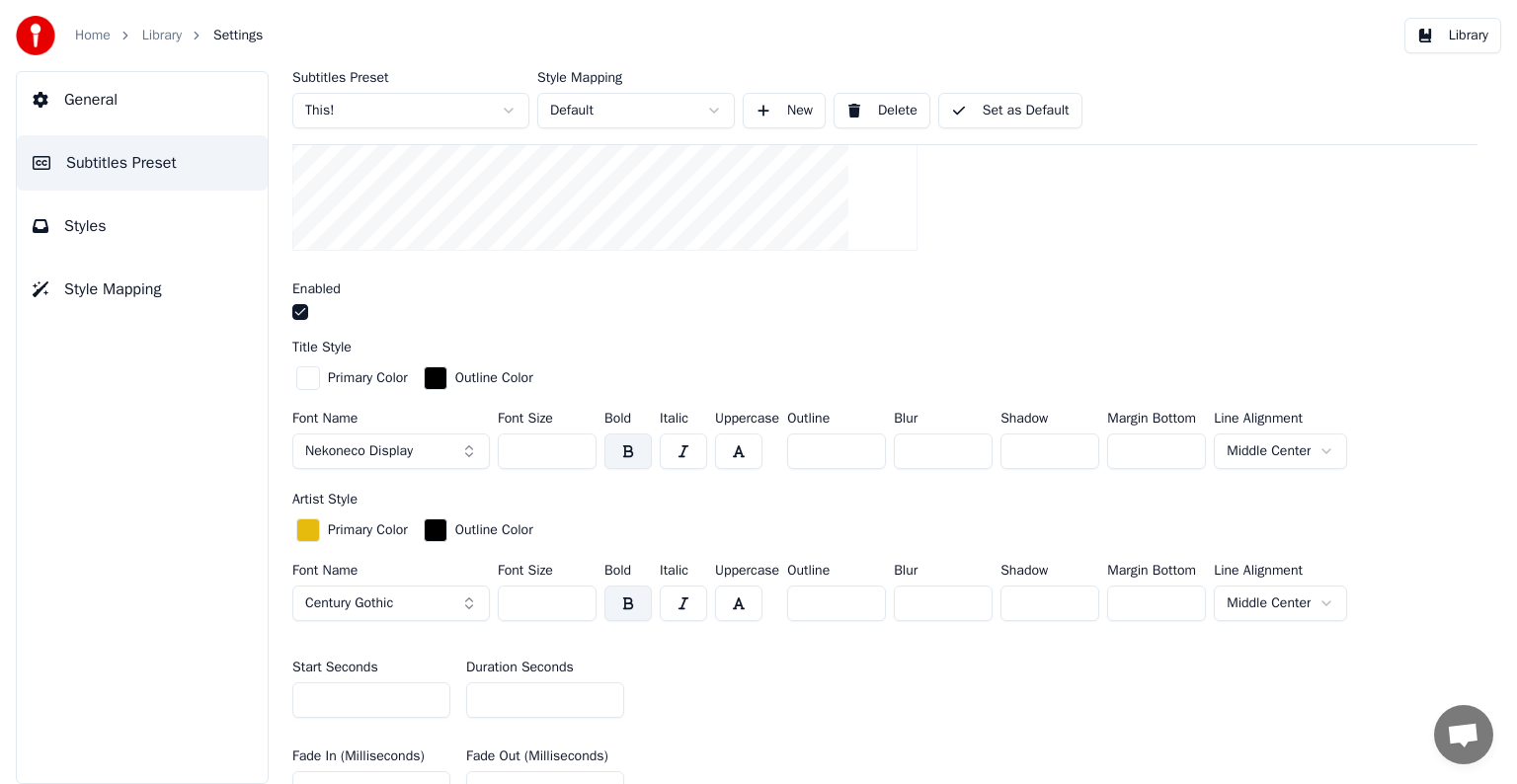 click on "**" at bounding box center (545, 700) 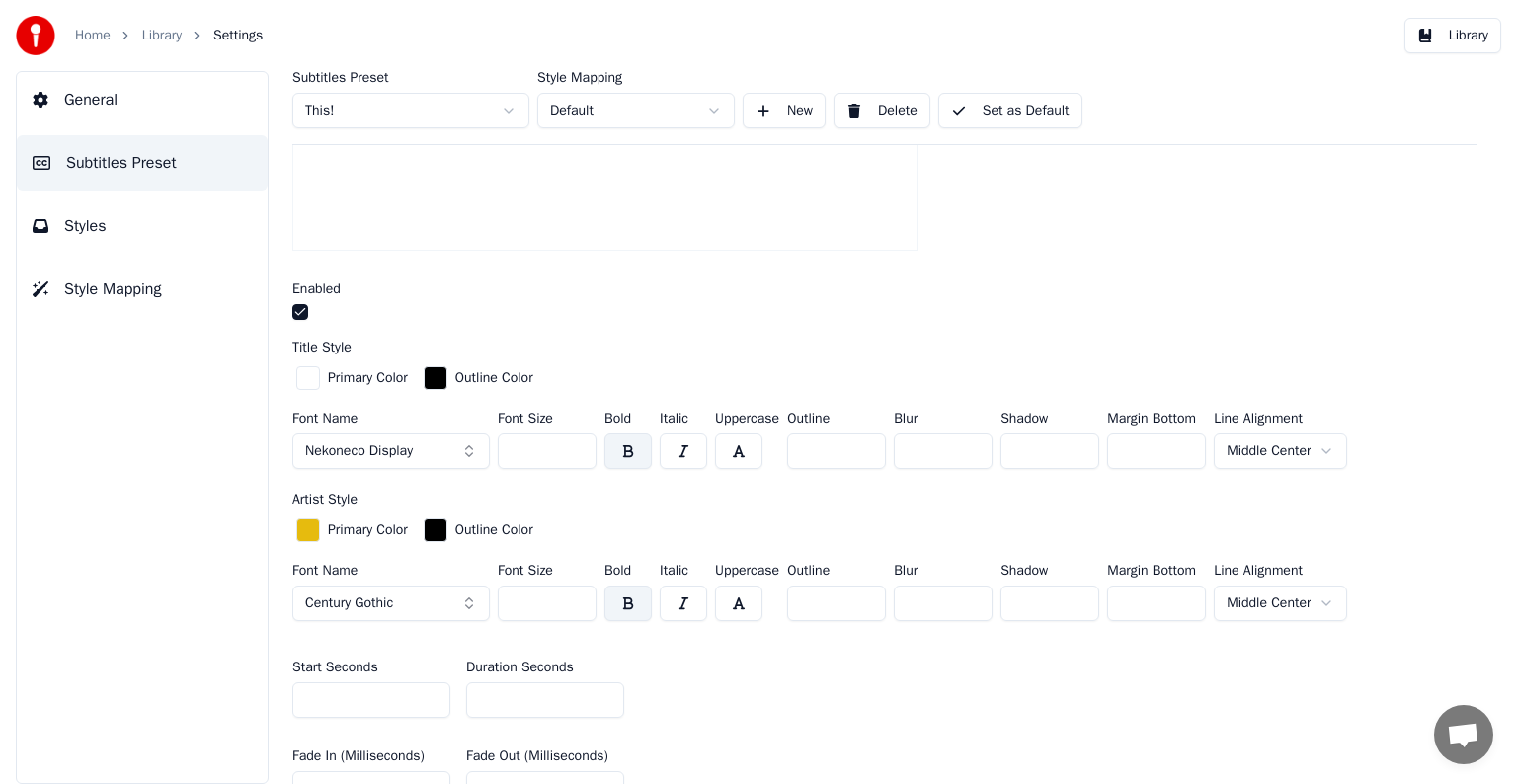 click on "**" at bounding box center (545, 700) 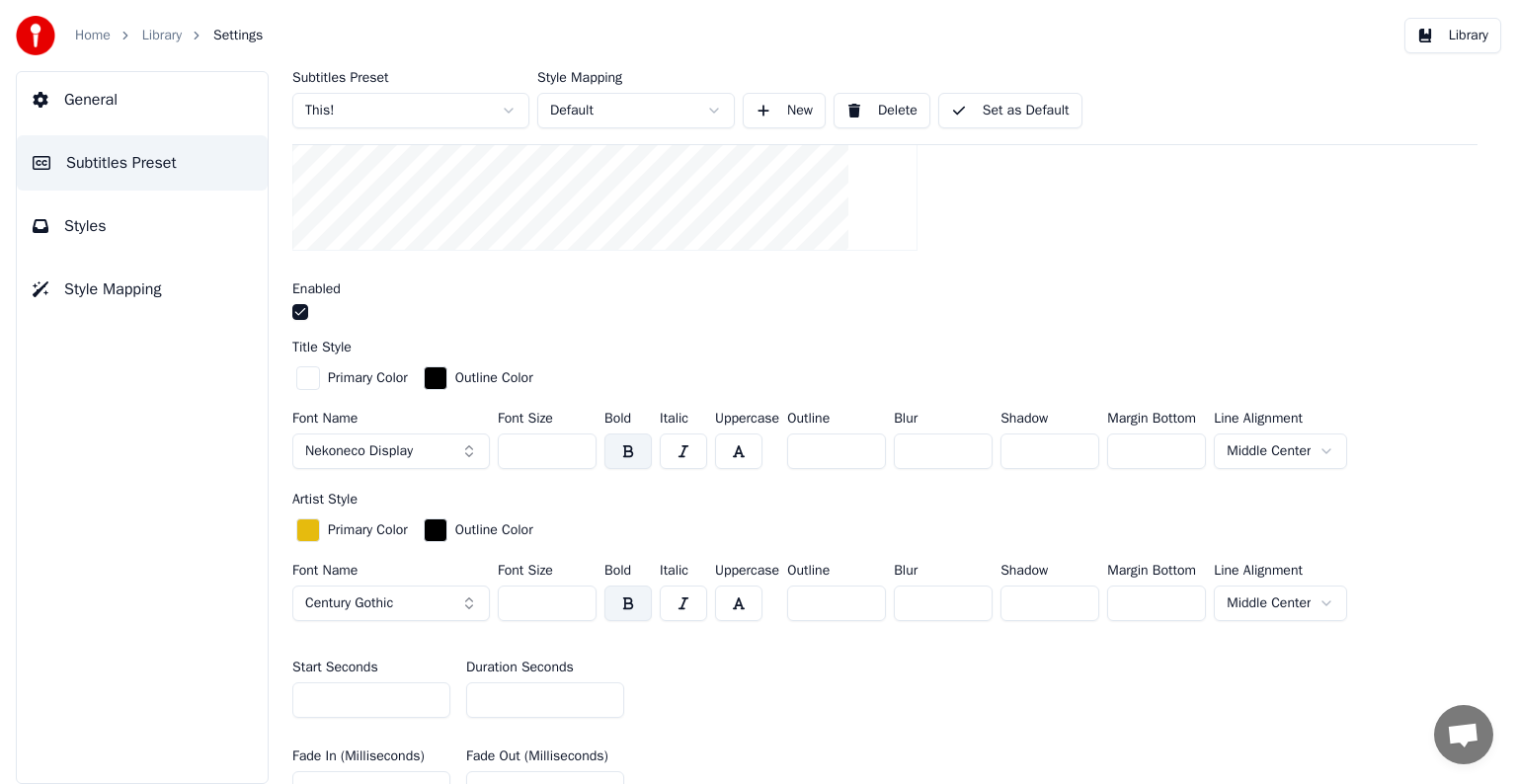 type on "**" 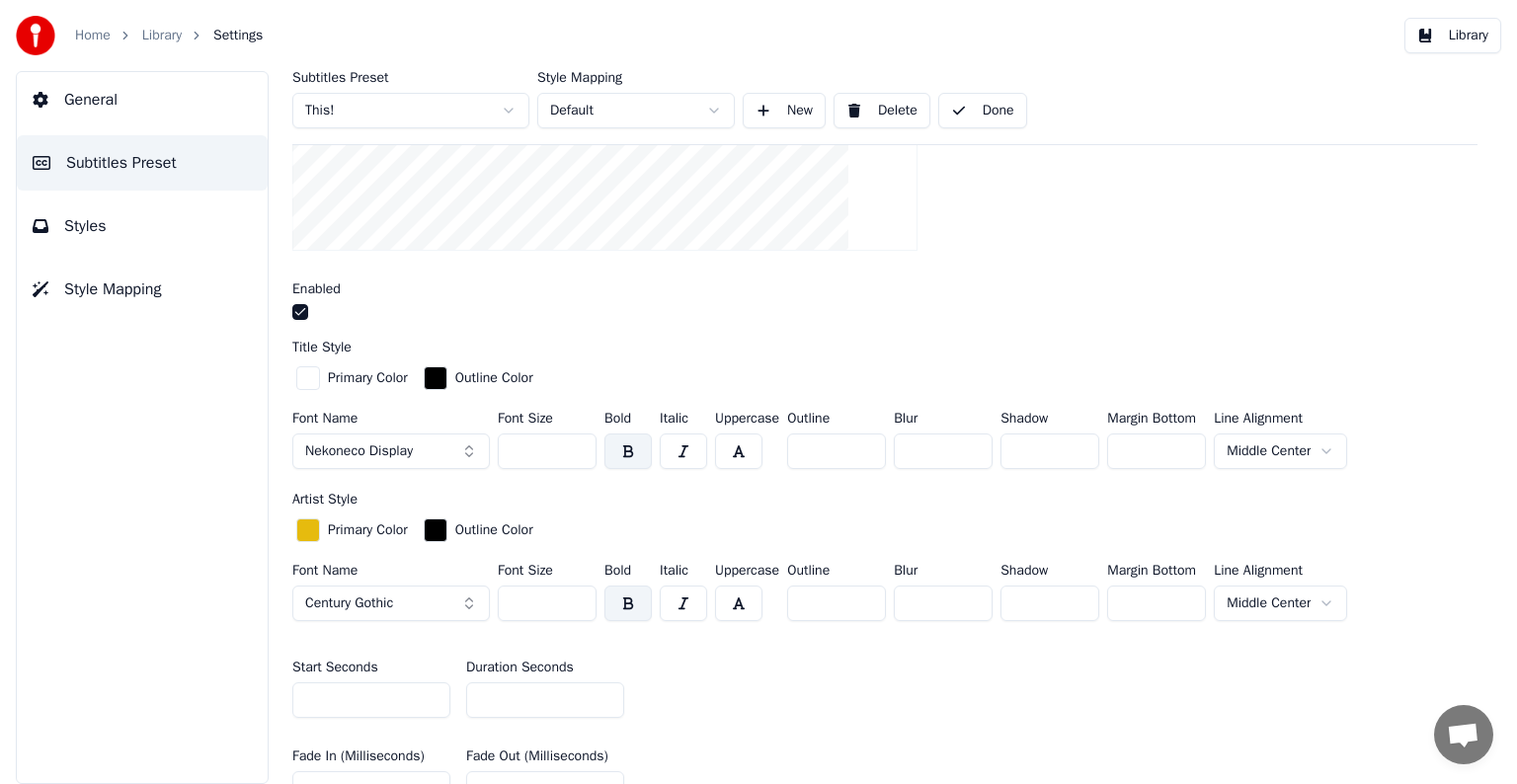click on "Home Library Settings" at bounding box center (139, 36) 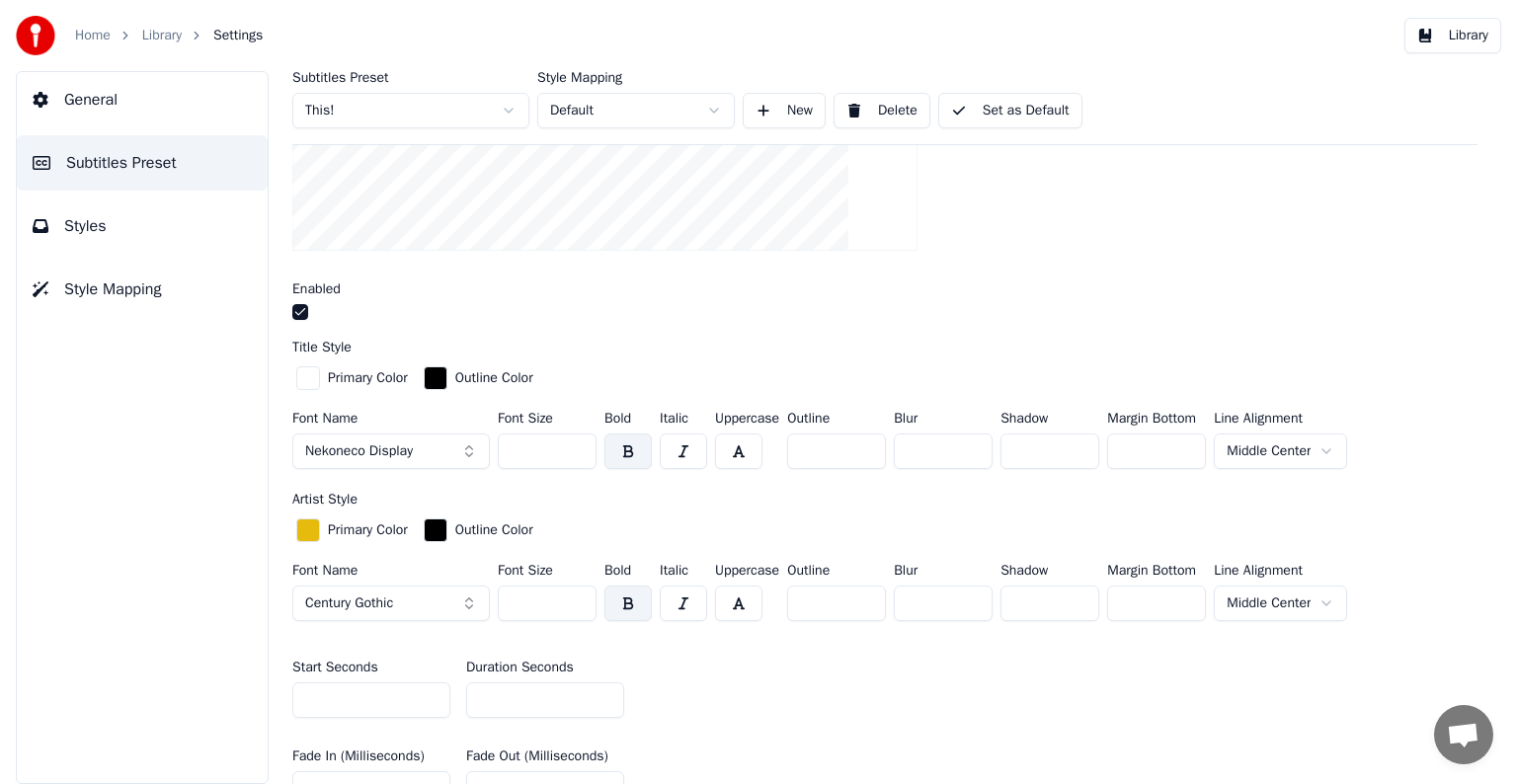 click on "Library" at bounding box center [162, 36] 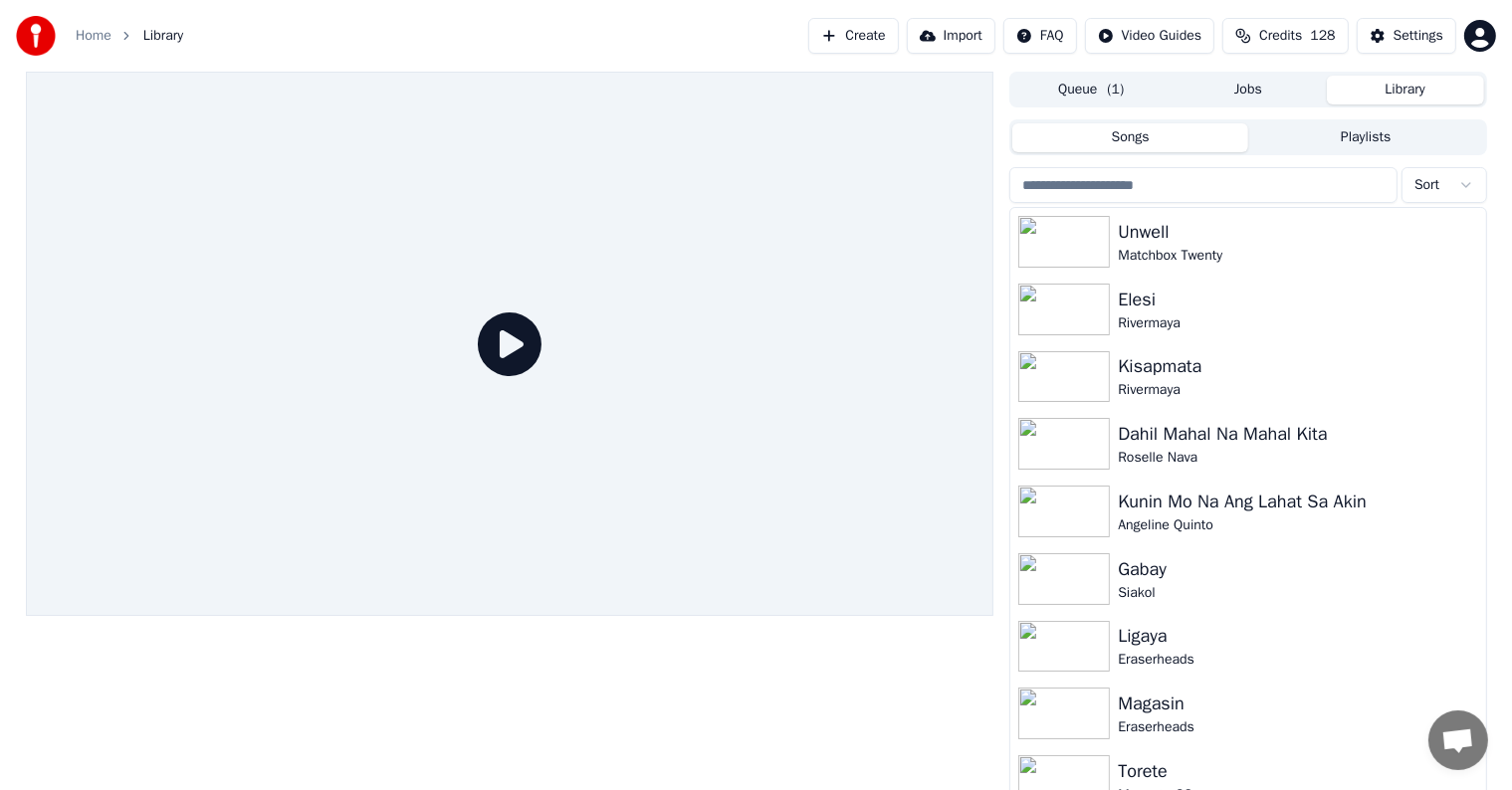 click at bounding box center (1203, 185) 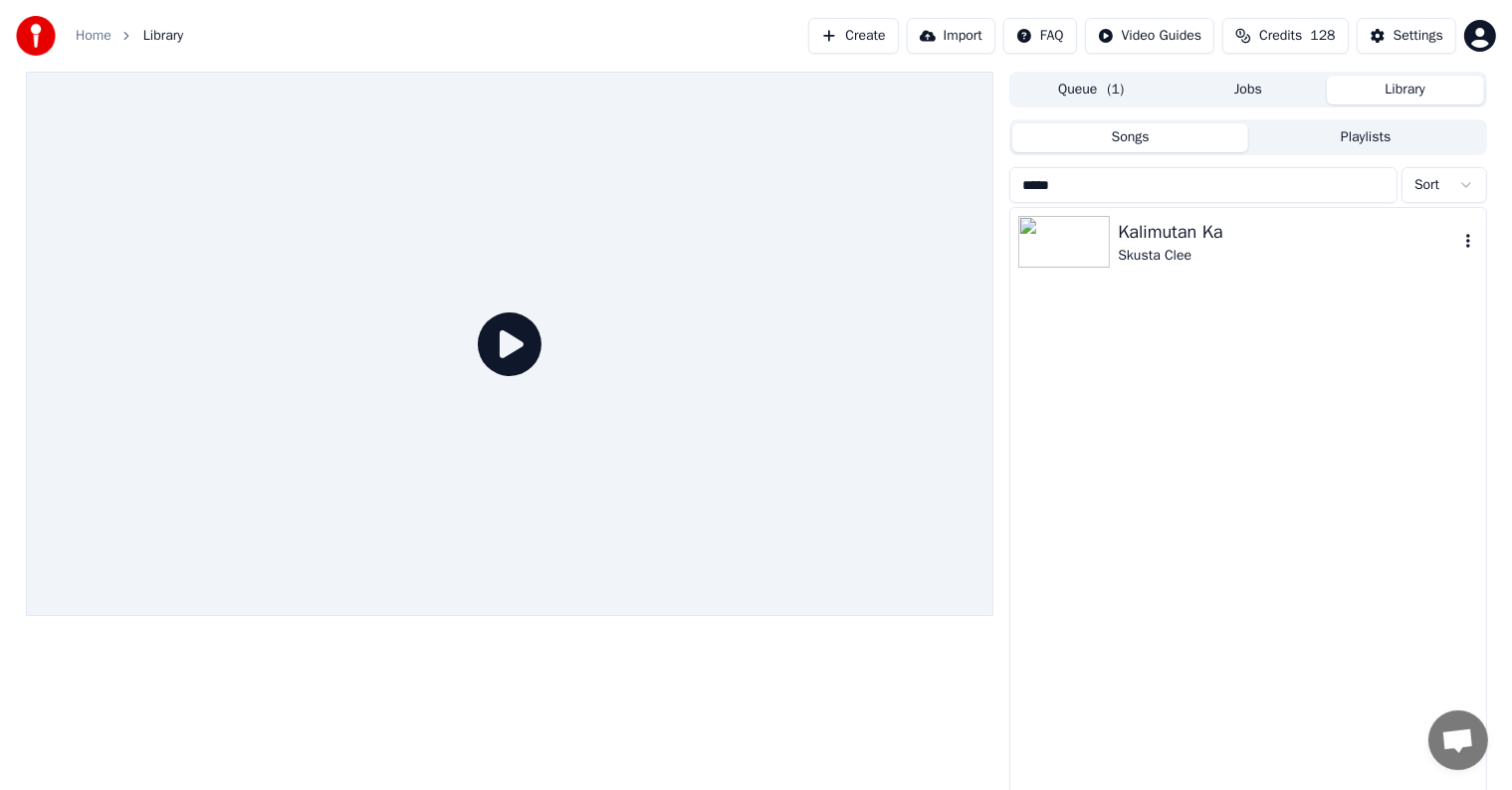 type on "*****" 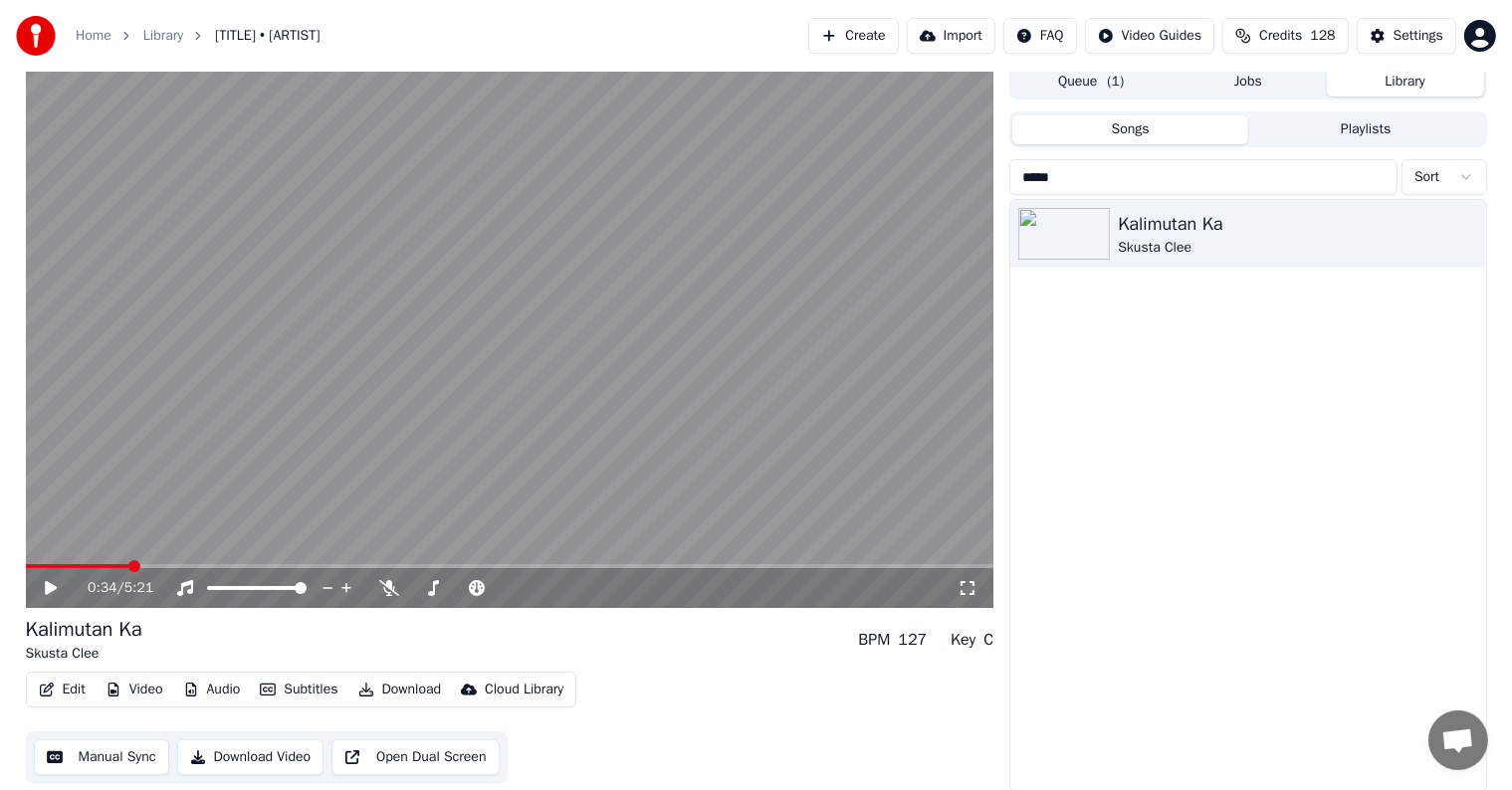 scroll, scrollTop: 9, scrollLeft: 0, axis: vertical 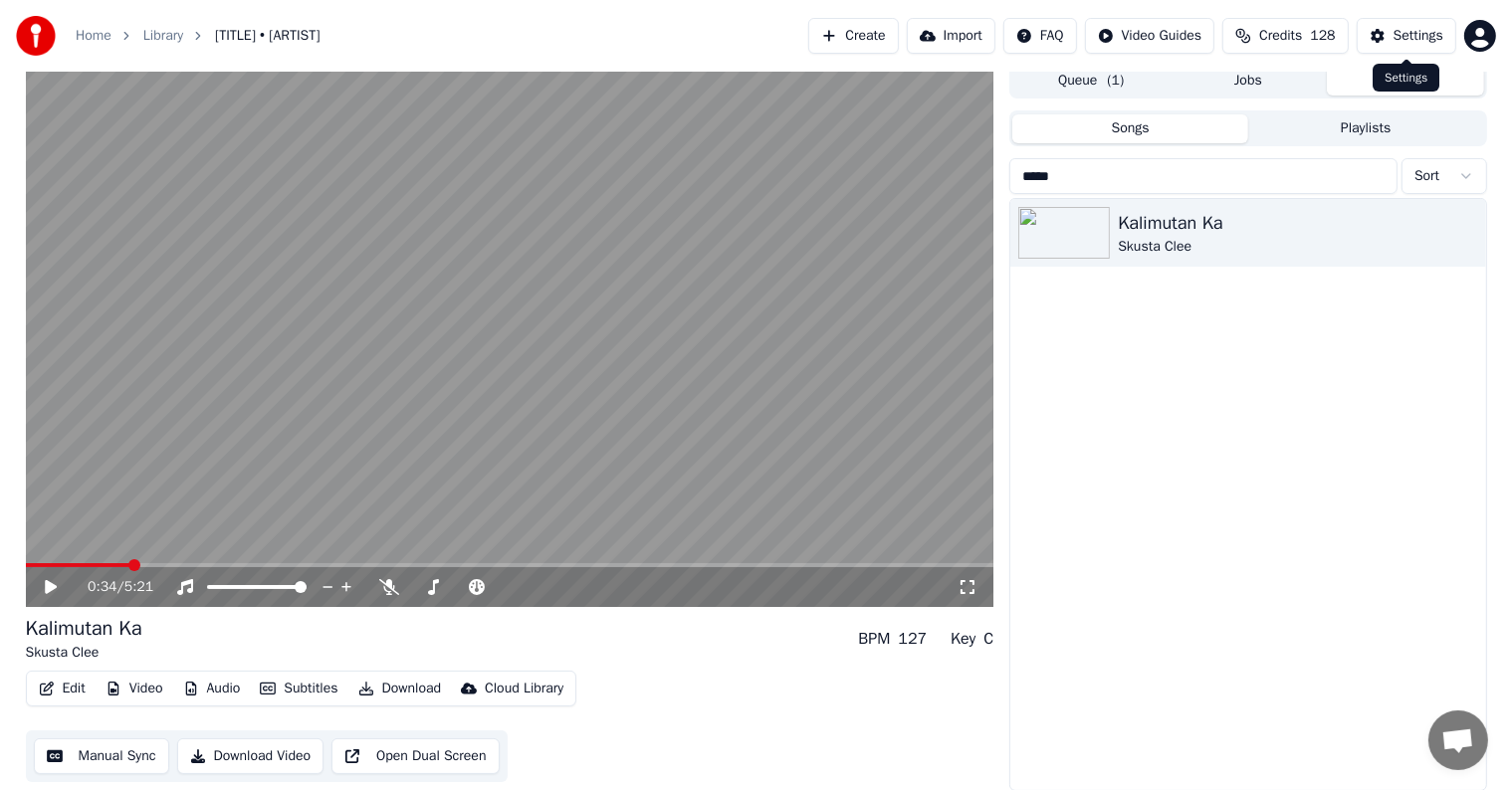 click on "Settings" at bounding box center [1406, 36] 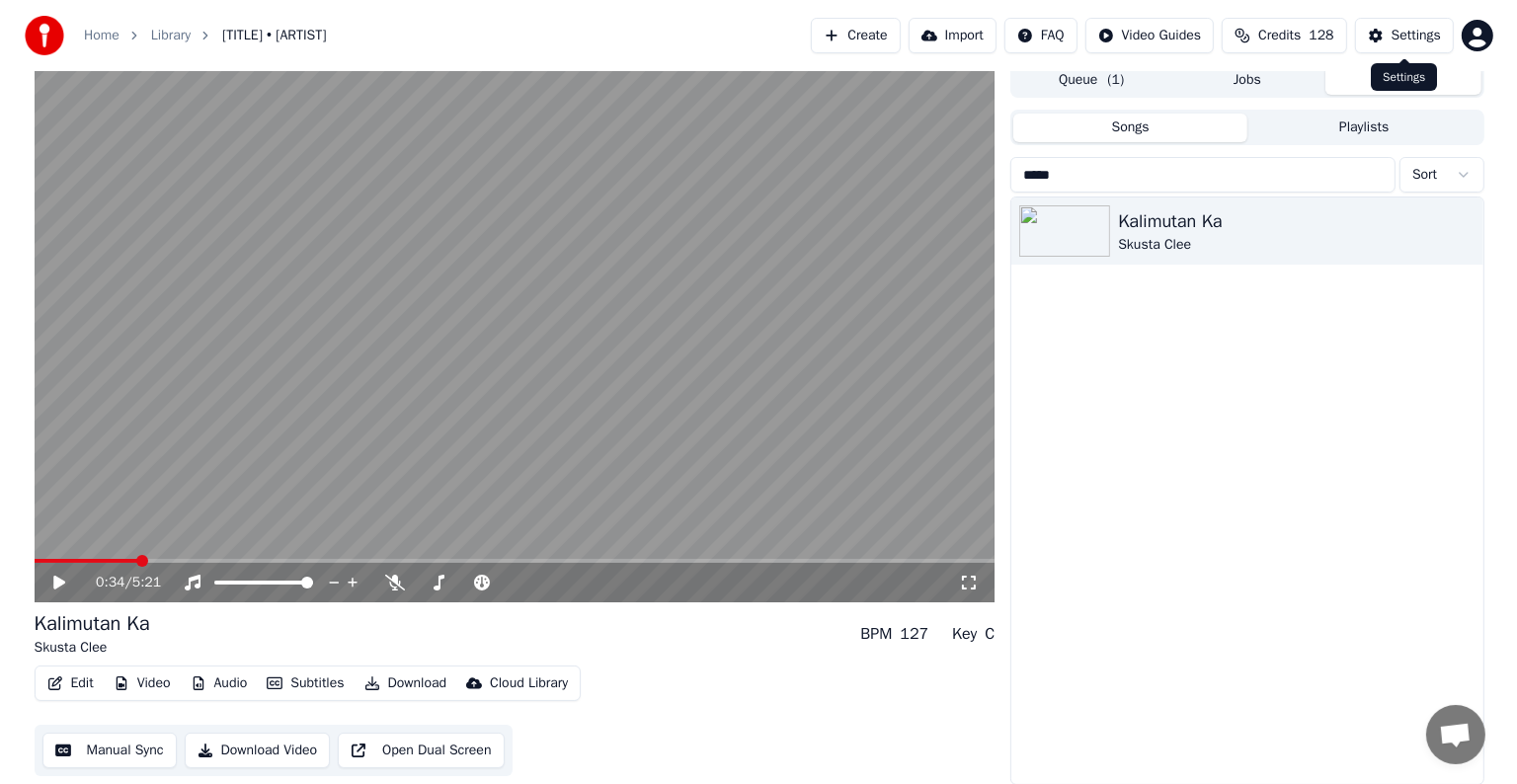 scroll, scrollTop: 0, scrollLeft: 0, axis: both 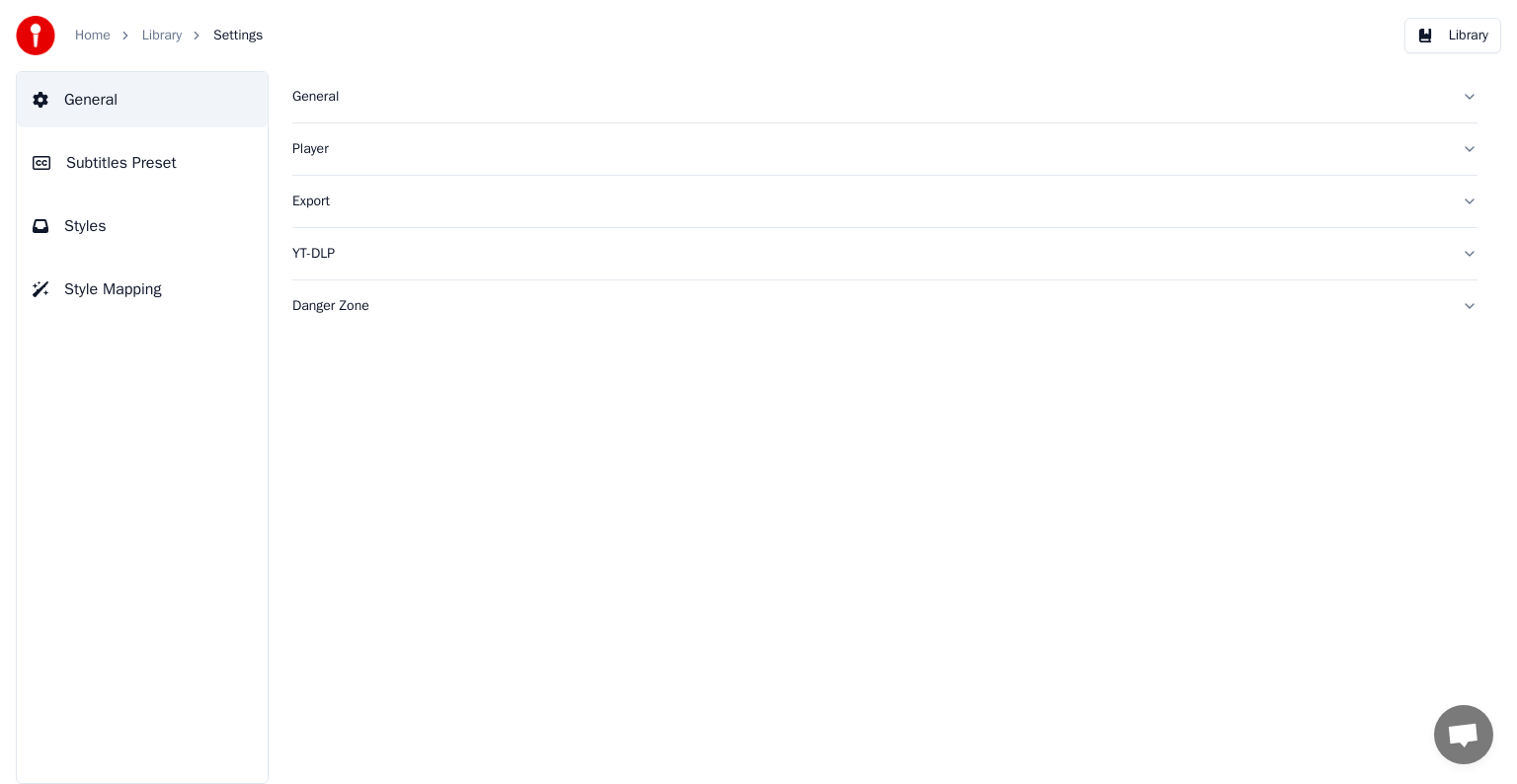click on "Subtitles Preset" at bounding box center (142, 163) 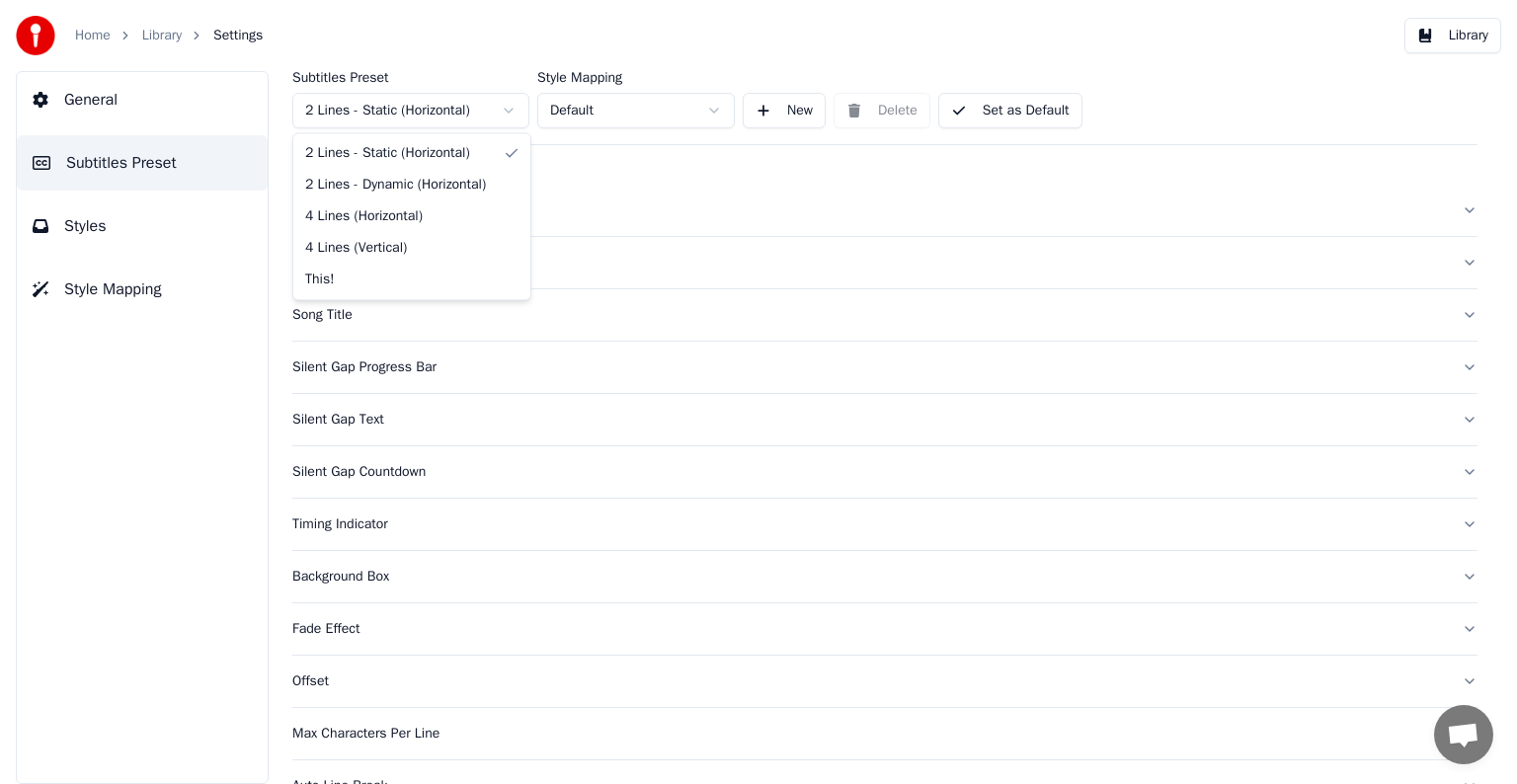 click on "Adam I added 22 more credits to your account. 7/21/2025" at bounding box center (758, 392) 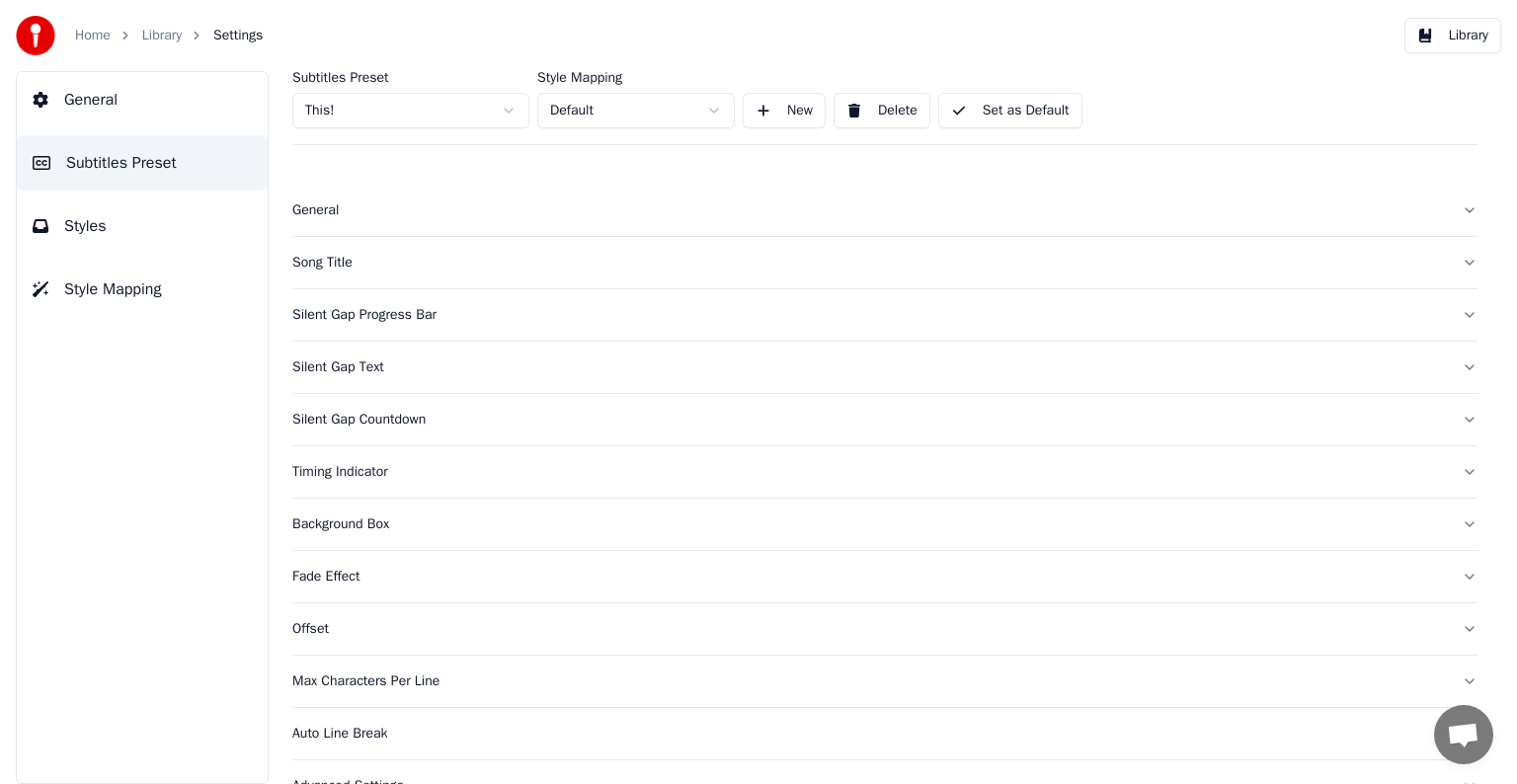 click on "Song Title" at bounding box center [869, 263] 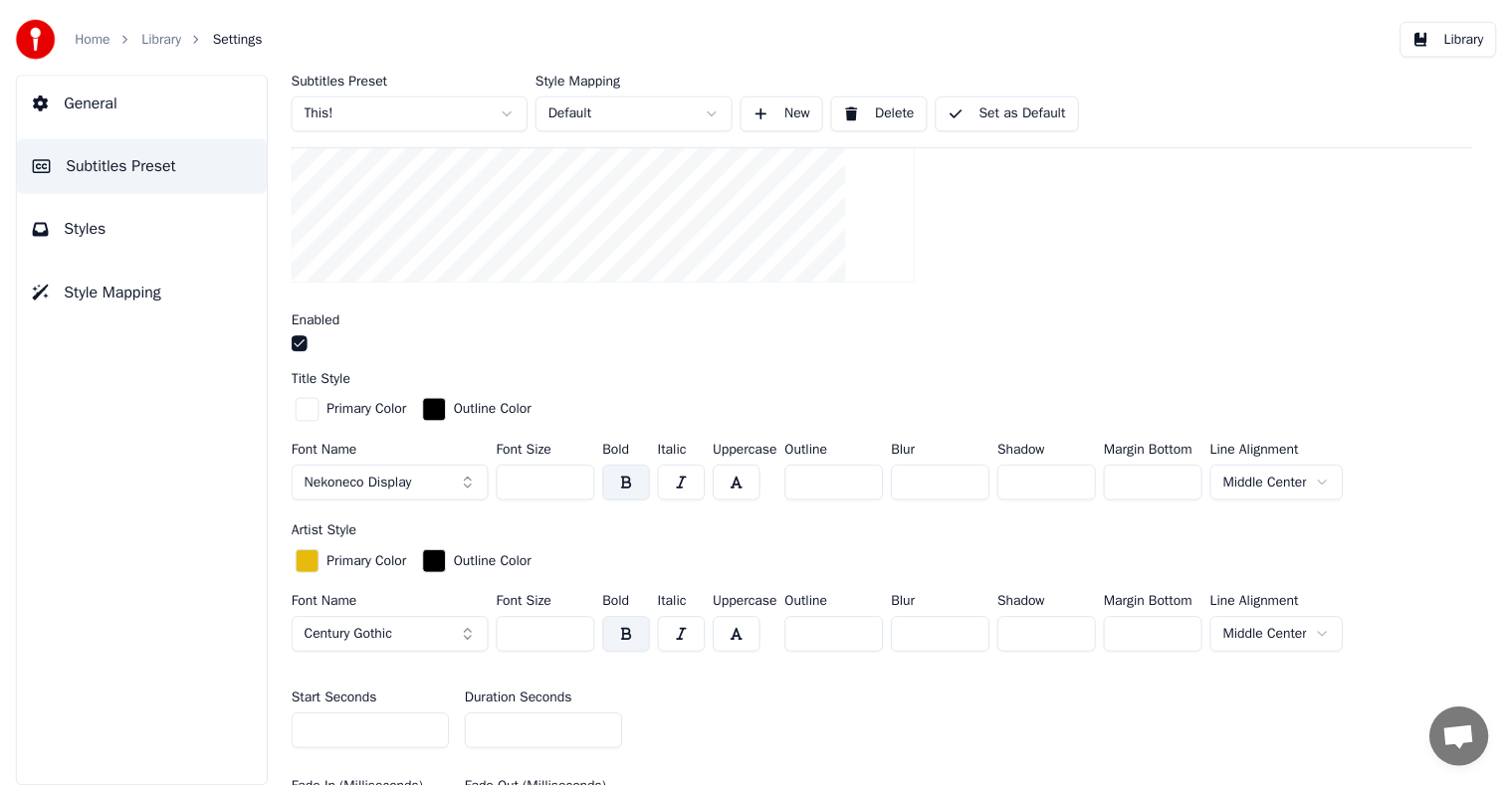 scroll, scrollTop: 398, scrollLeft: 0, axis: vertical 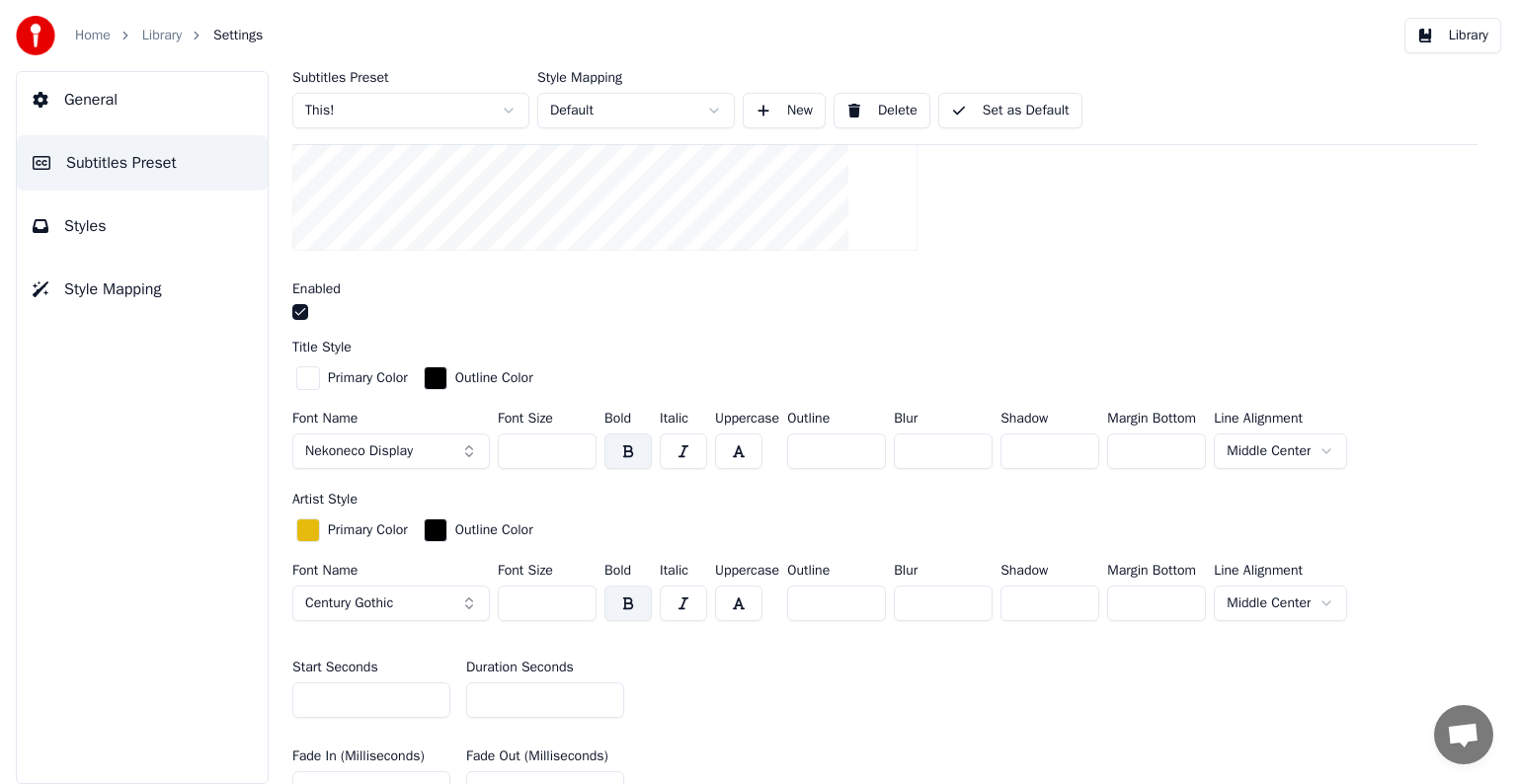 click on "**" at bounding box center [545, 700] 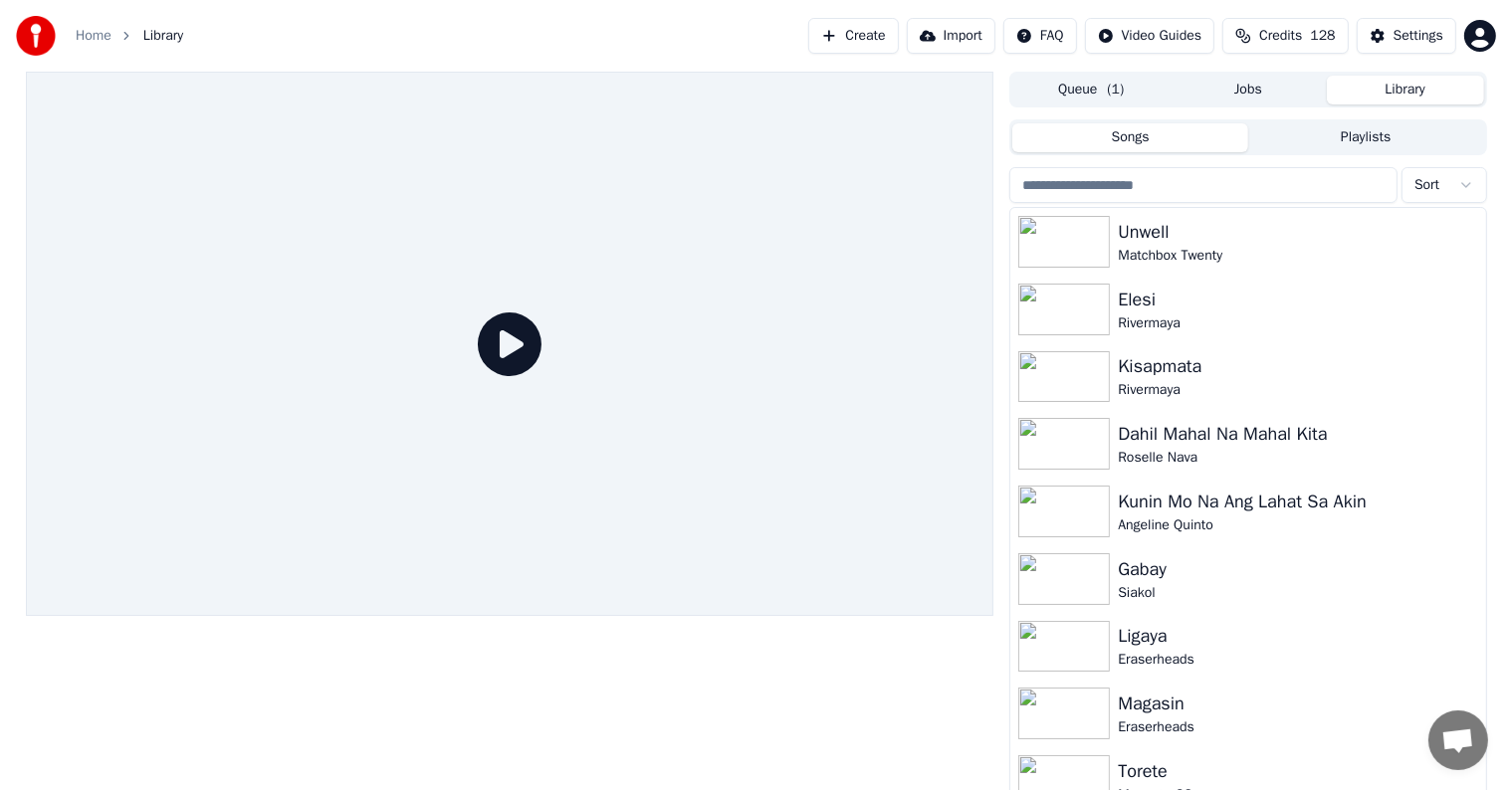 click at bounding box center [1203, 185] 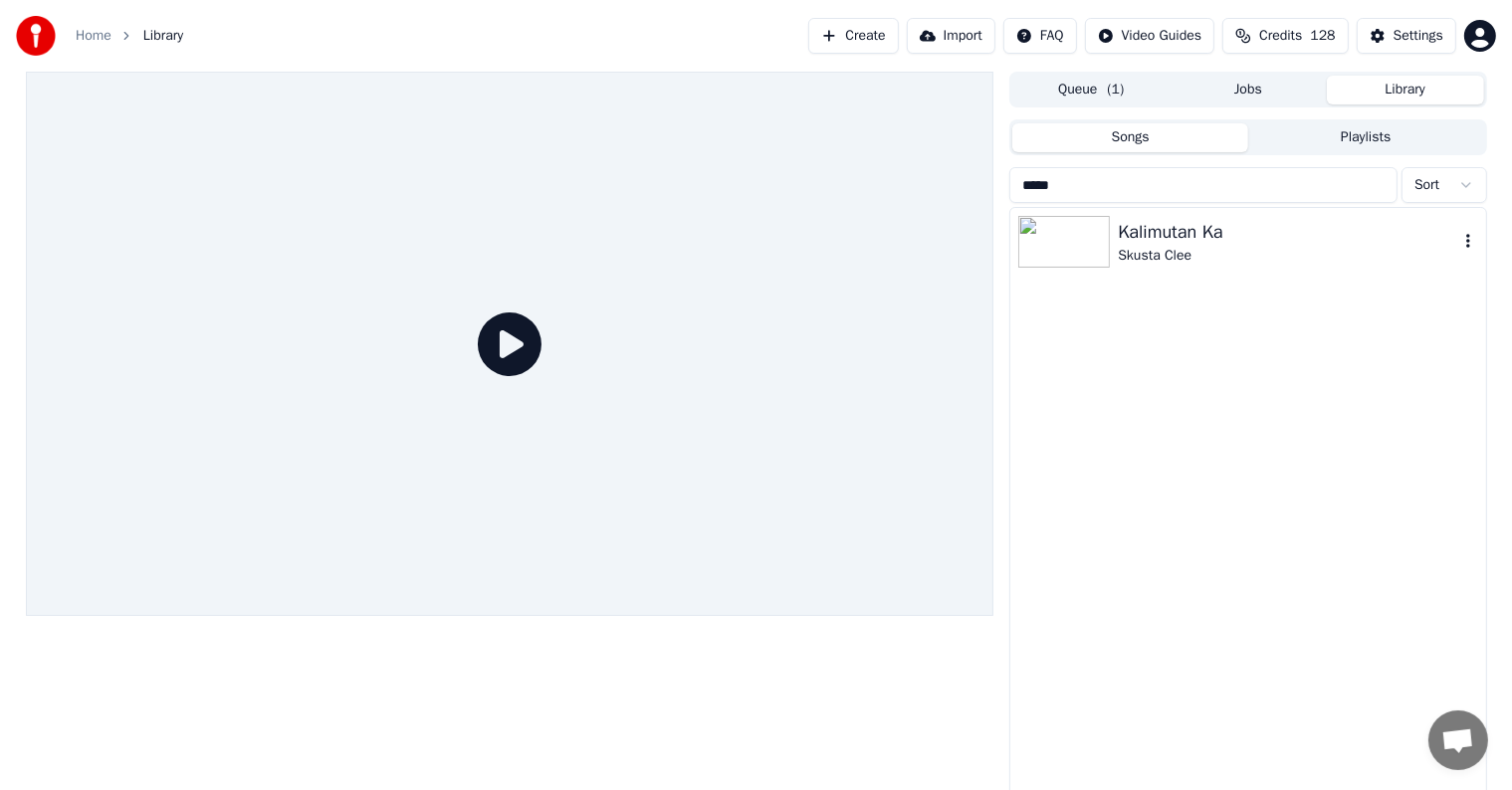 type on "*****" 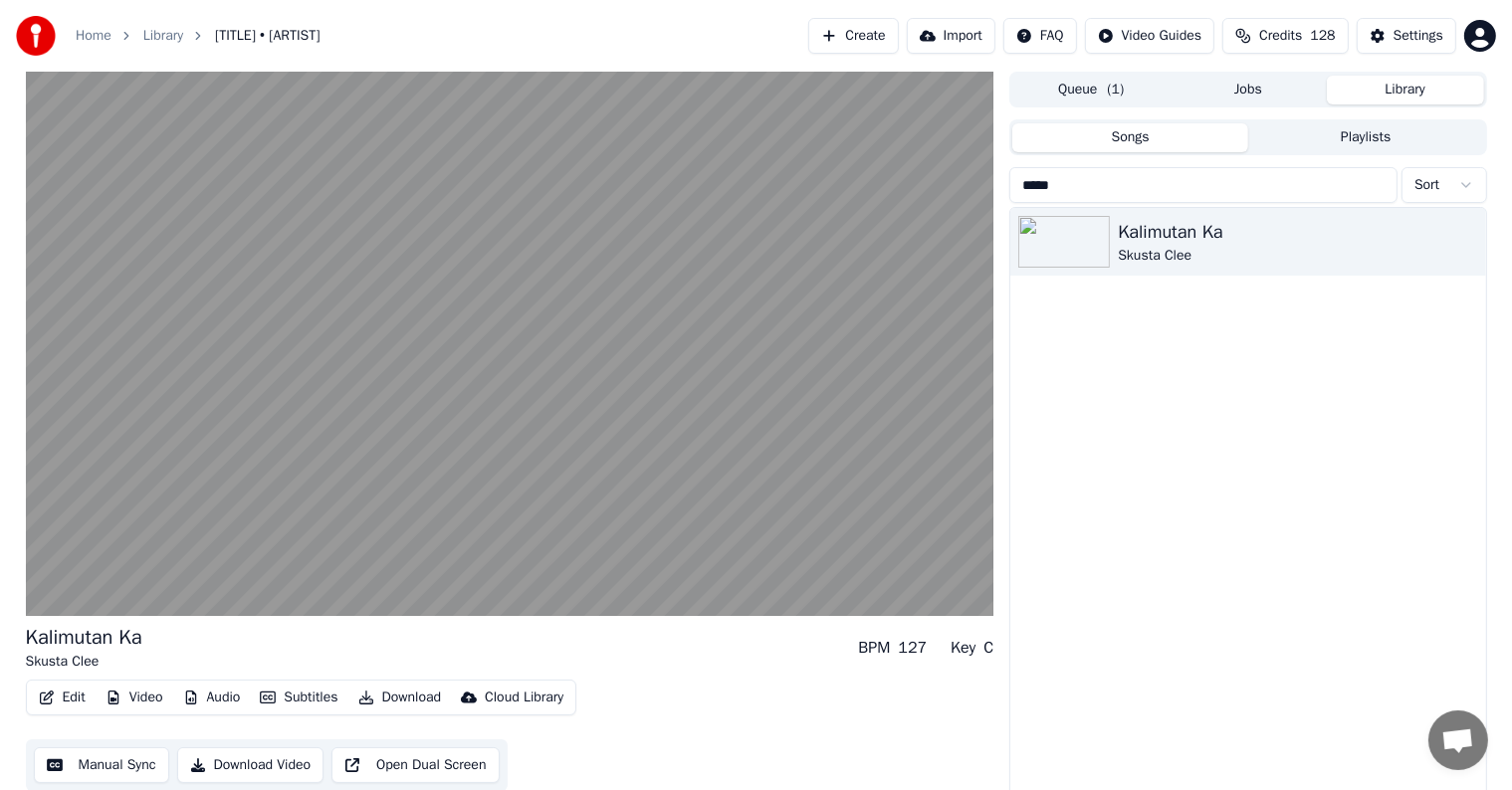 click on "Manual Sync" at bounding box center (102, 765) 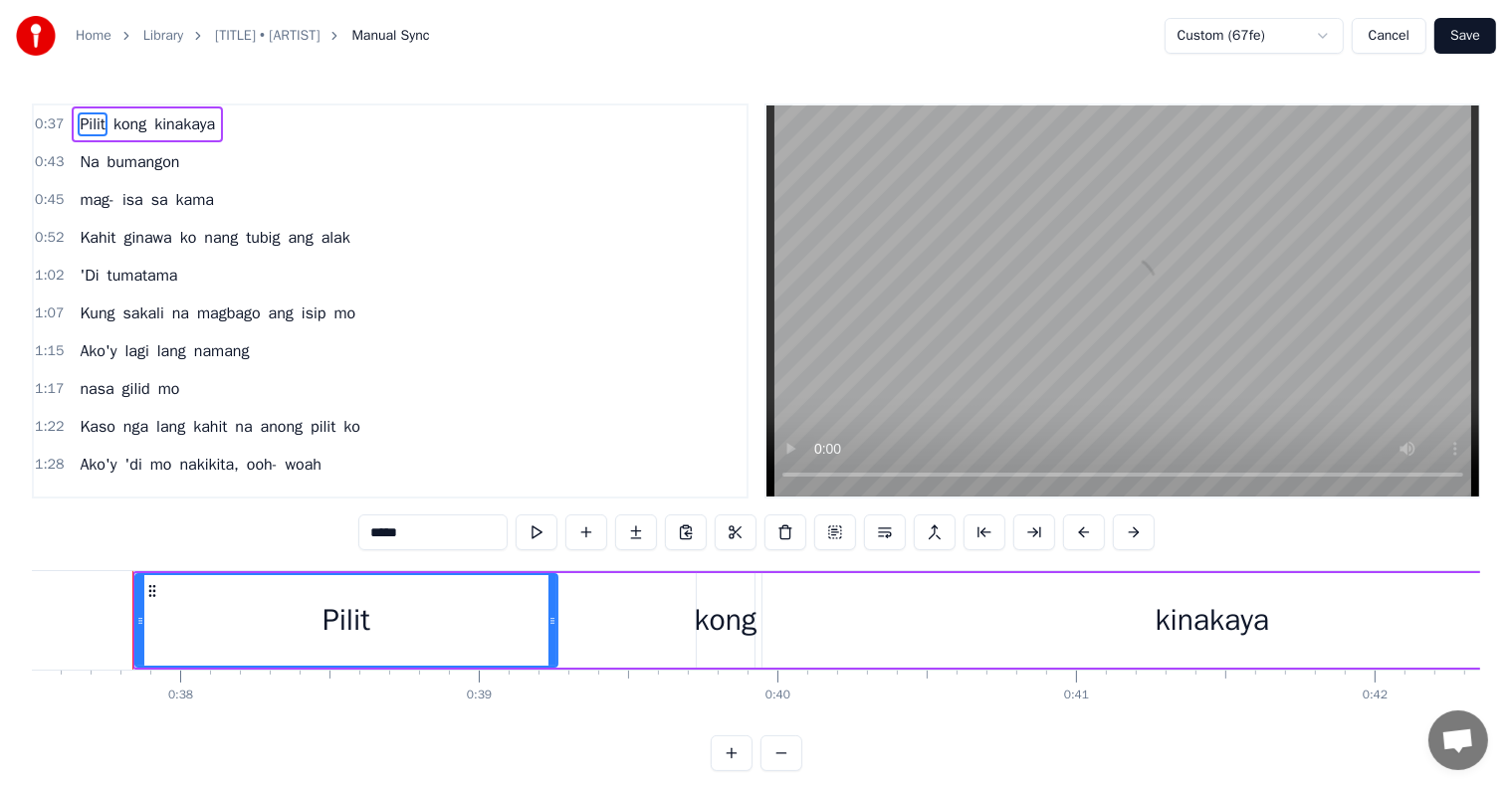 scroll, scrollTop: 0, scrollLeft: 11171, axis: horizontal 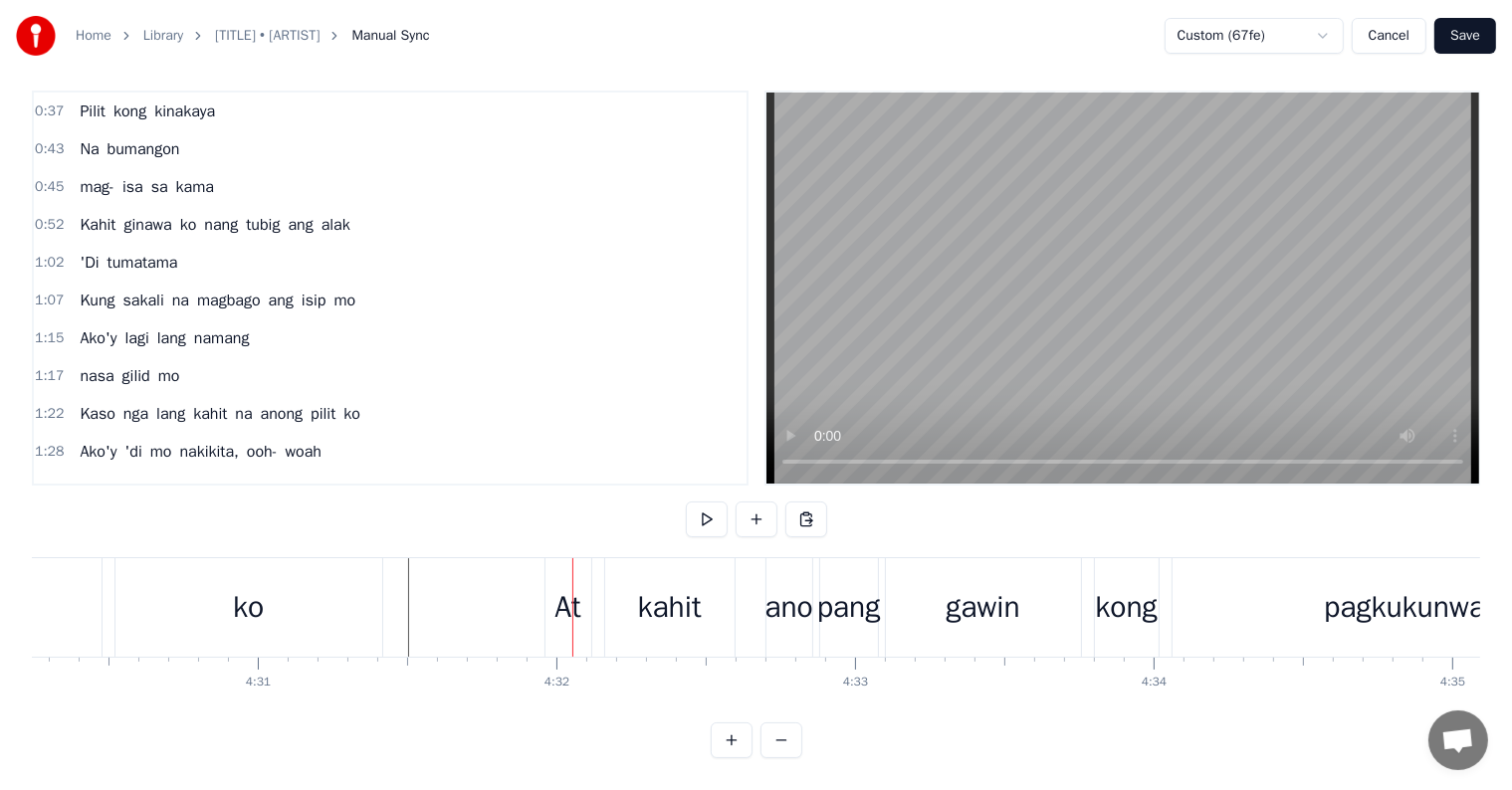 click on "At" at bounding box center [568, 607] 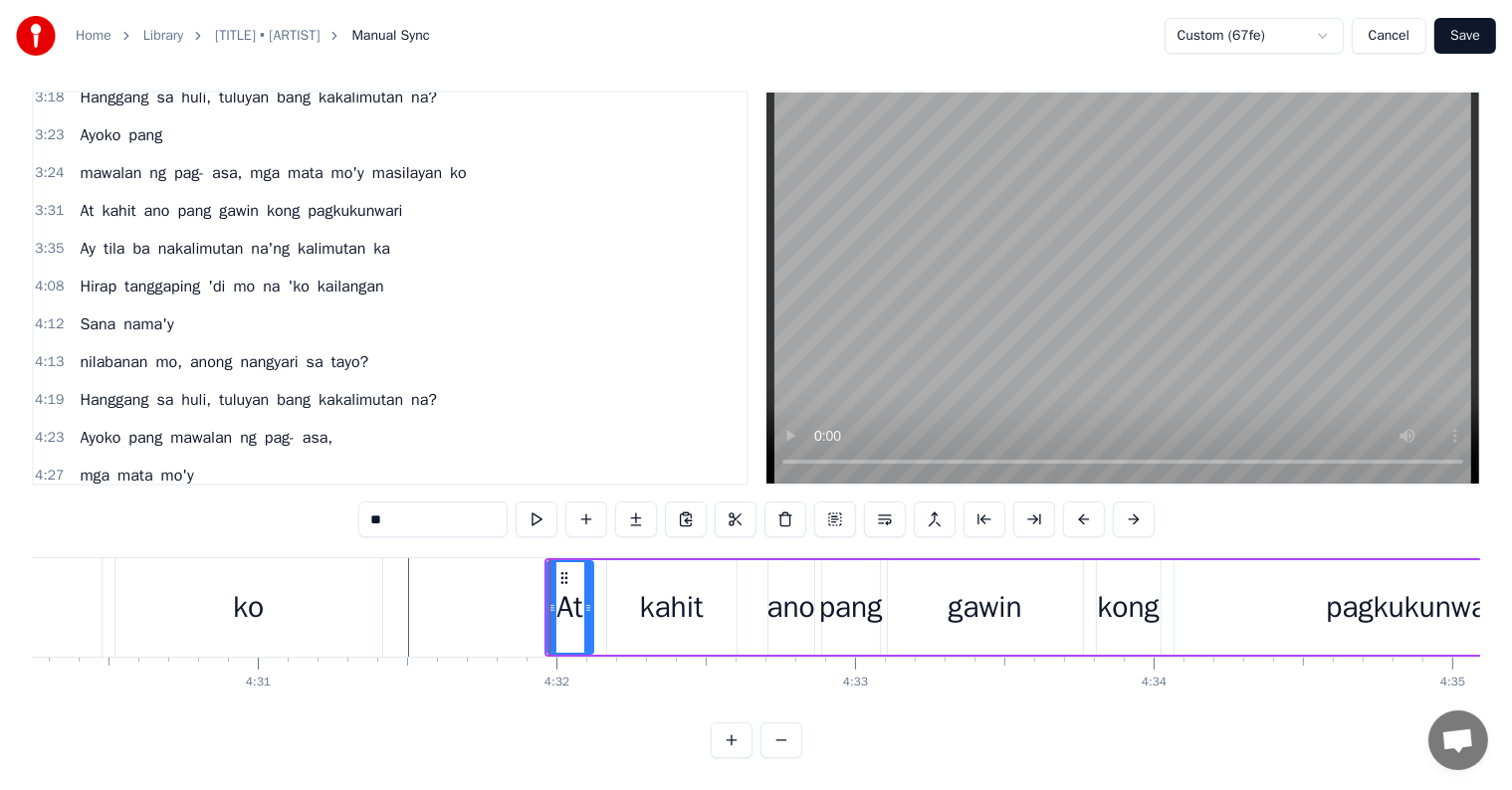 scroll, scrollTop: 1365, scrollLeft: 0, axis: vertical 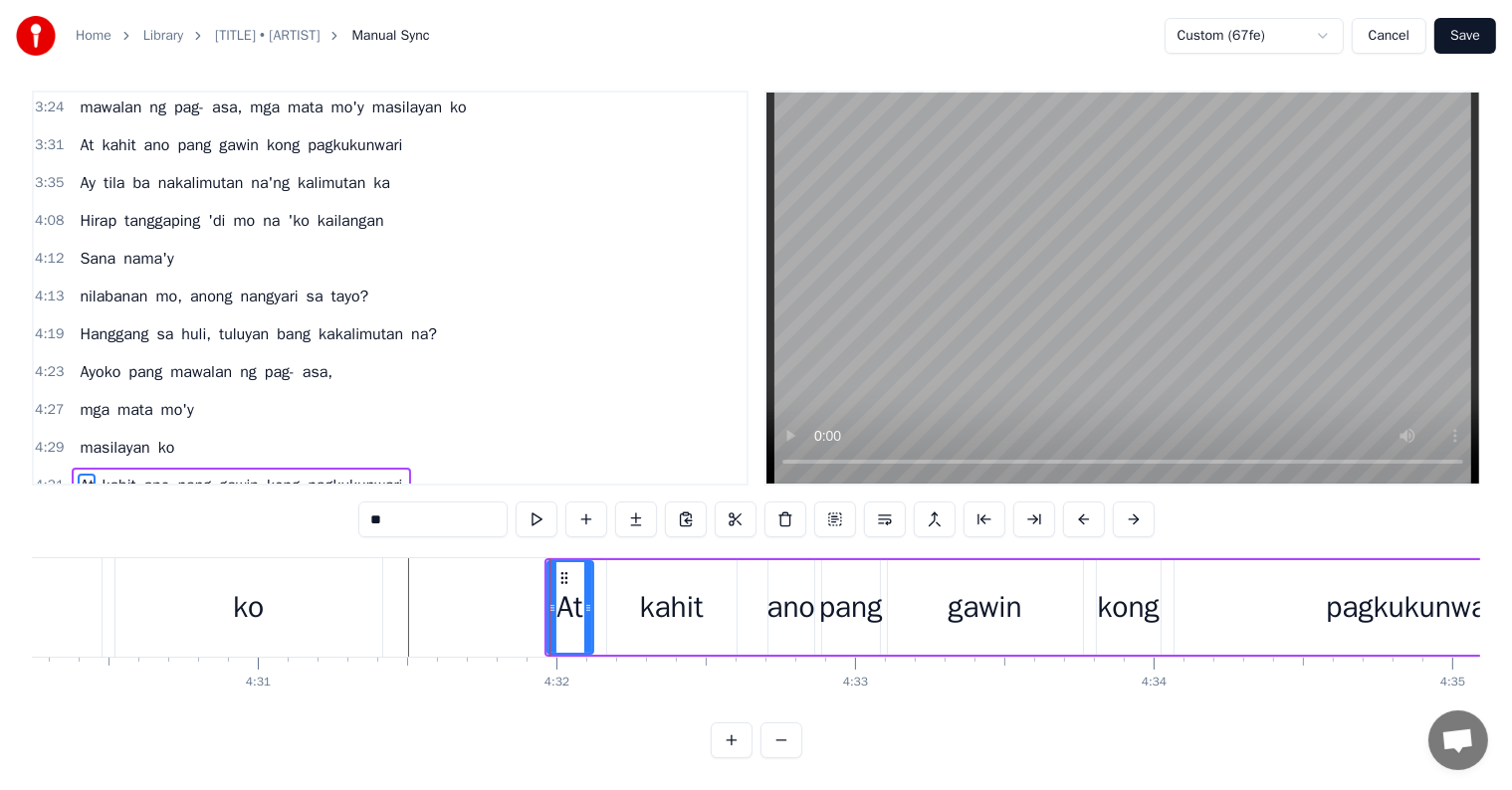 click at bounding box center (549, 607) 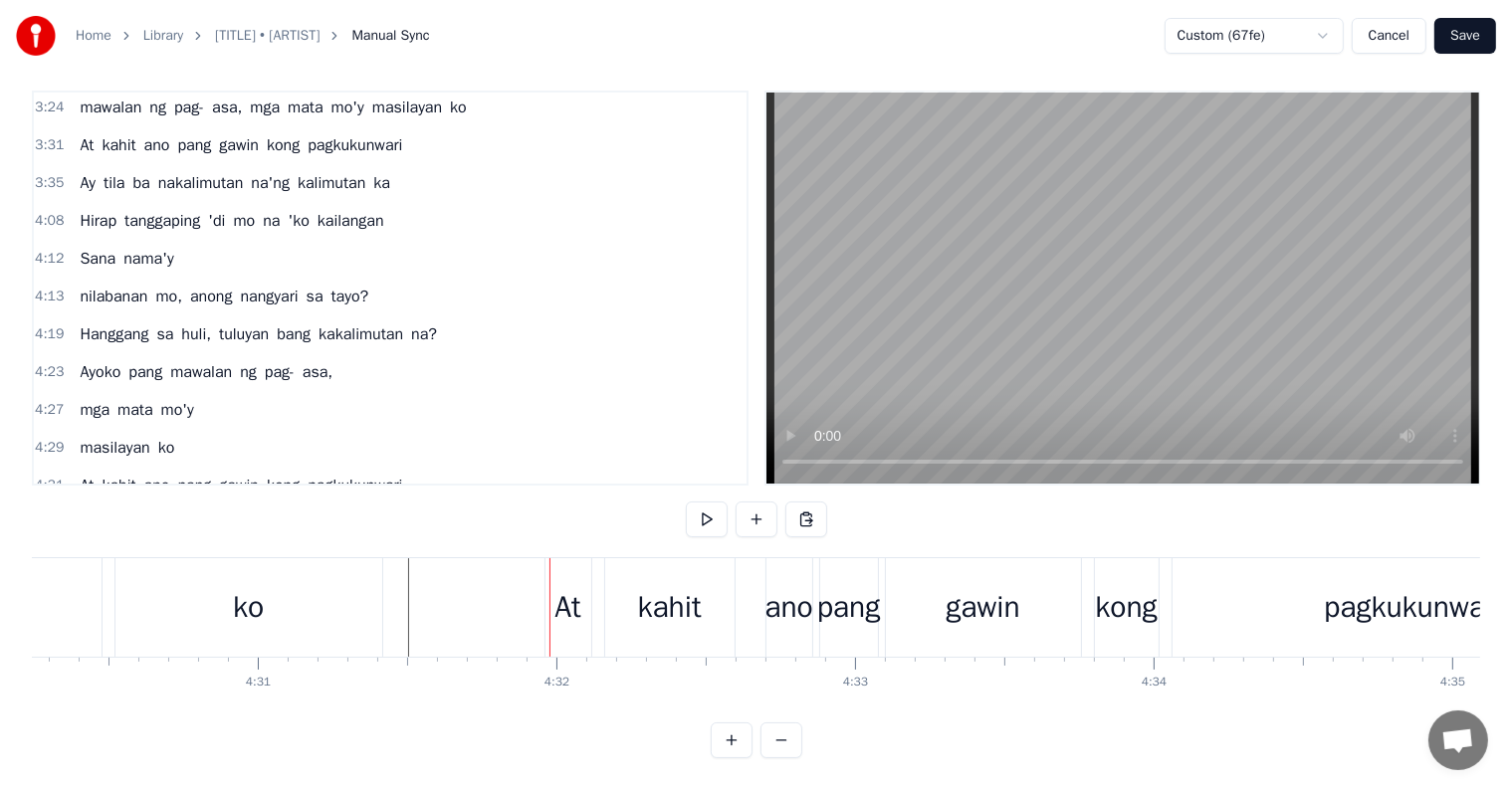 click on "At" at bounding box center [567, 607] 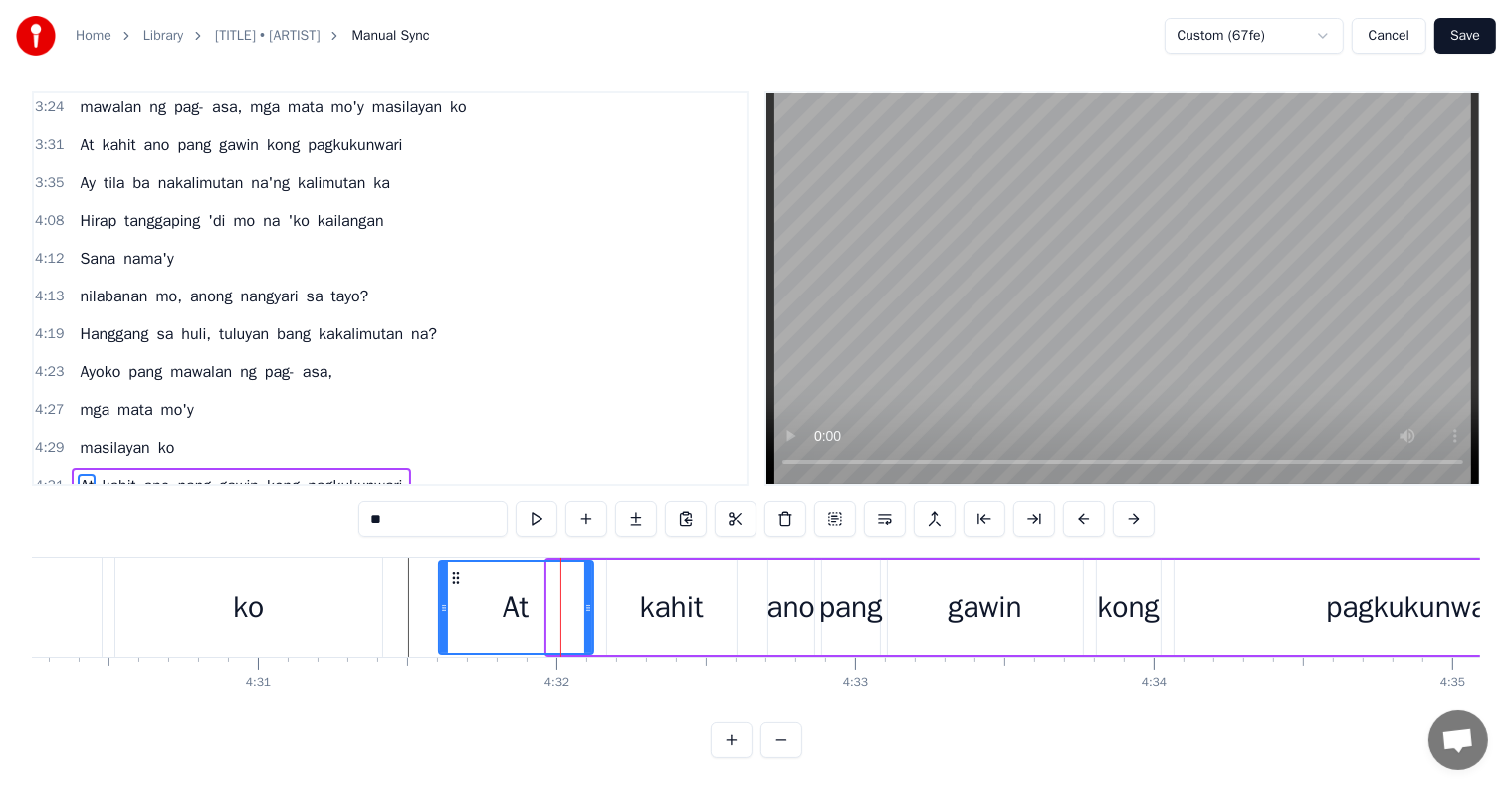 drag, startPoint x: 550, startPoint y: 588, endPoint x: 442, endPoint y: 590, distance: 108.01852 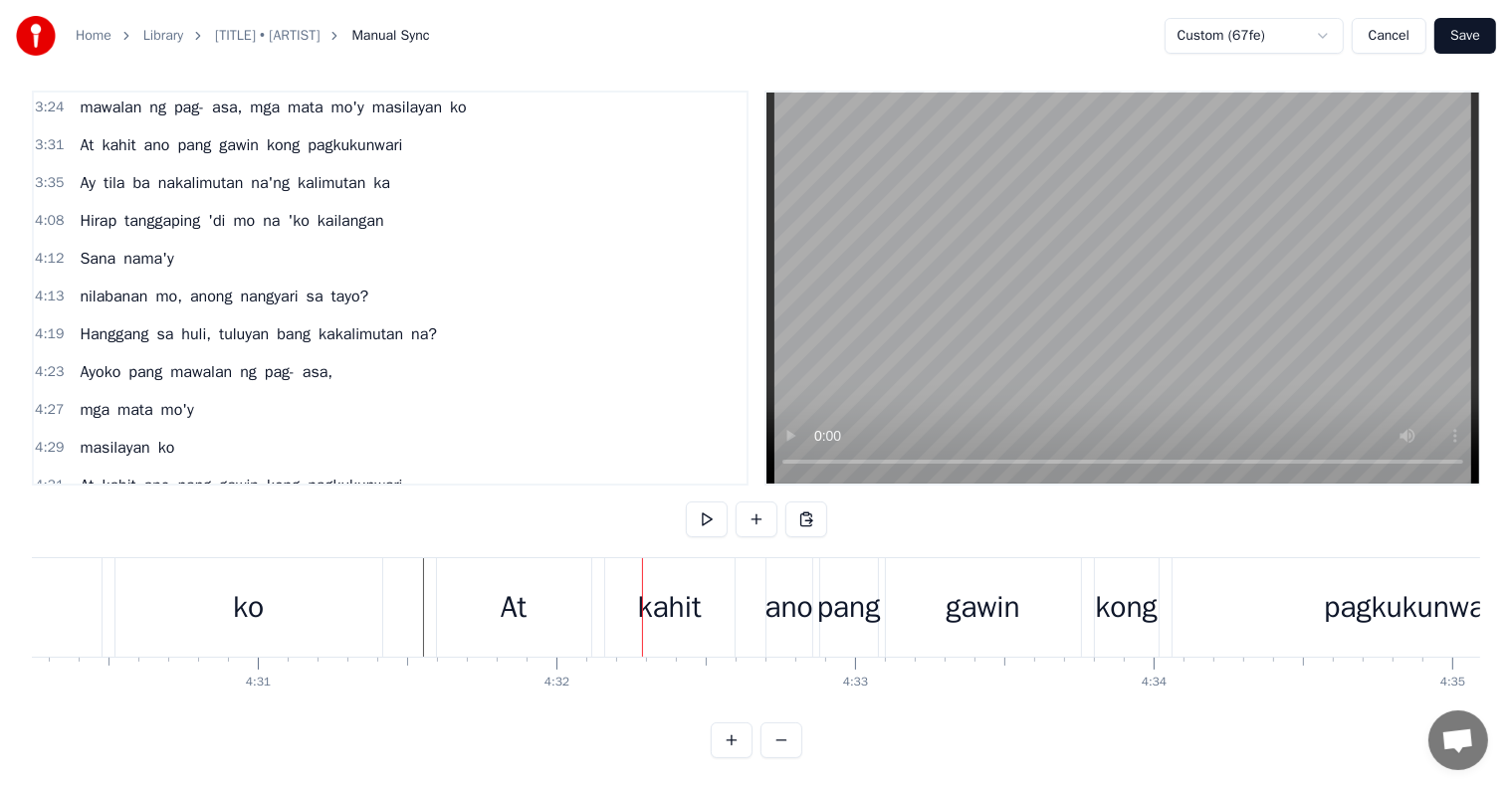 click on "At" at bounding box center [514, 607] 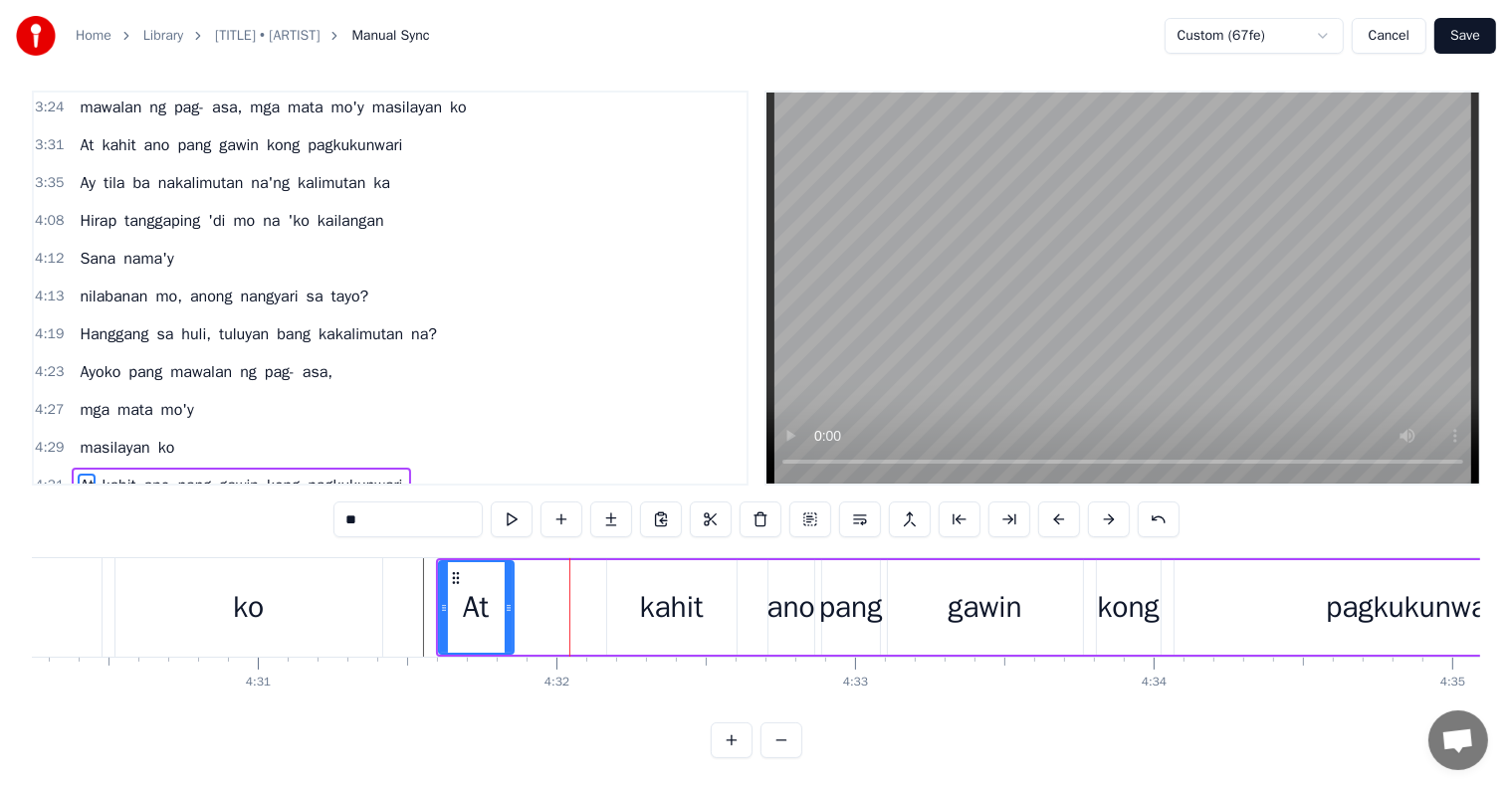 drag, startPoint x: 586, startPoint y: 593, endPoint x: 604, endPoint y: 575, distance: 25.455844 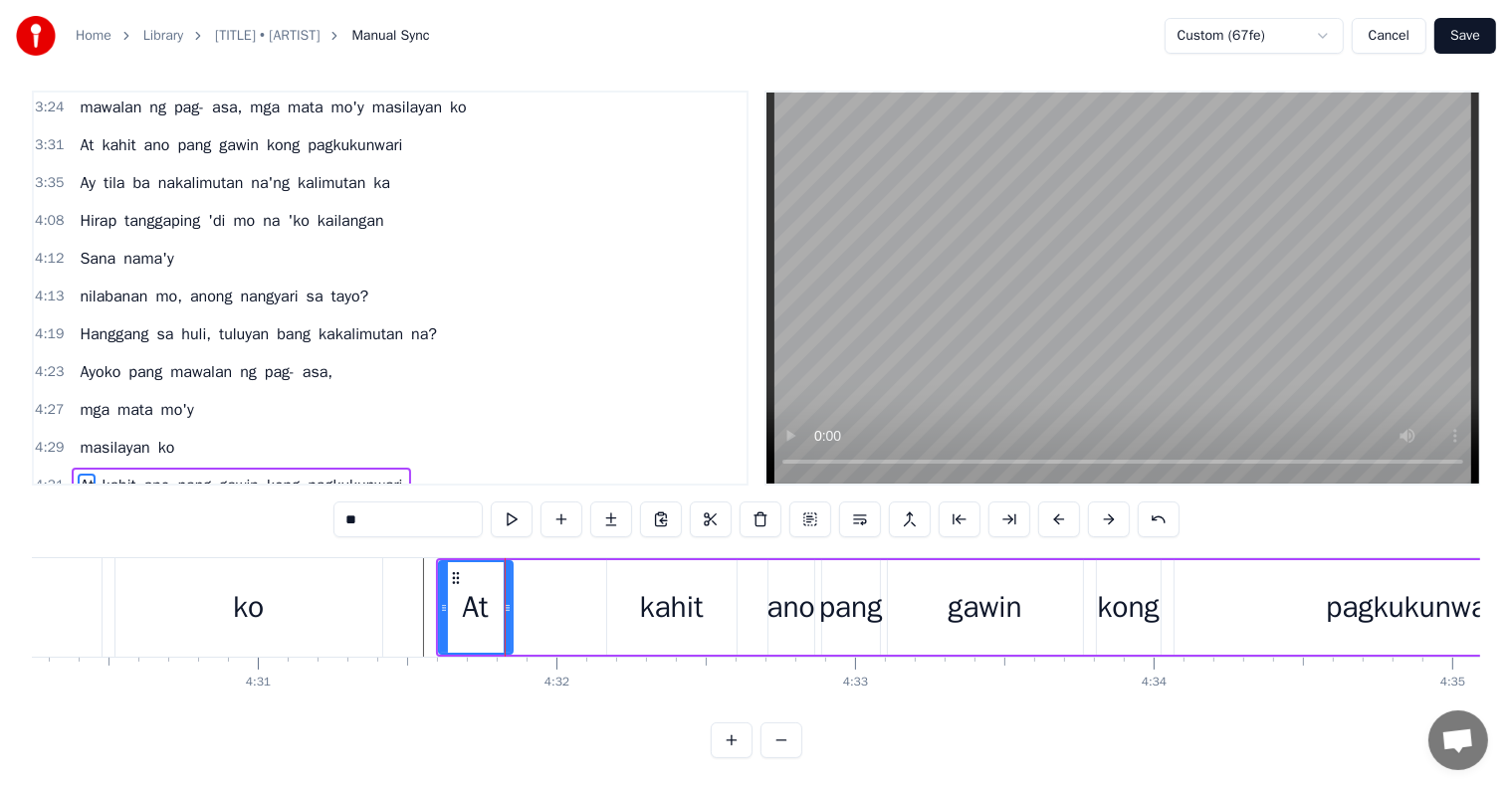 click on "kahit" at bounding box center [672, 607] 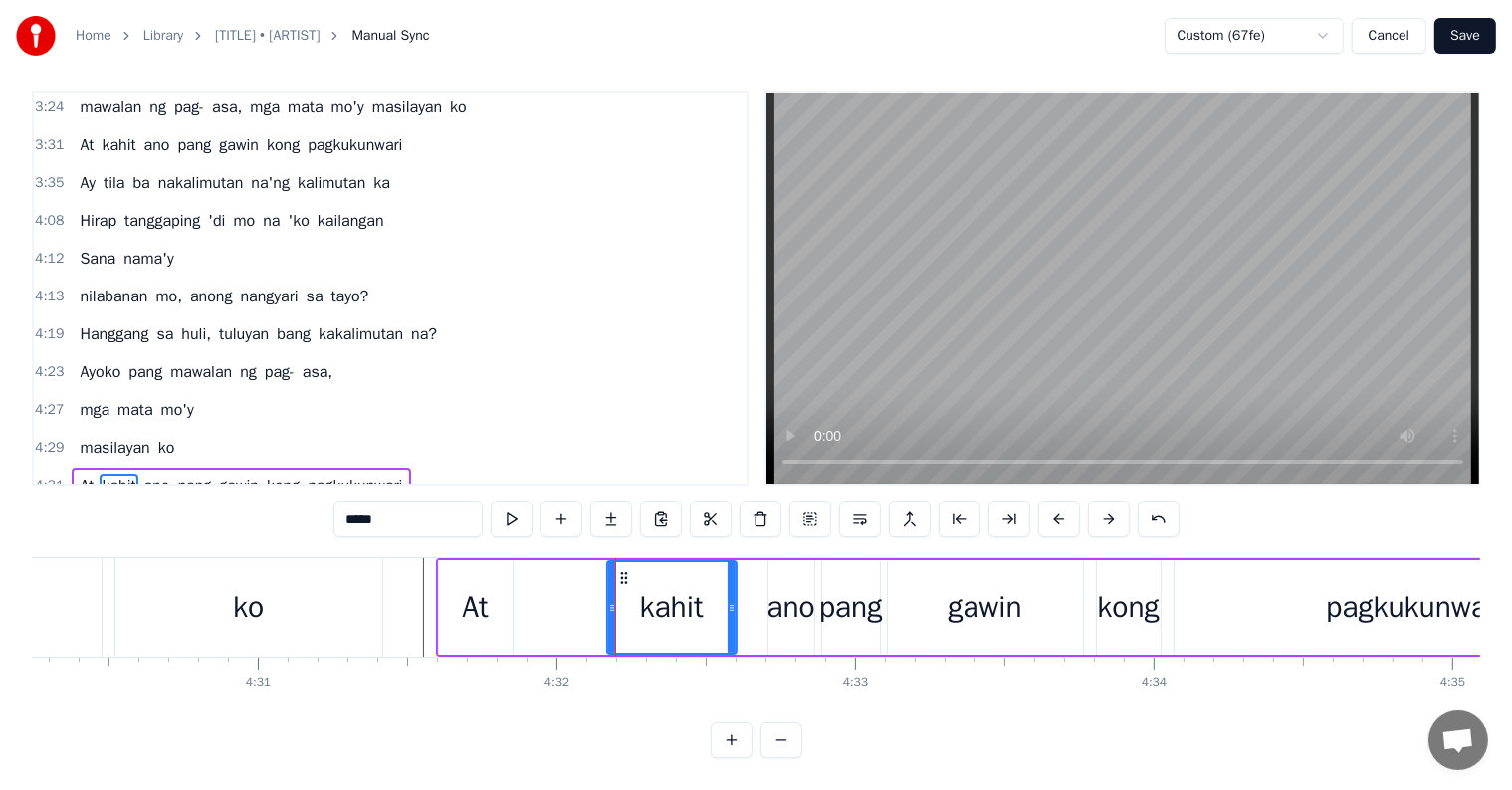 click on "kahit" at bounding box center [672, 607] 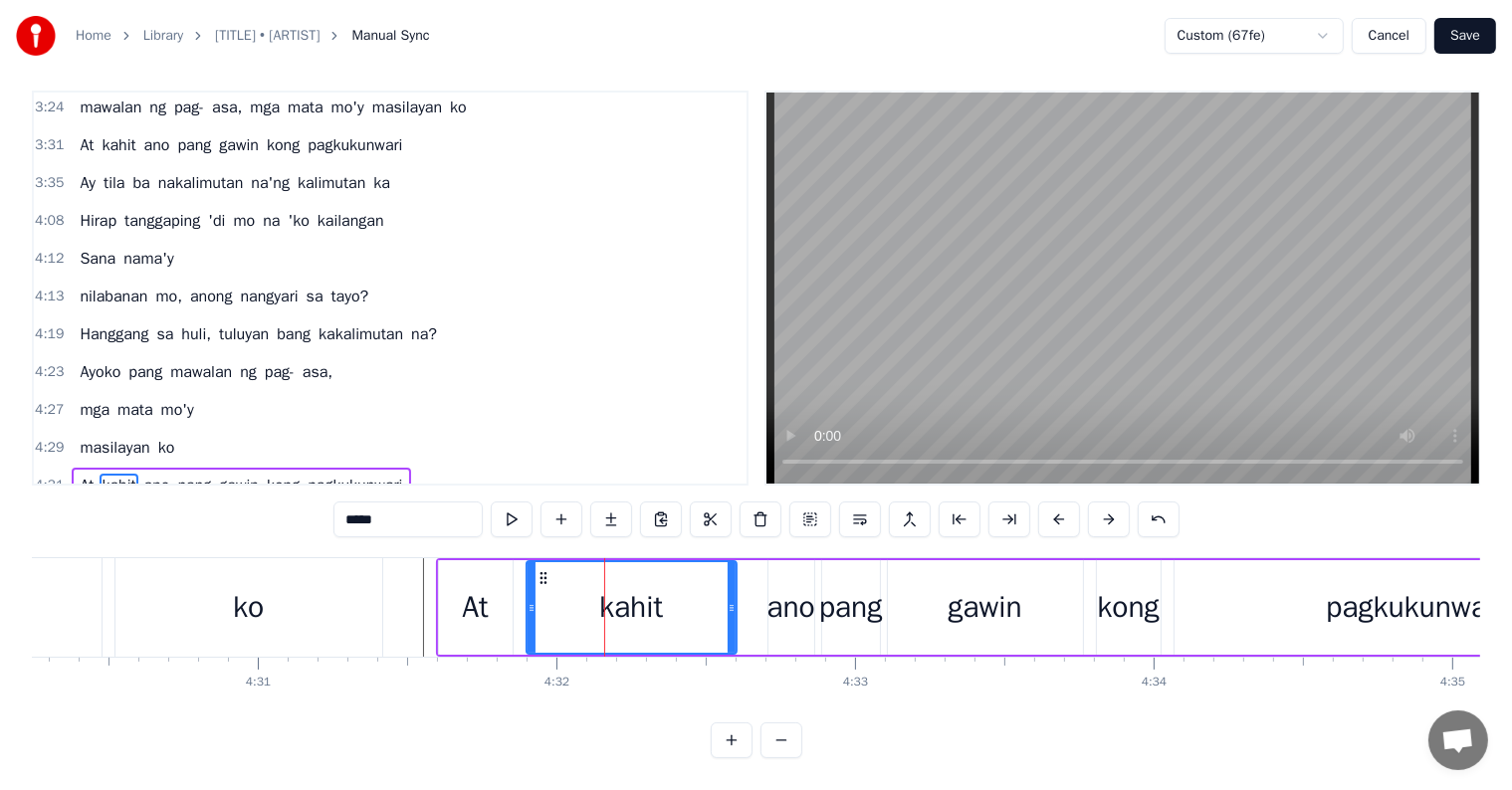 drag, startPoint x: 608, startPoint y: 589, endPoint x: 528, endPoint y: 585, distance: 80.09994 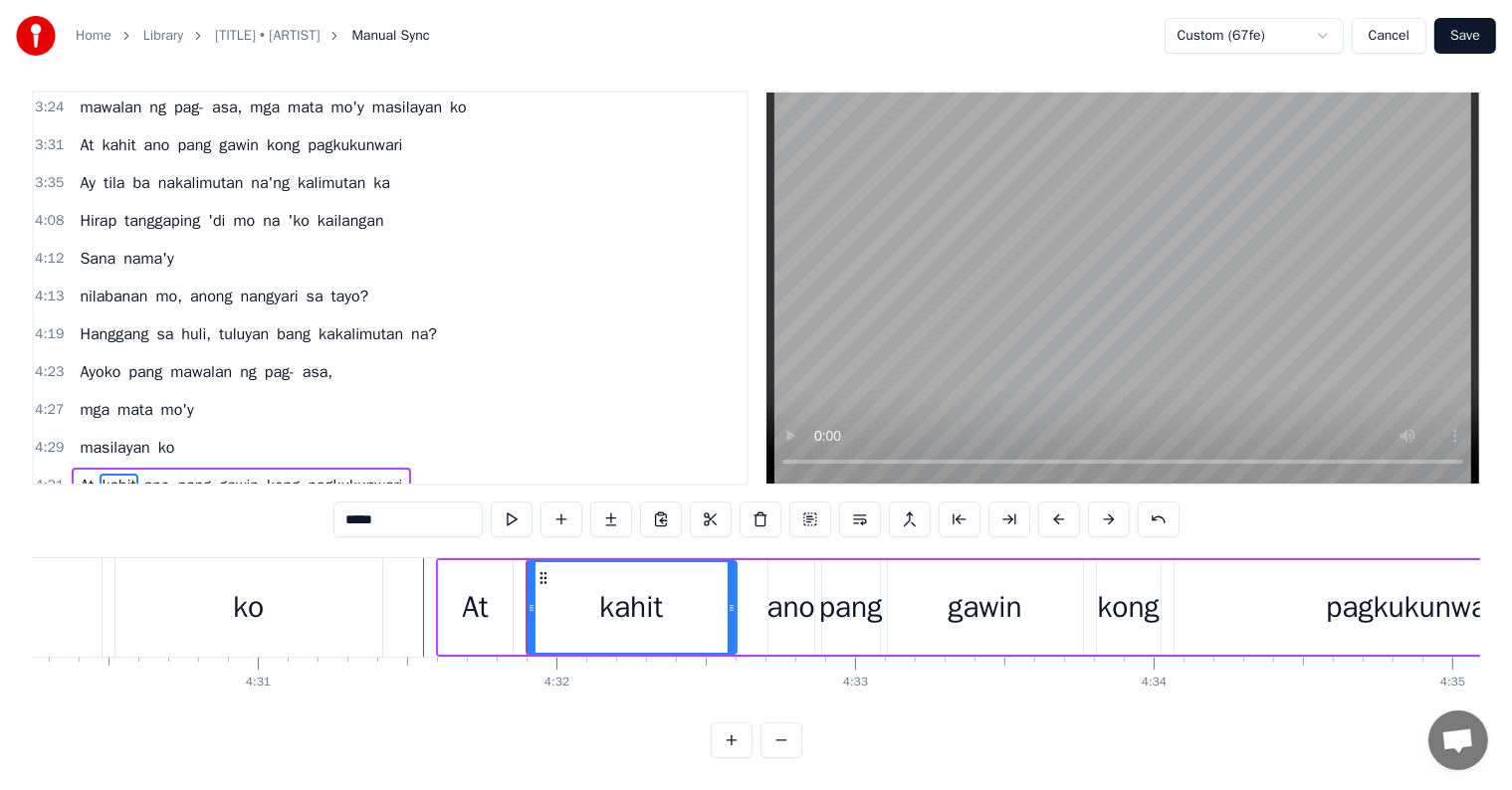 click at bounding box center [-32713, 607] 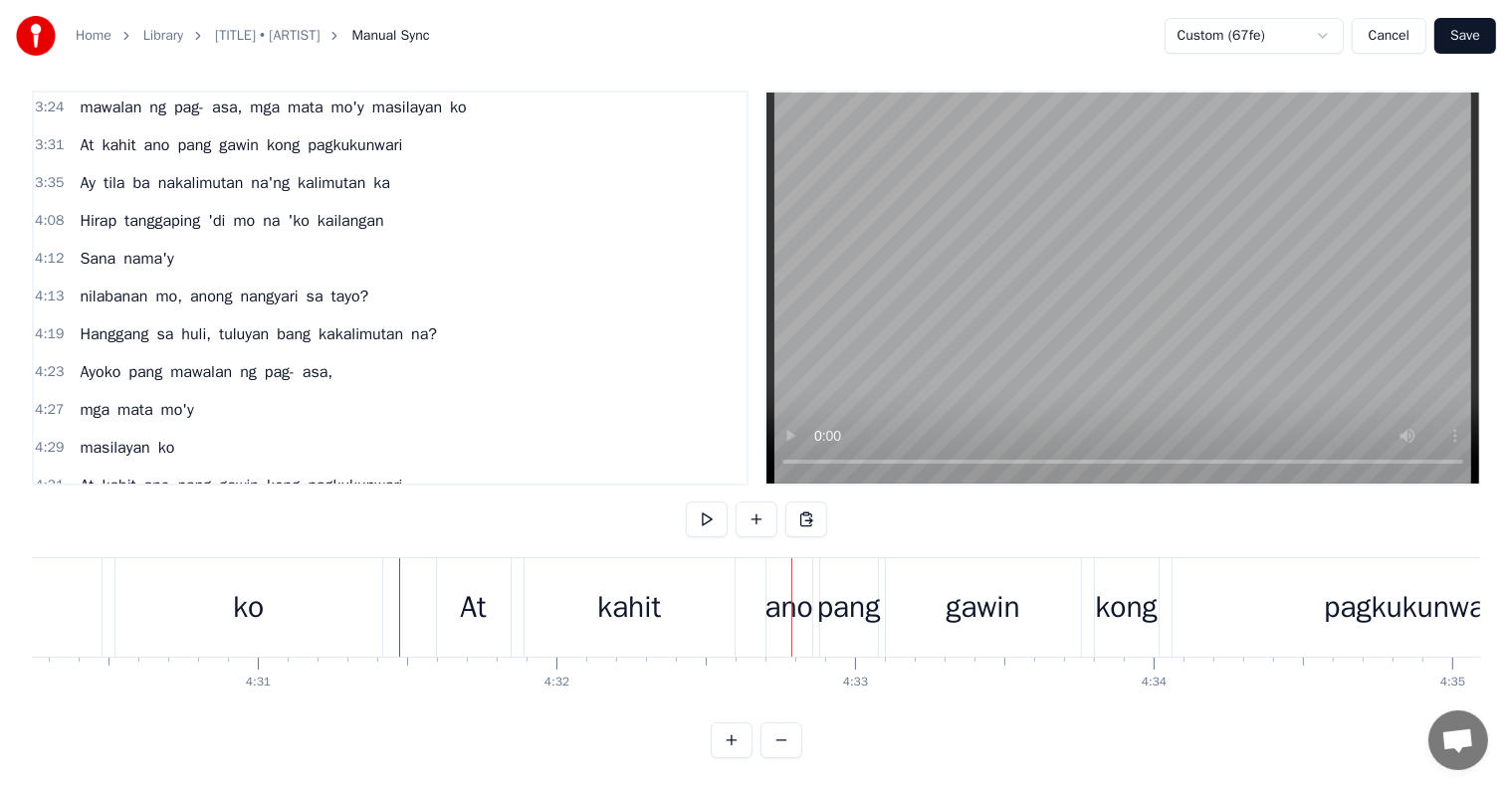 click on "kahit" at bounding box center [629, 607] 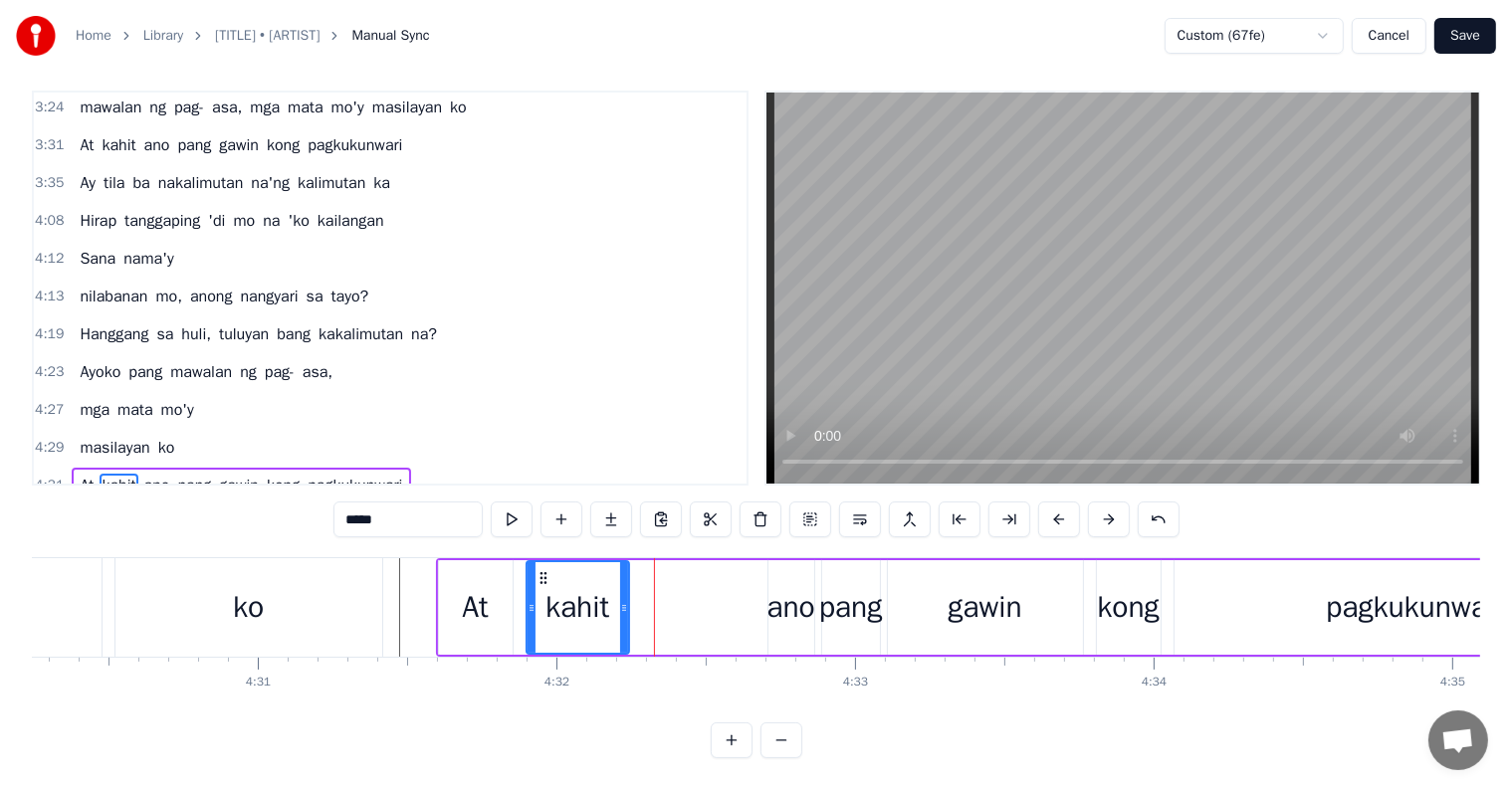 drag, startPoint x: 730, startPoint y: 592, endPoint x: 622, endPoint y: 593, distance: 108.00463 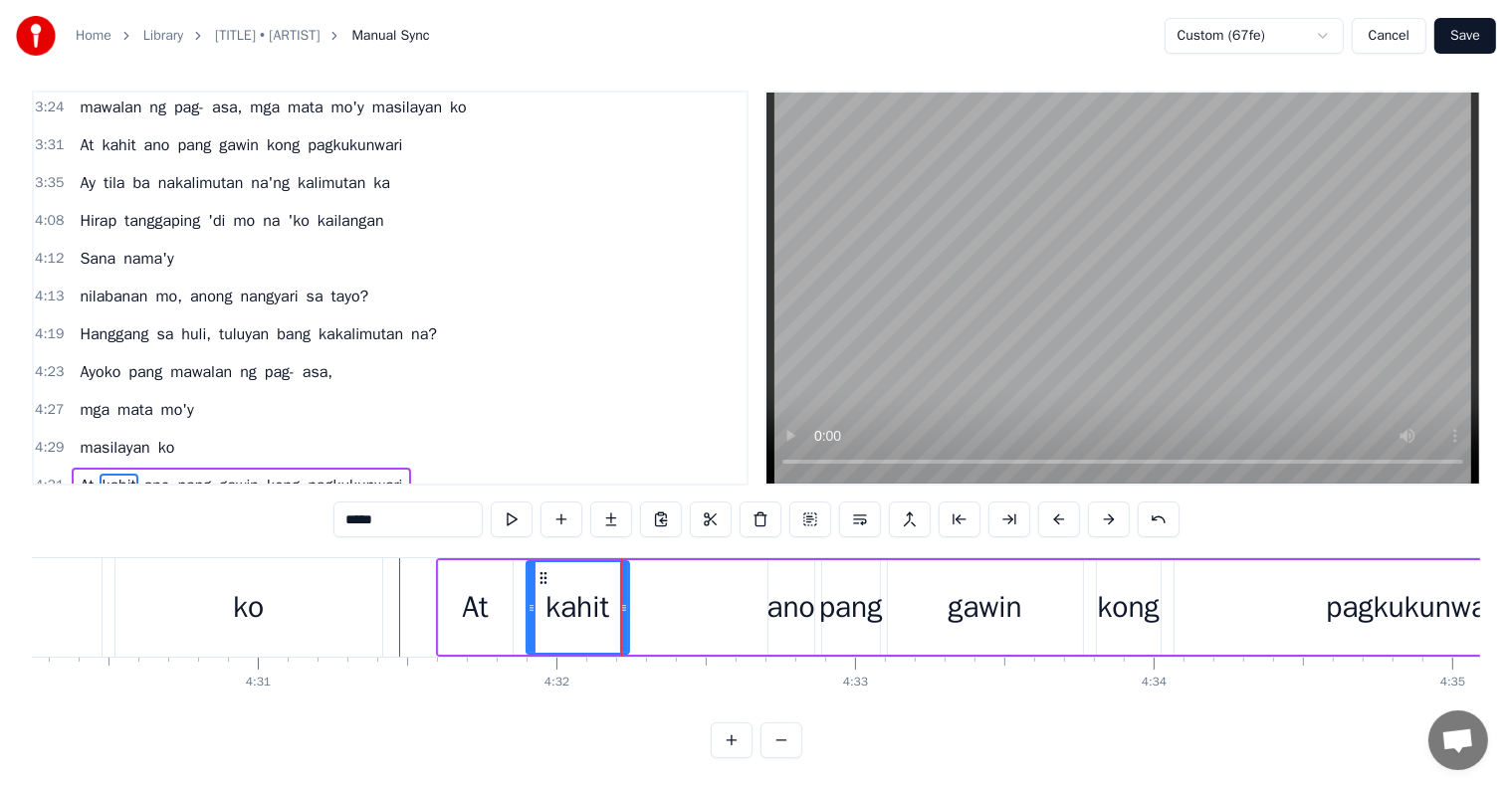 click on "ano" at bounding box center (790, 607) 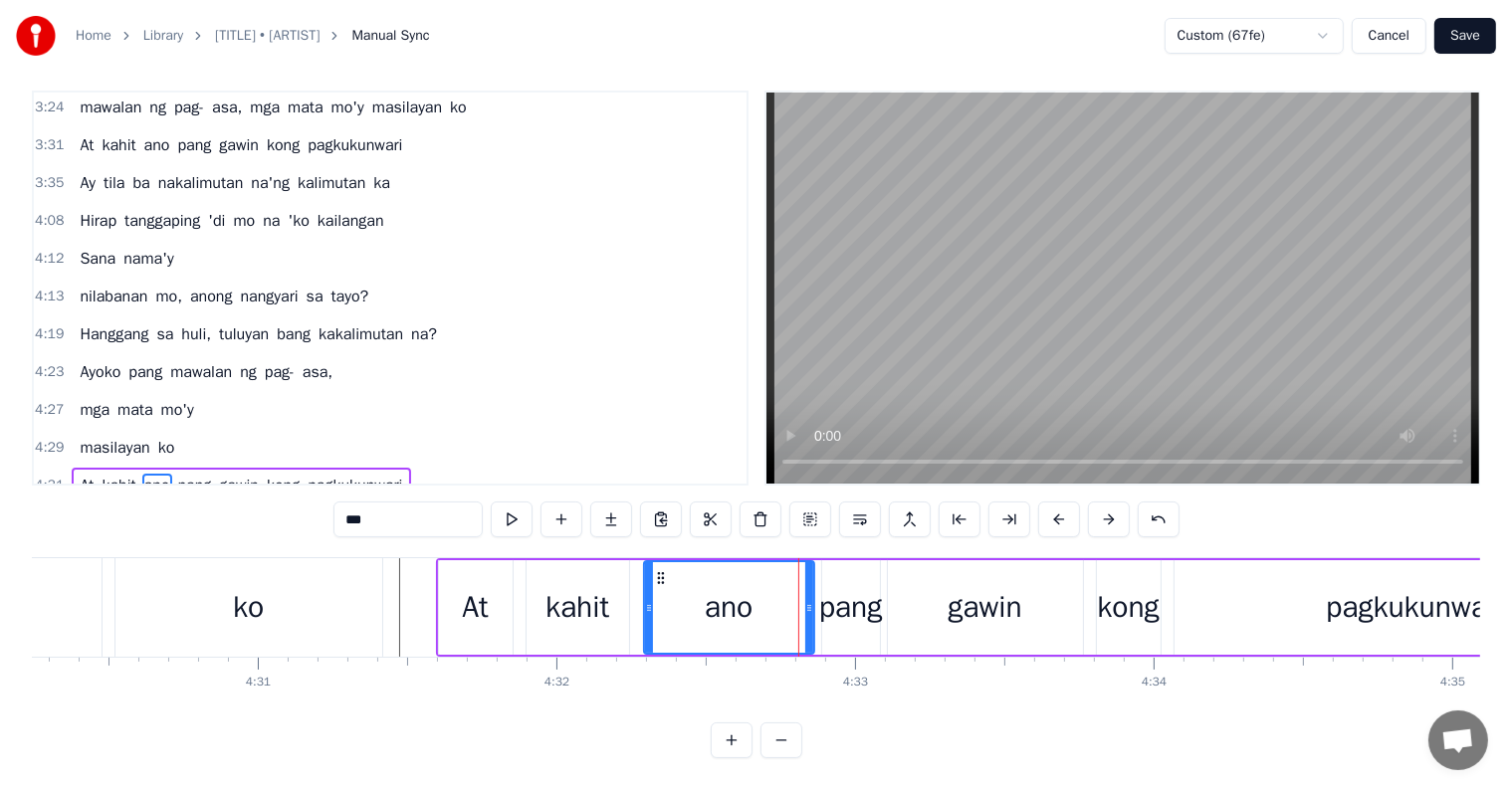 drag, startPoint x: 769, startPoint y: 585, endPoint x: 645, endPoint y: 591, distance: 124.14508 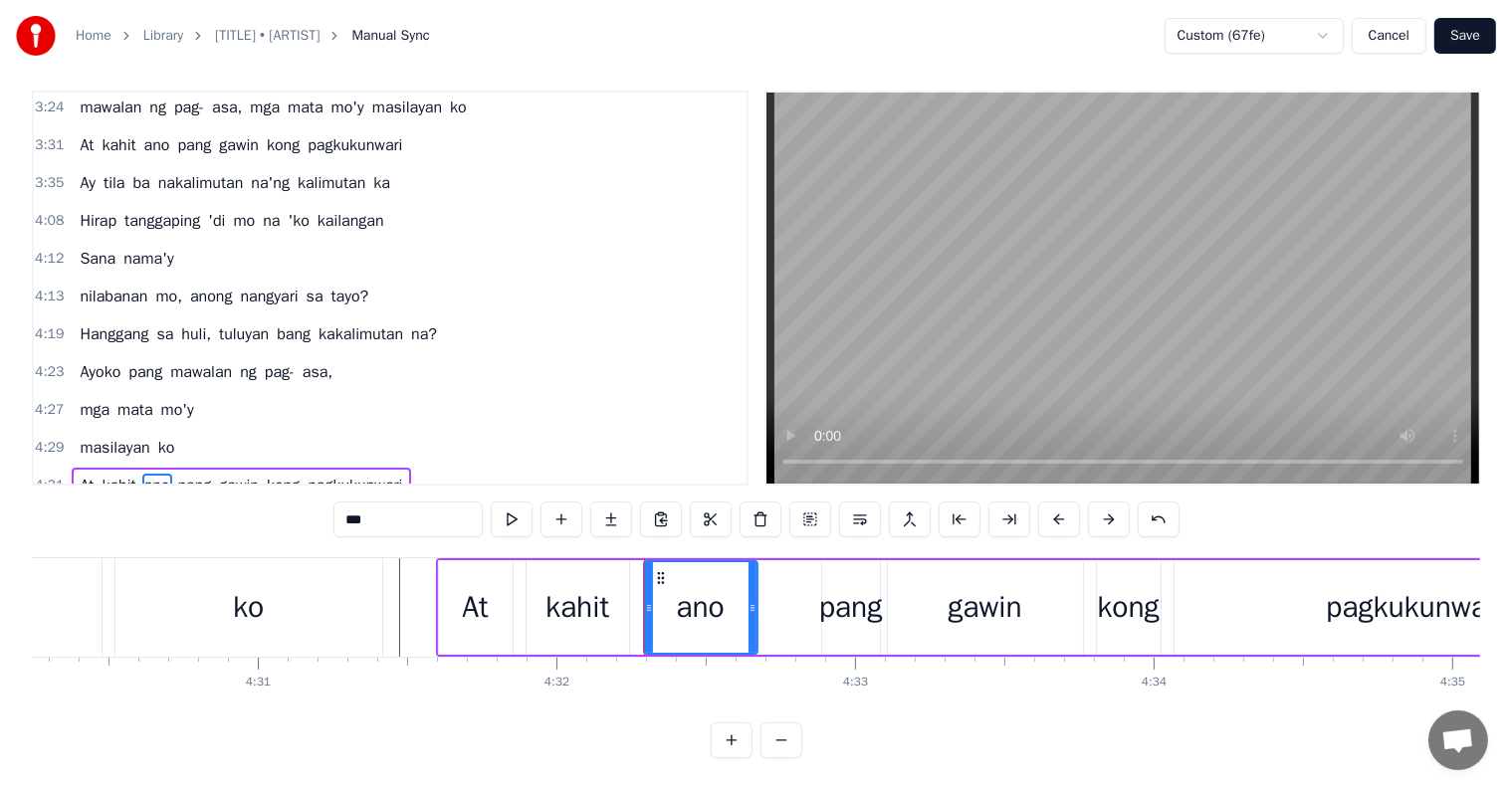 drag, startPoint x: 809, startPoint y: 587, endPoint x: 753, endPoint y: 587, distance: 56 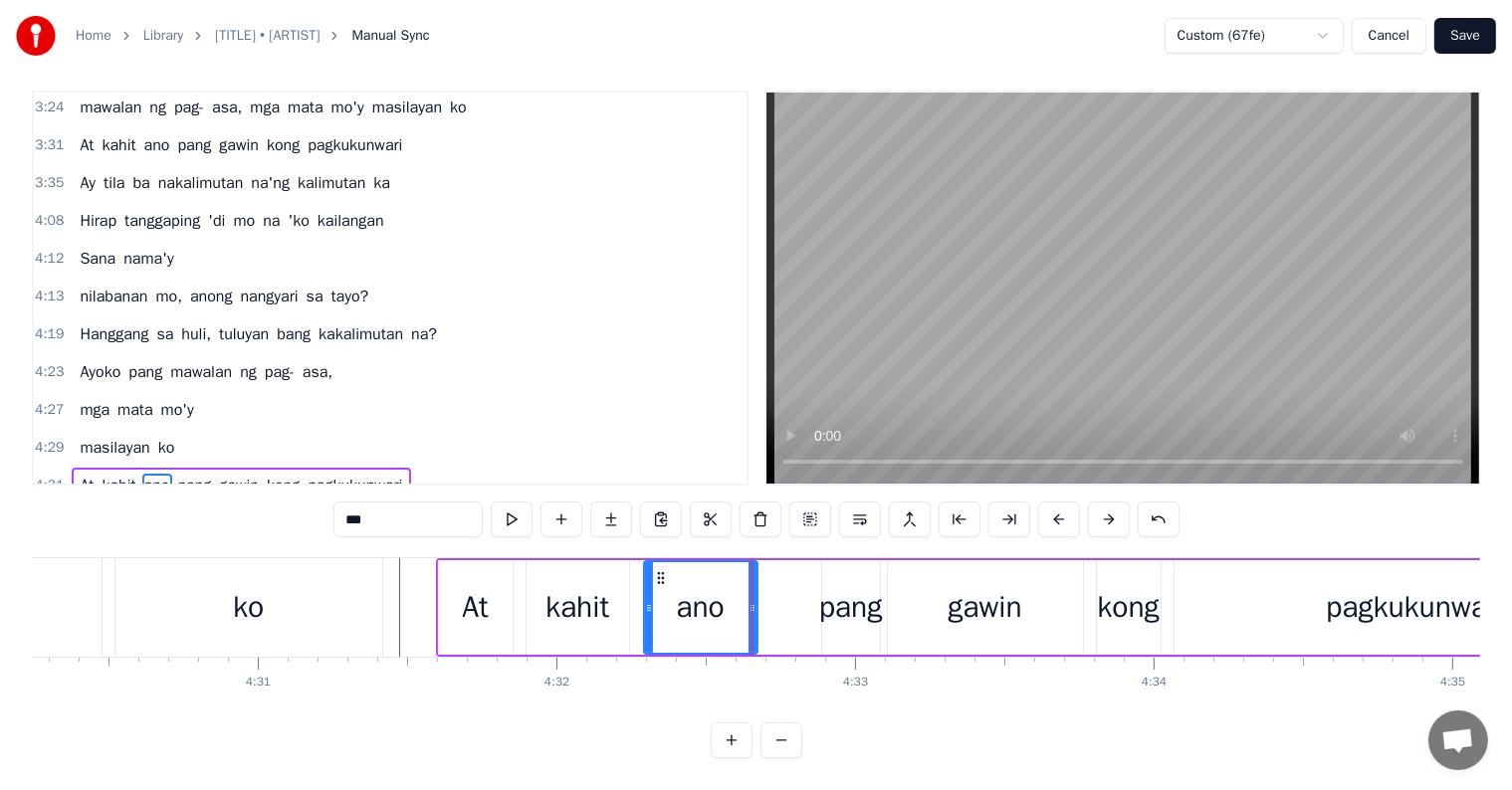 click on "pang" at bounding box center (851, 607) 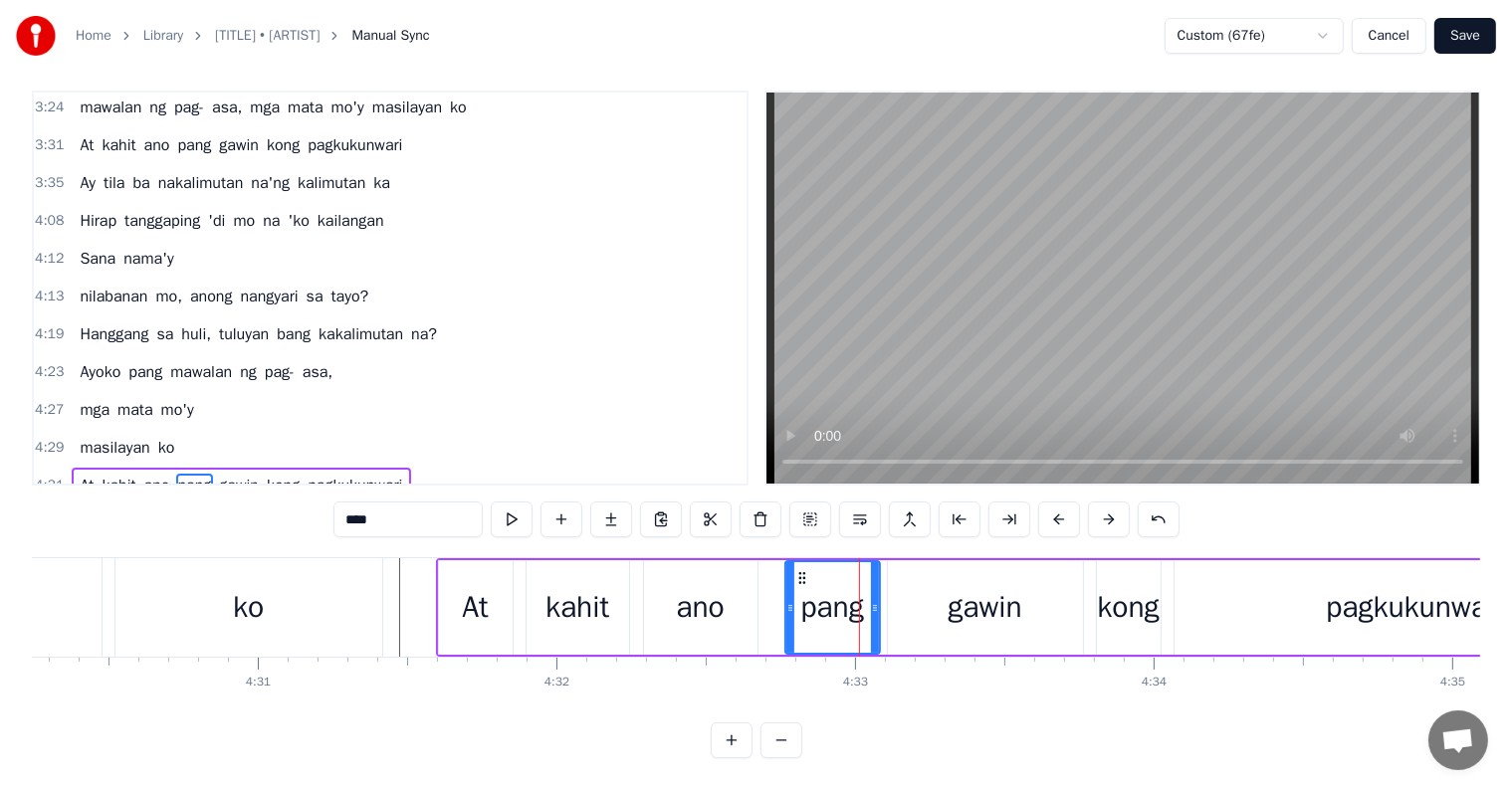 drag, startPoint x: 827, startPoint y: 593, endPoint x: 769, endPoint y: 585, distance: 58.549125 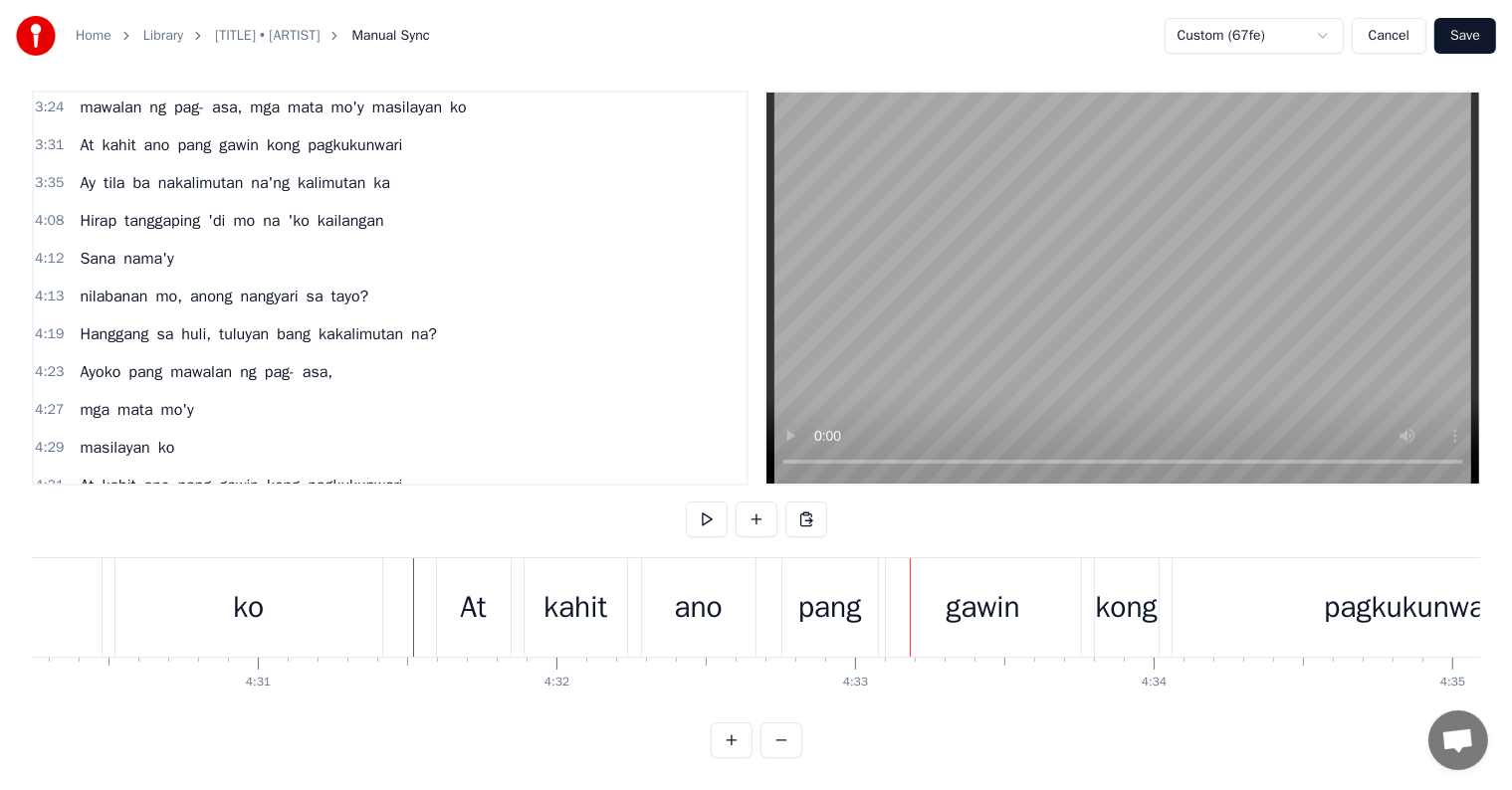 click at bounding box center (-32713, 607) 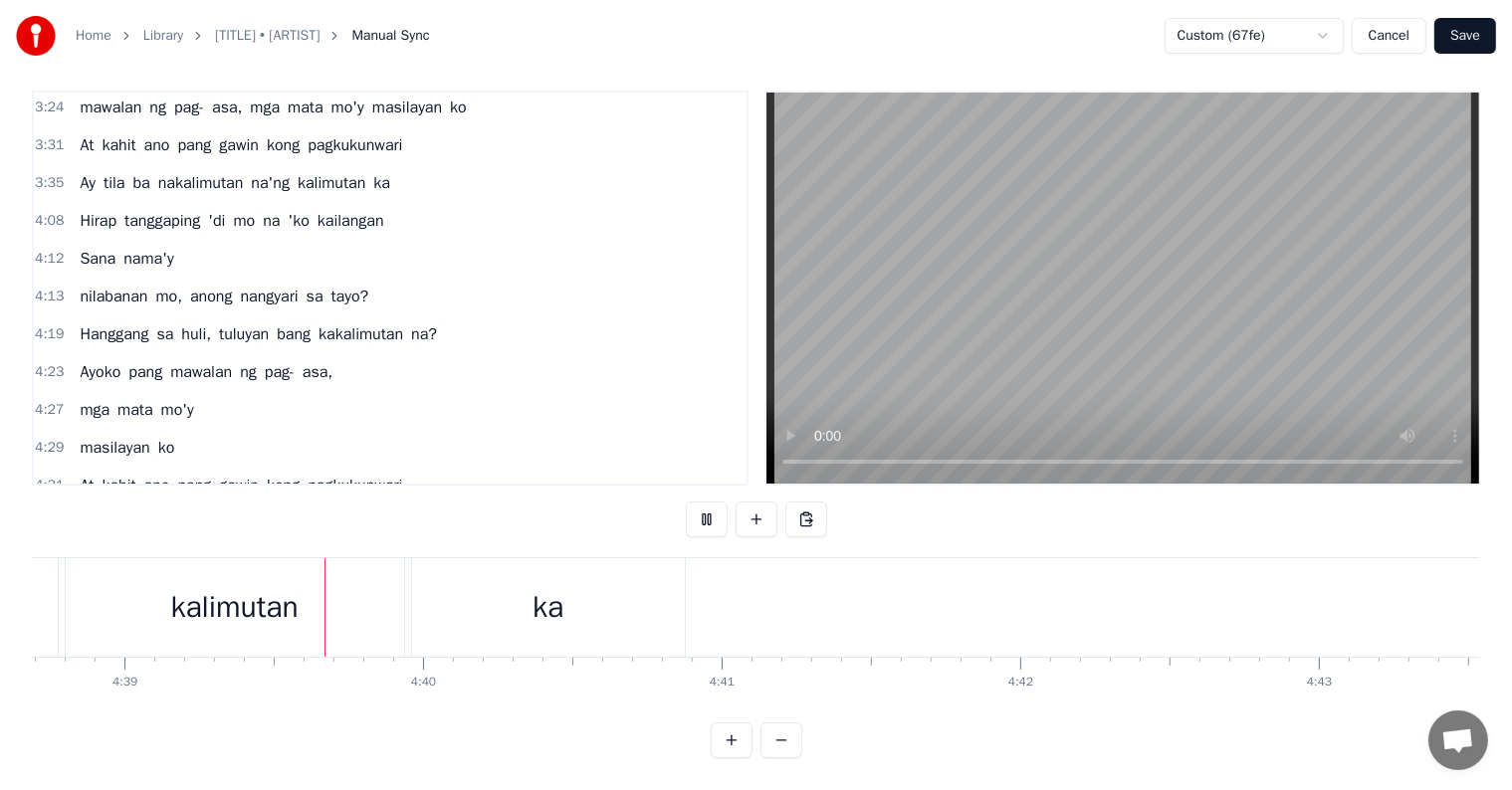 scroll, scrollTop: 0, scrollLeft: 83261, axis: horizontal 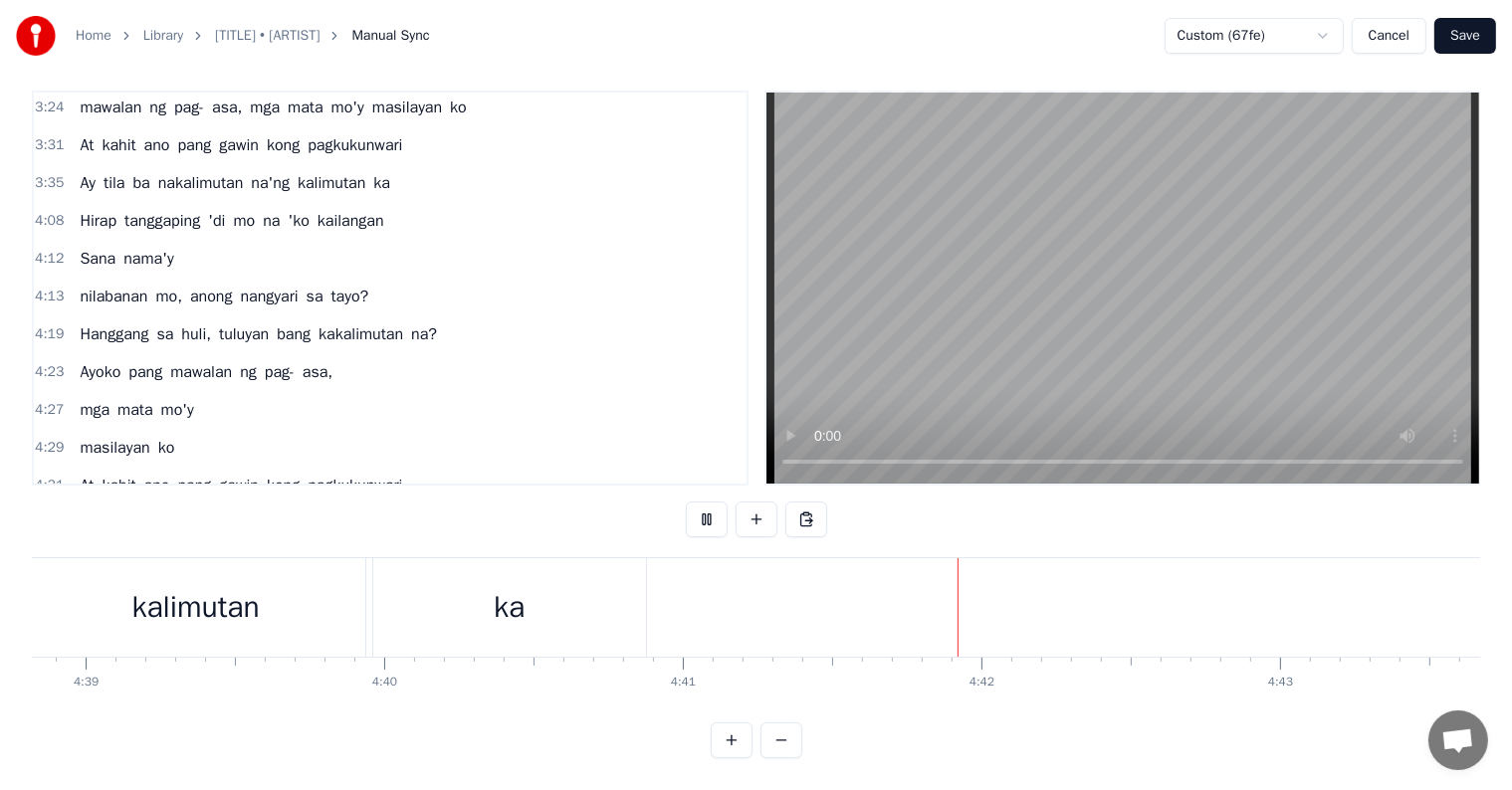 click on "ka" at bounding box center (510, 607) 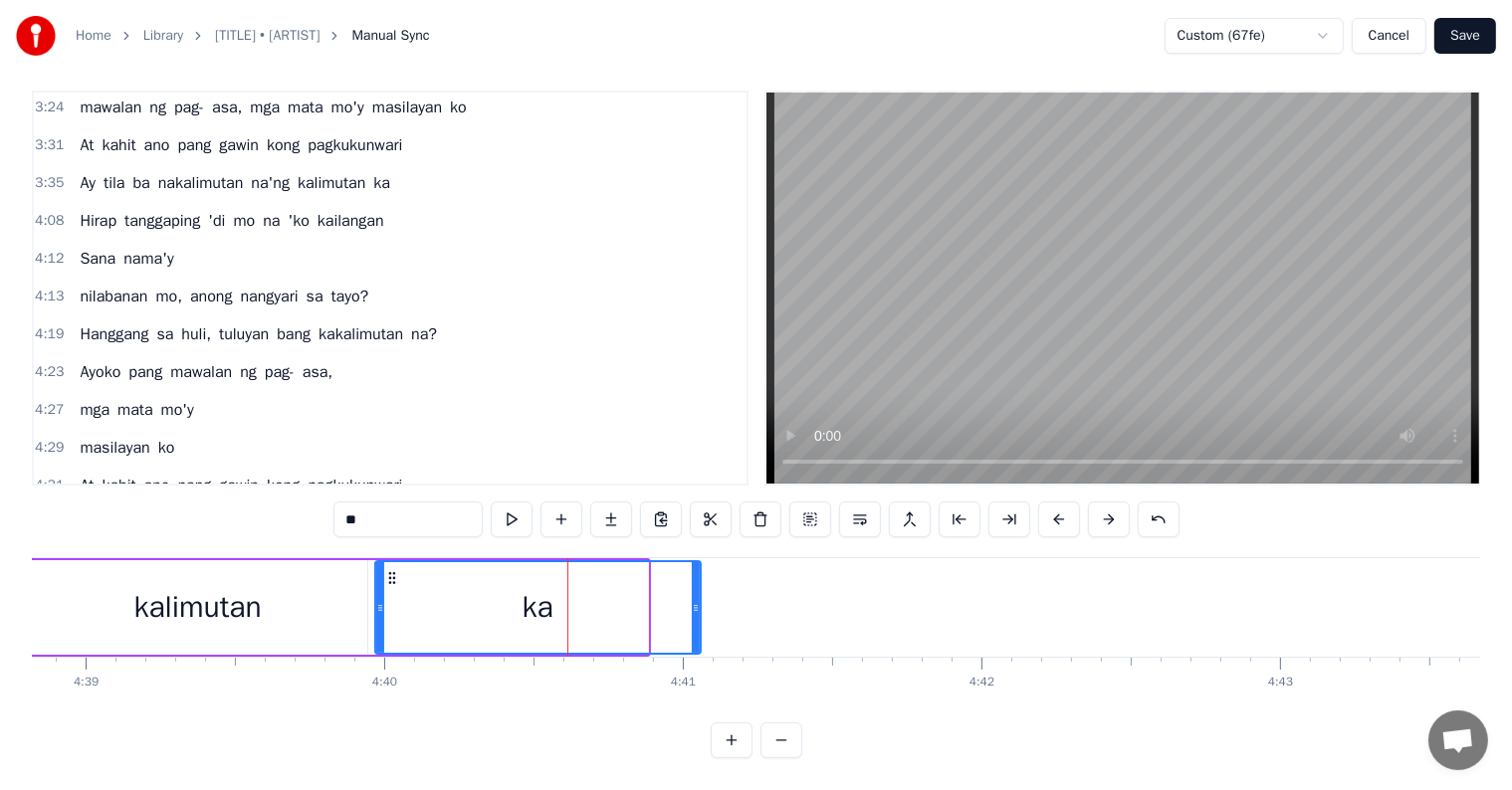 drag, startPoint x: 641, startPoint y: 583, endPoint x: 695, endPoint y: 590, distance: 54.451814 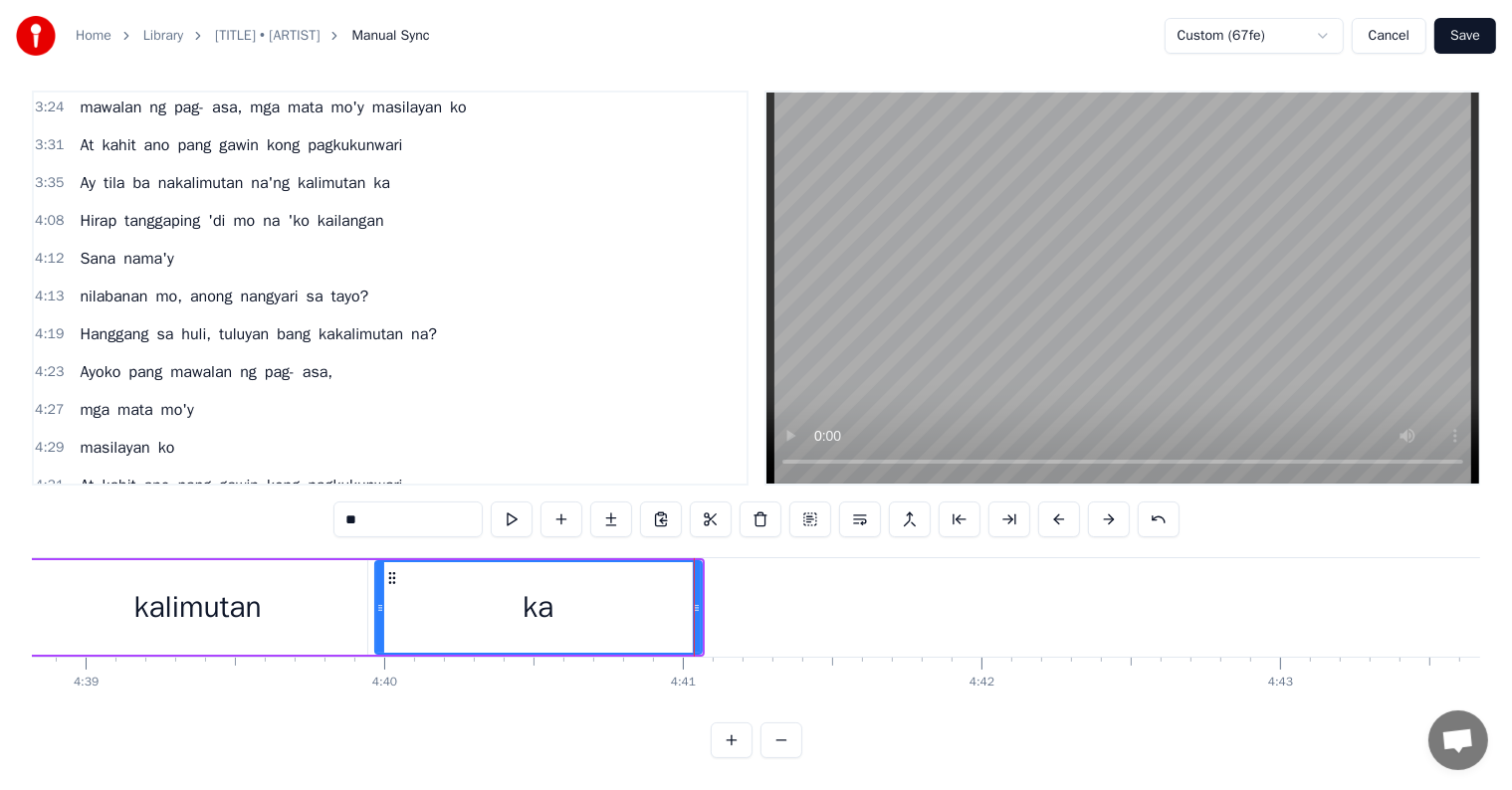 click on "Save" at bounding box center (1465, 36) 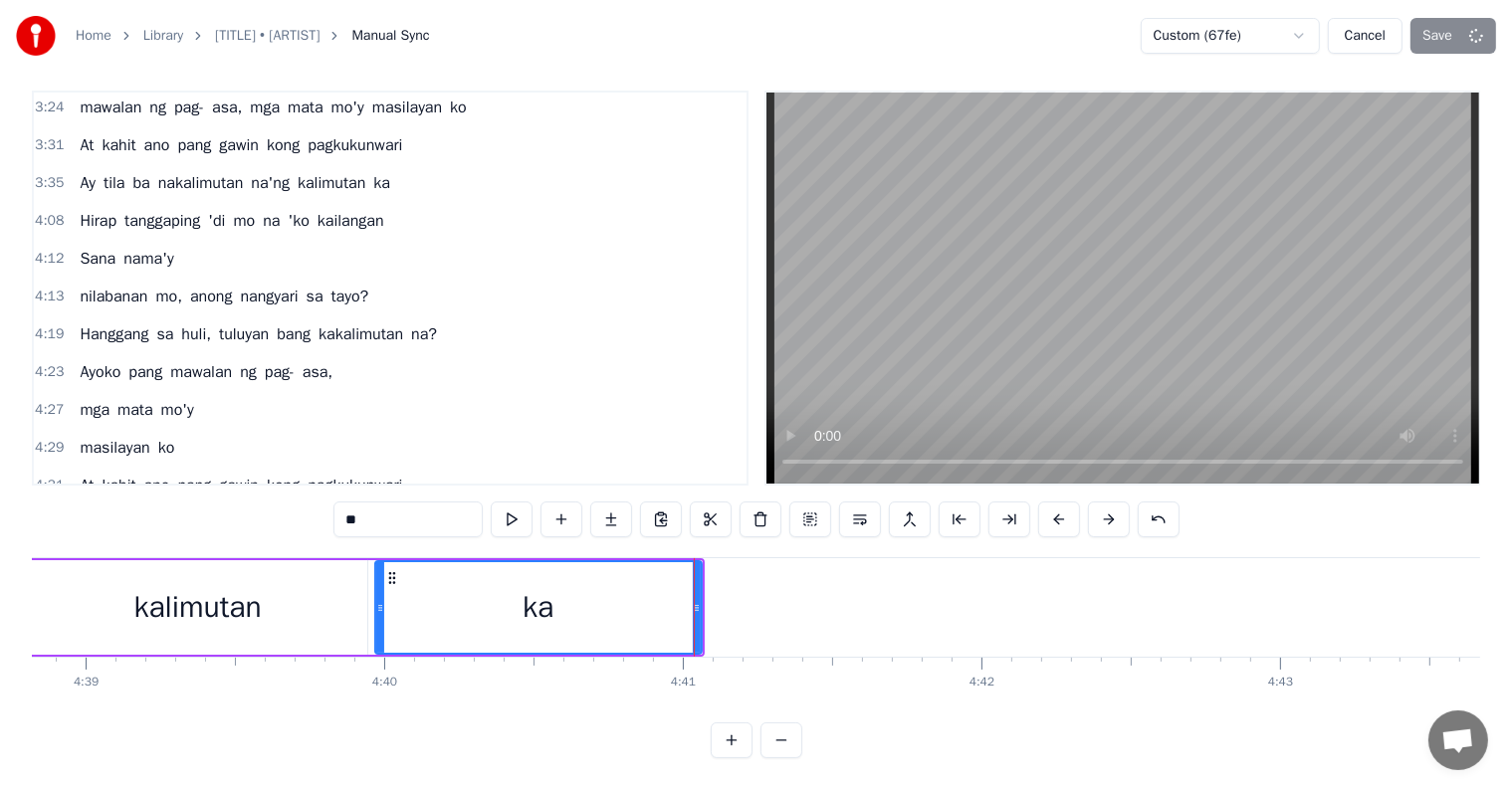 scroll, scrollTop: 9, scrollLeft: 0, axis: vertical 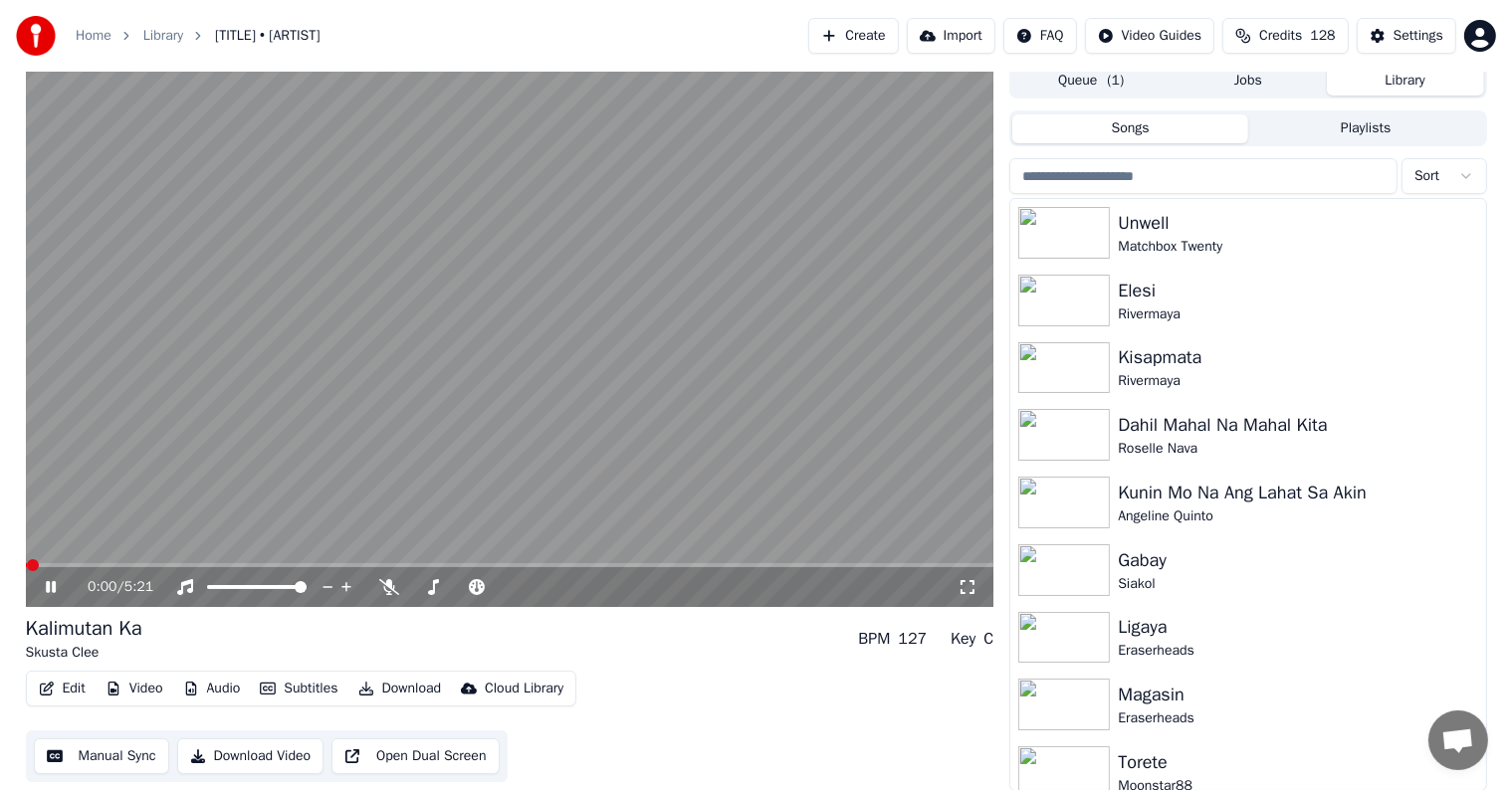 click 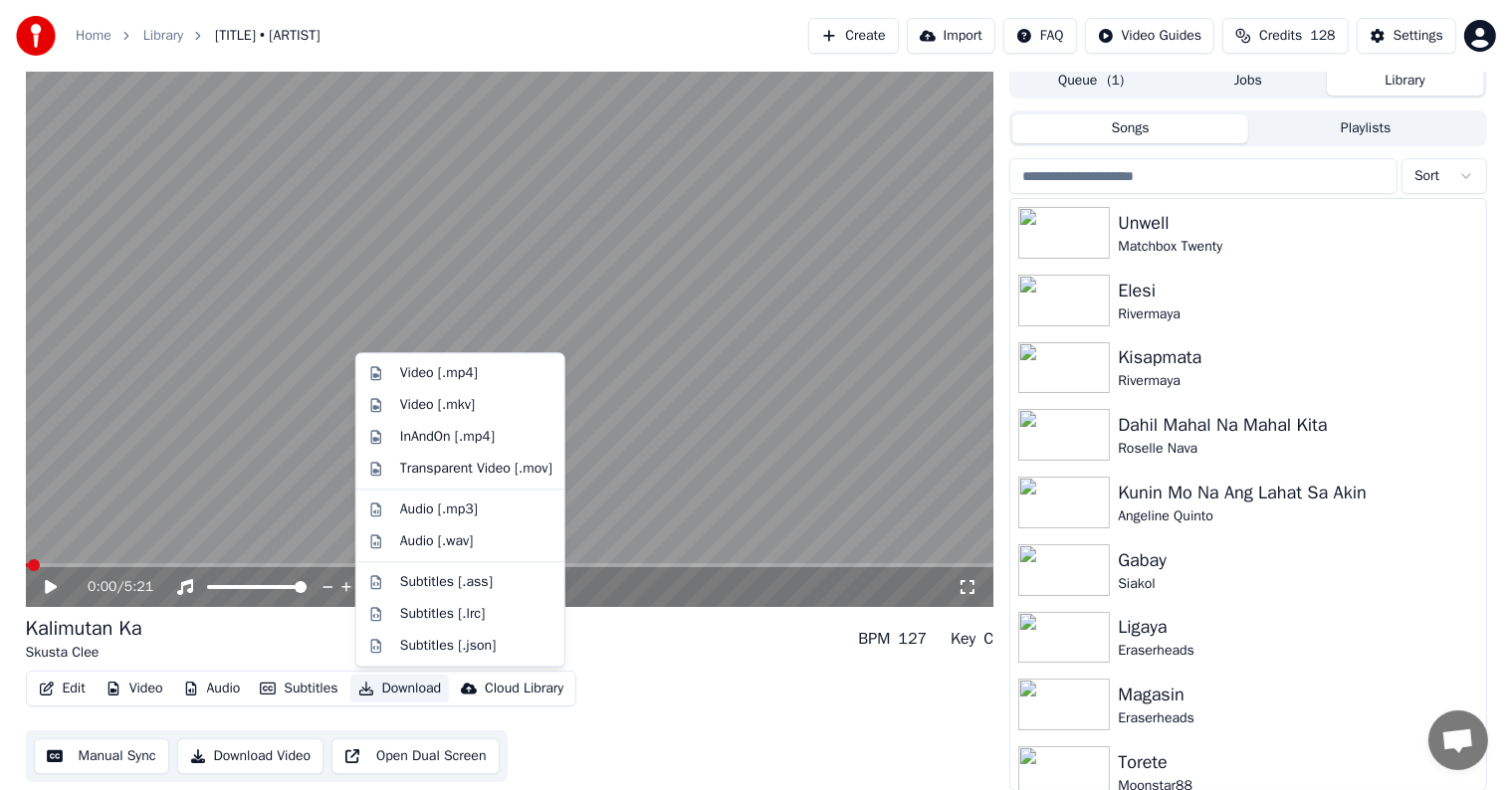click on "Download" at bounding box center [400, 689] 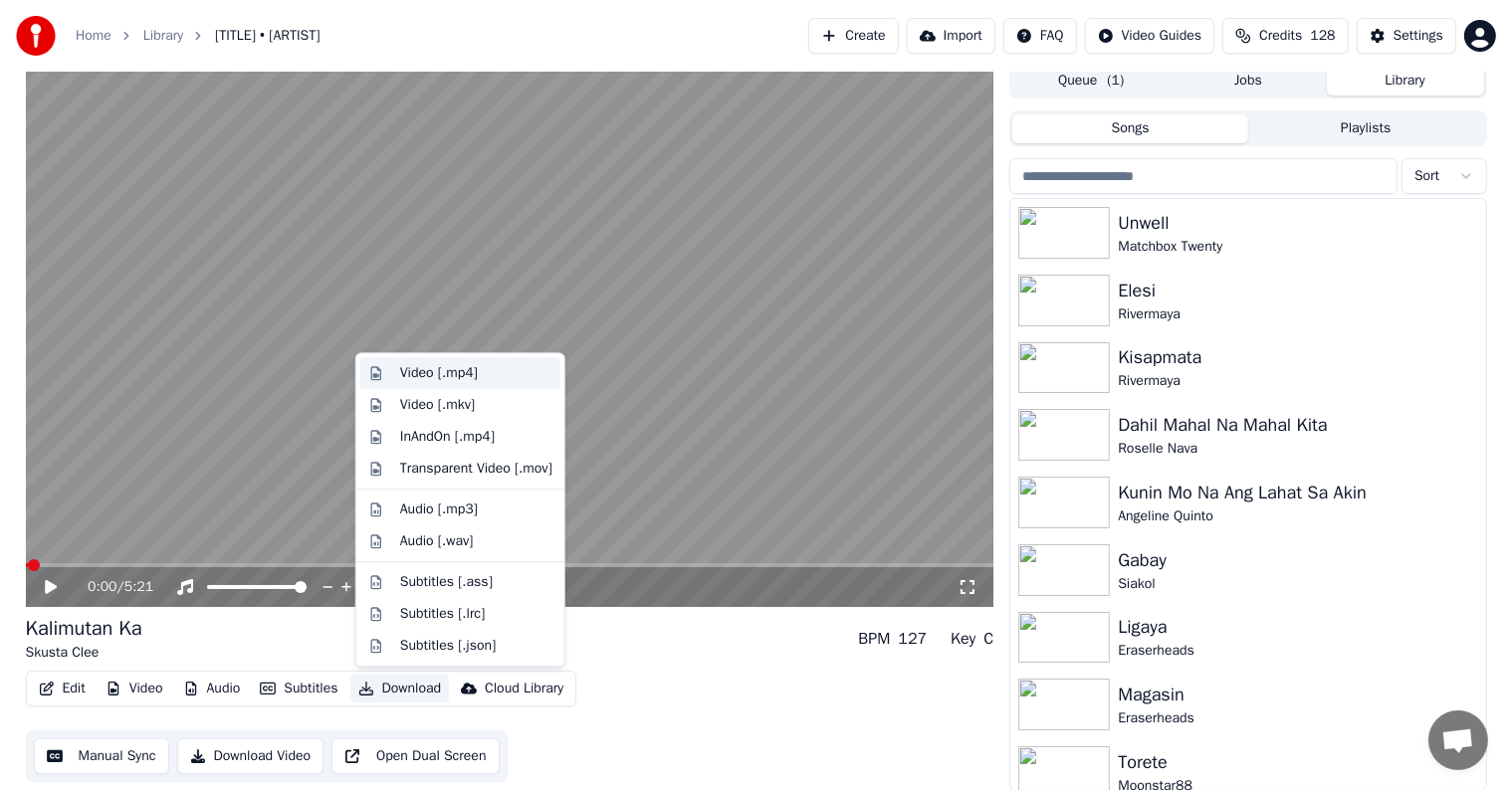 click on "Video [.mp4]" at bounding box center (439, 373) 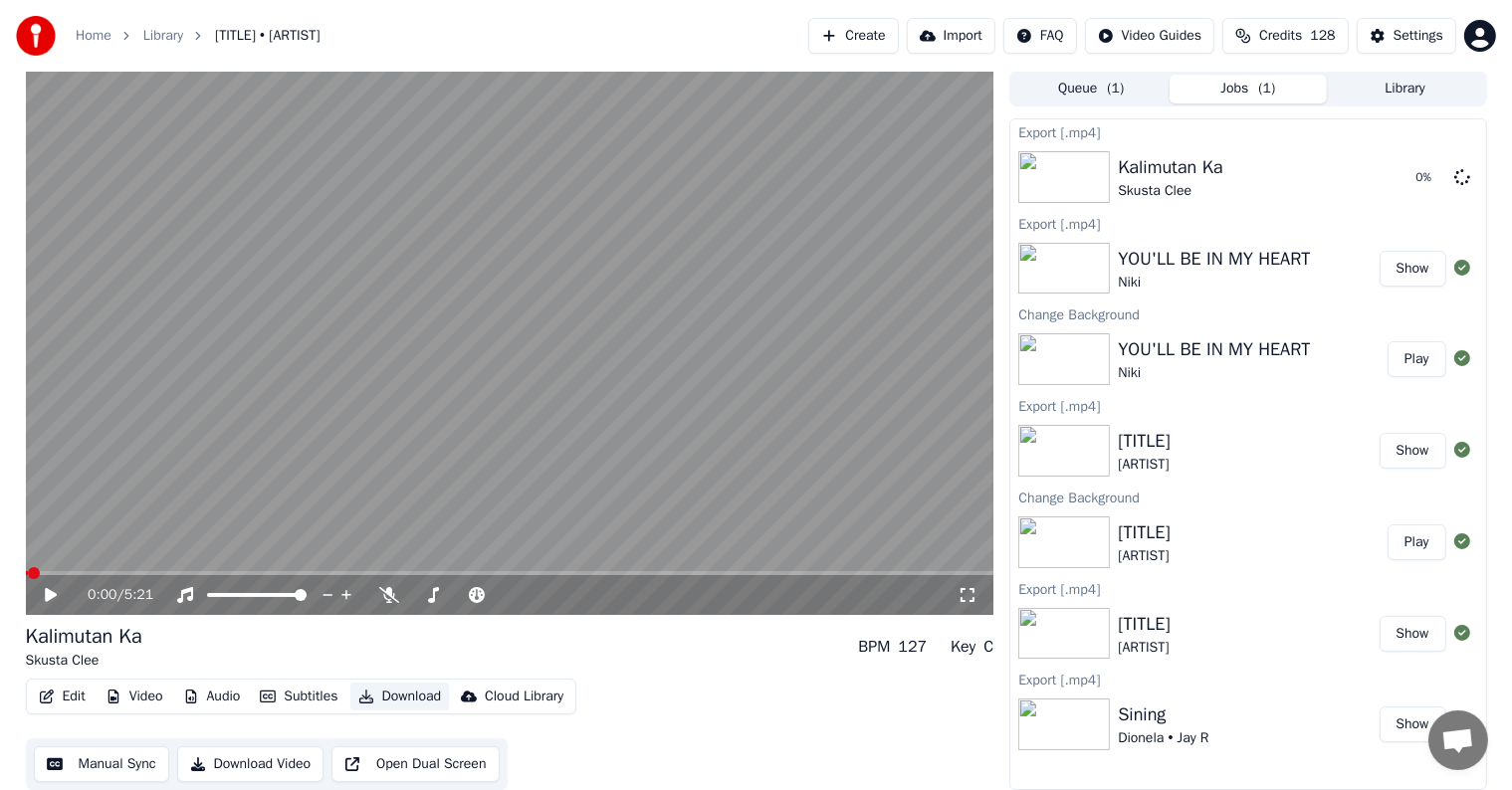 scroll, scrollTop: 1, scrollLeft: 0, axis: vertical 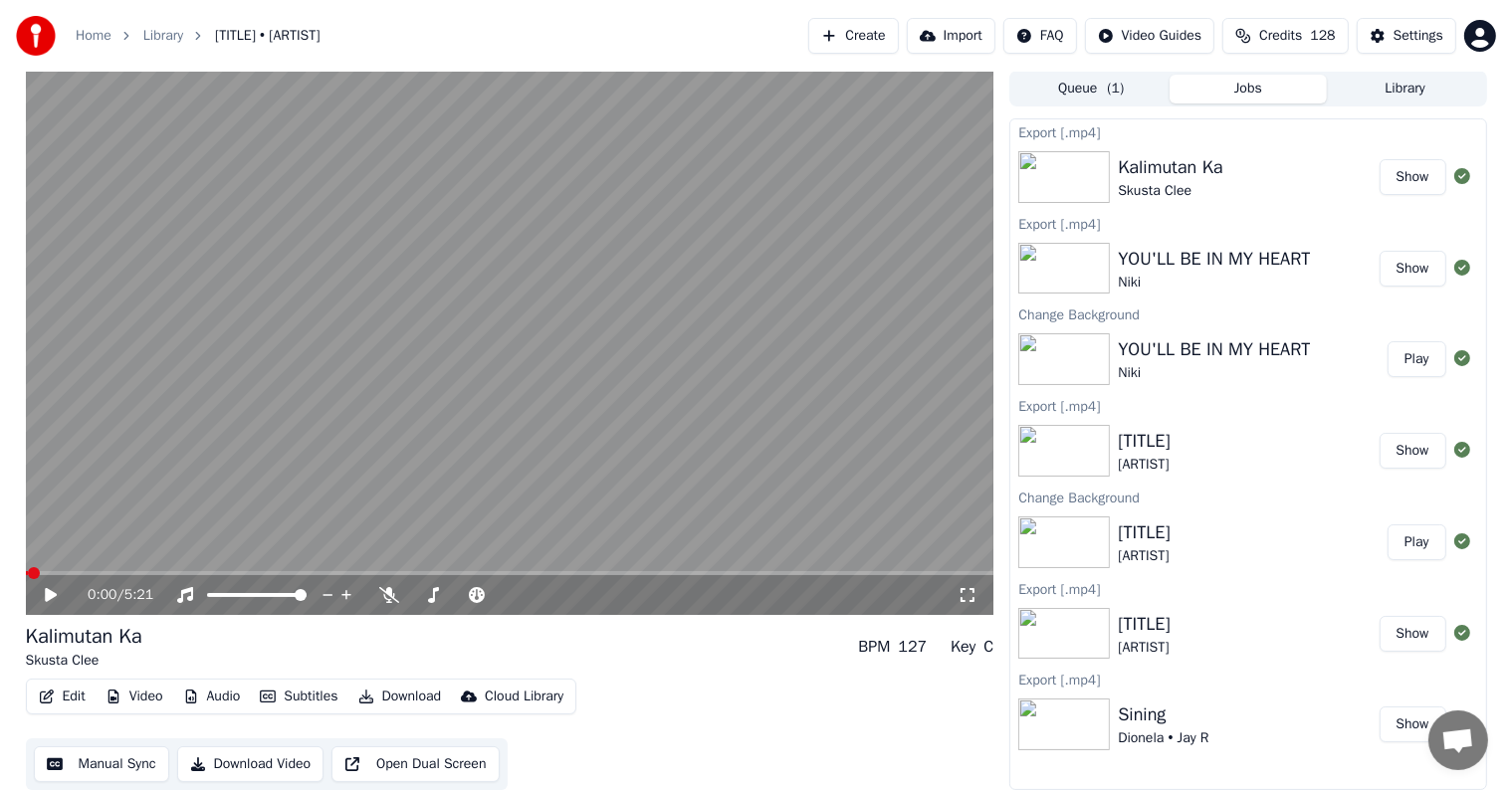 click on "Library" at bounding box center (1405, 89) 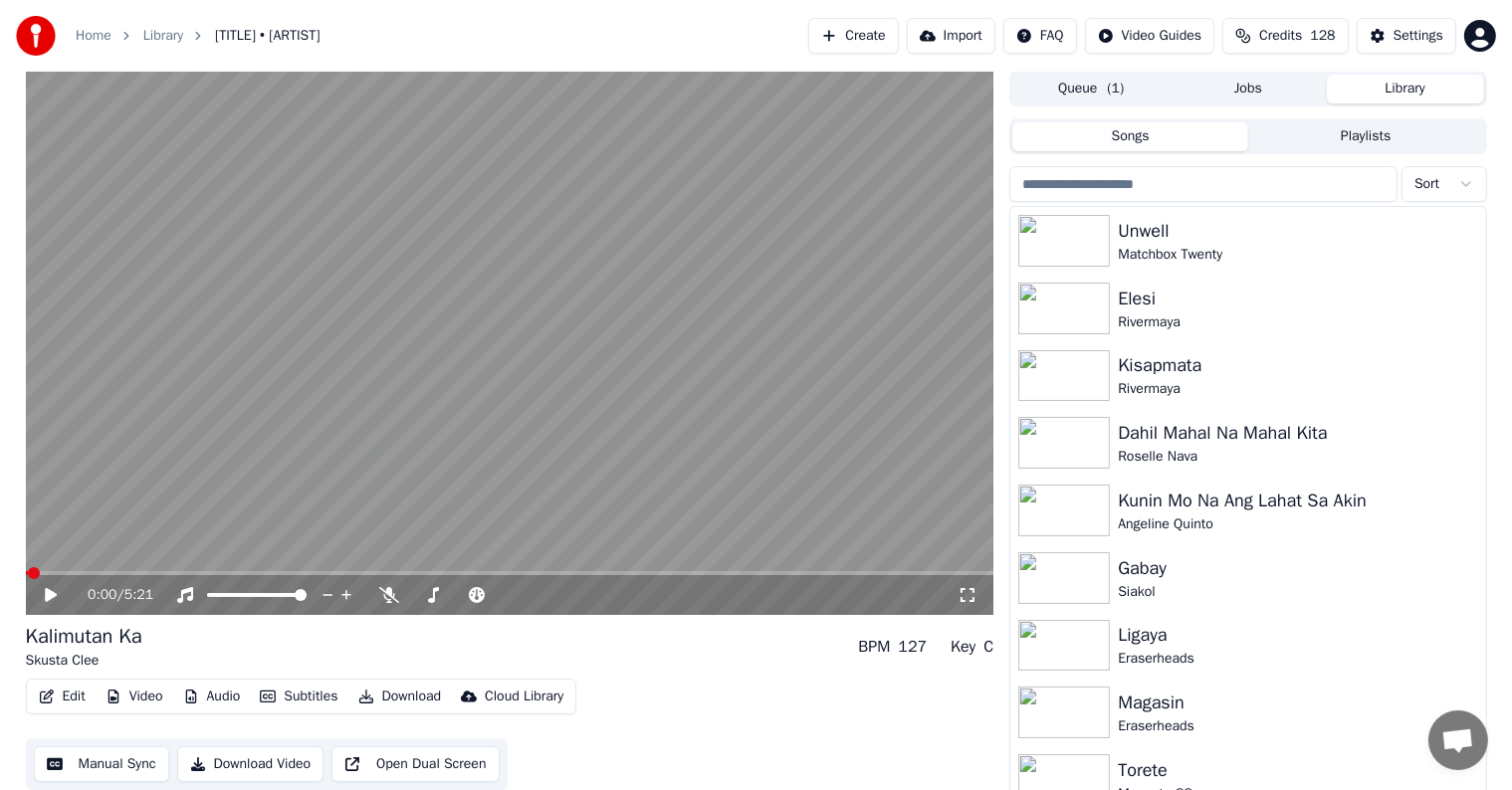 click at bounding box center [1203, 184] 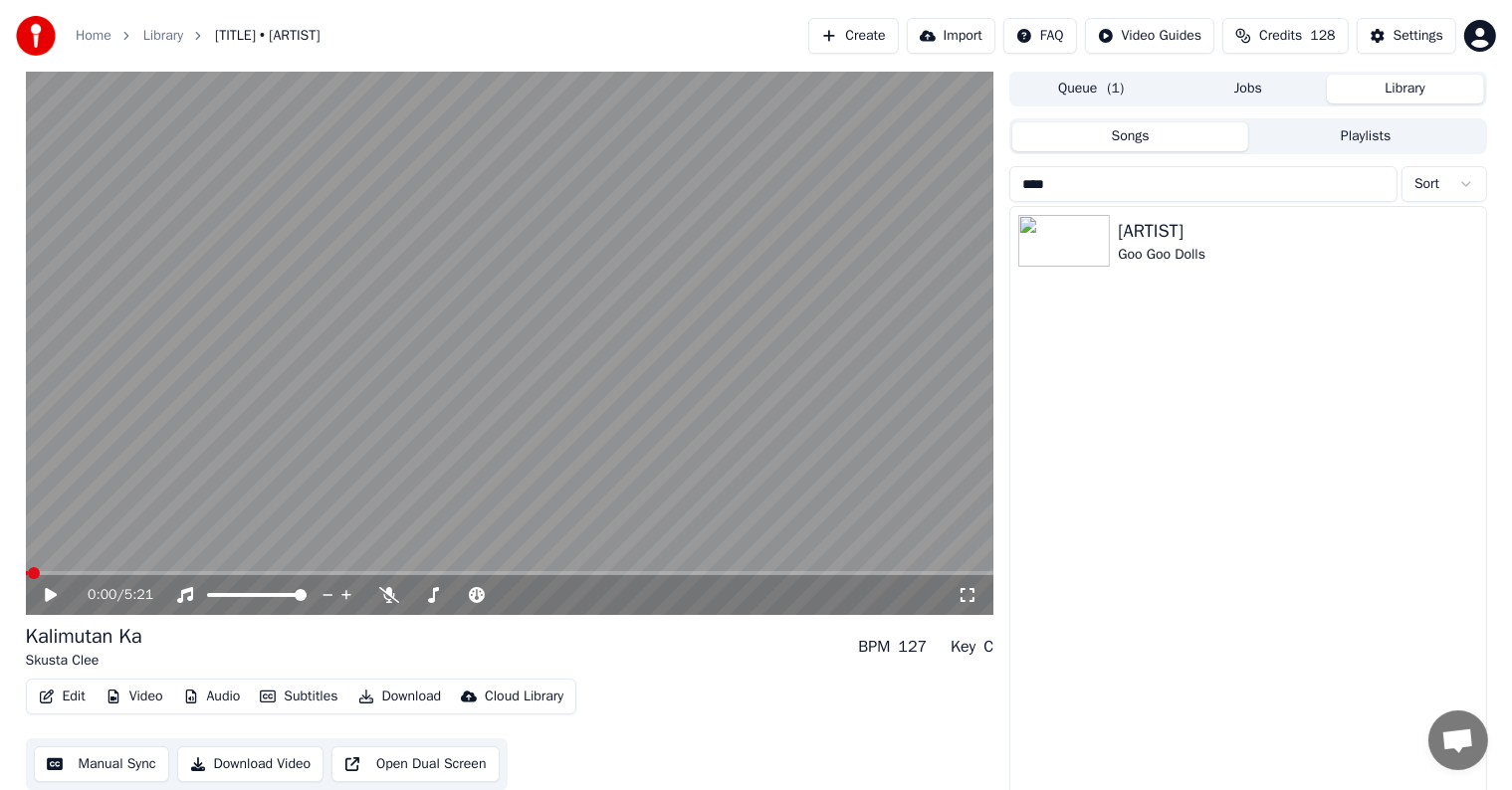 type on "****" 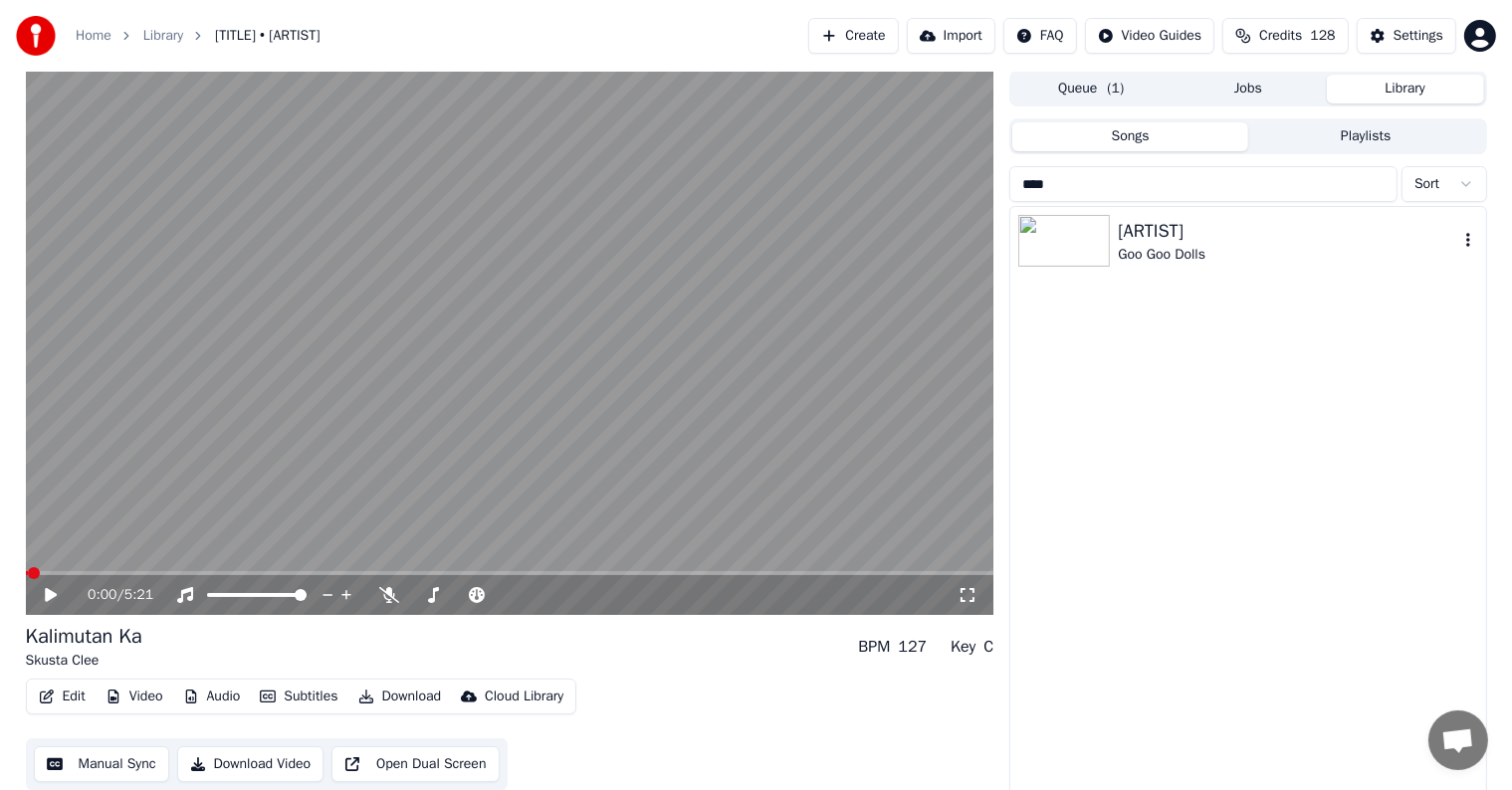 click on "[TITLE] [ARTIST]" at bounding box center (1247, 241) 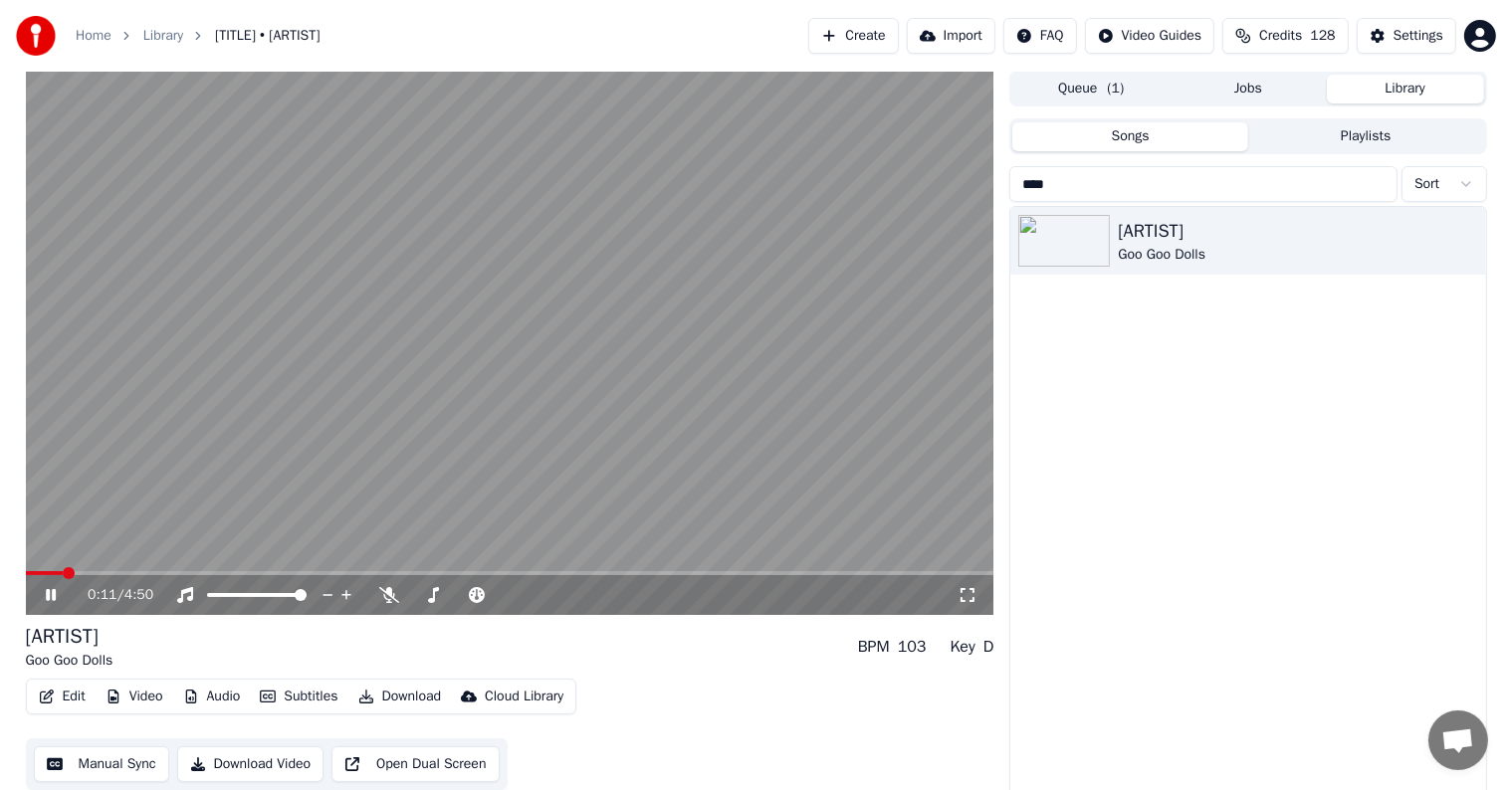 click 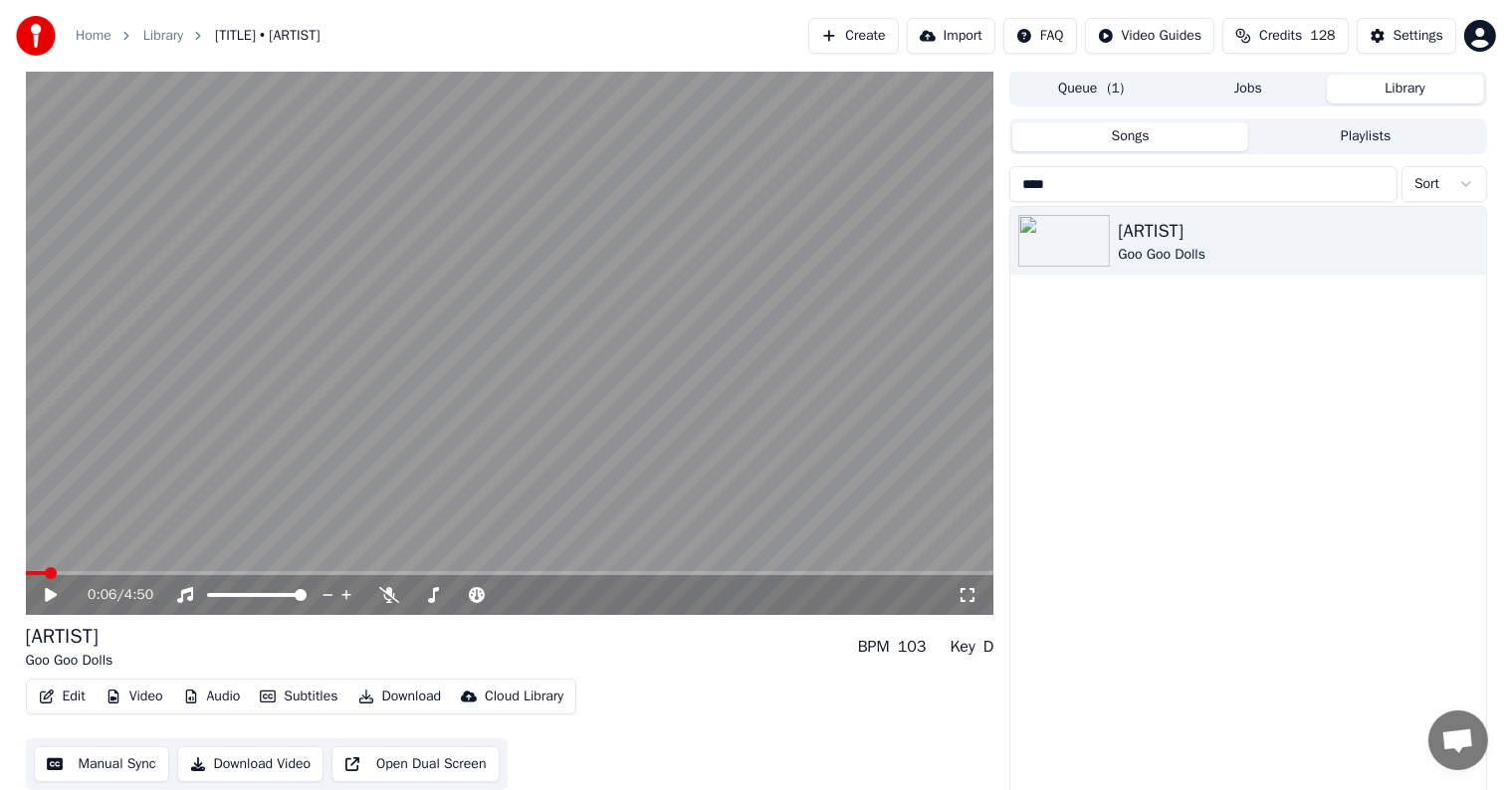 click at bounding box center [36, 573] 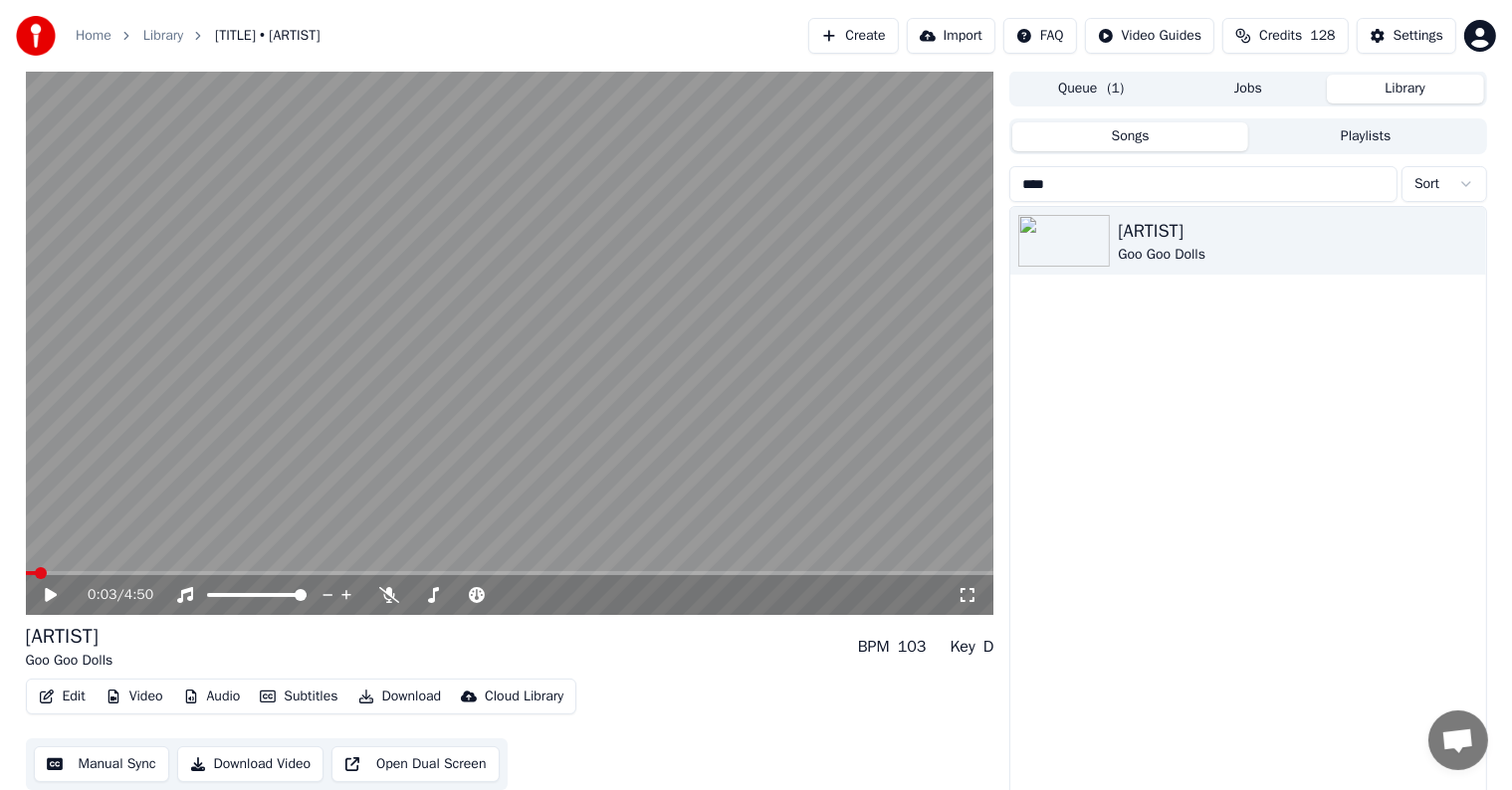 click at bounding box center (31, 573) 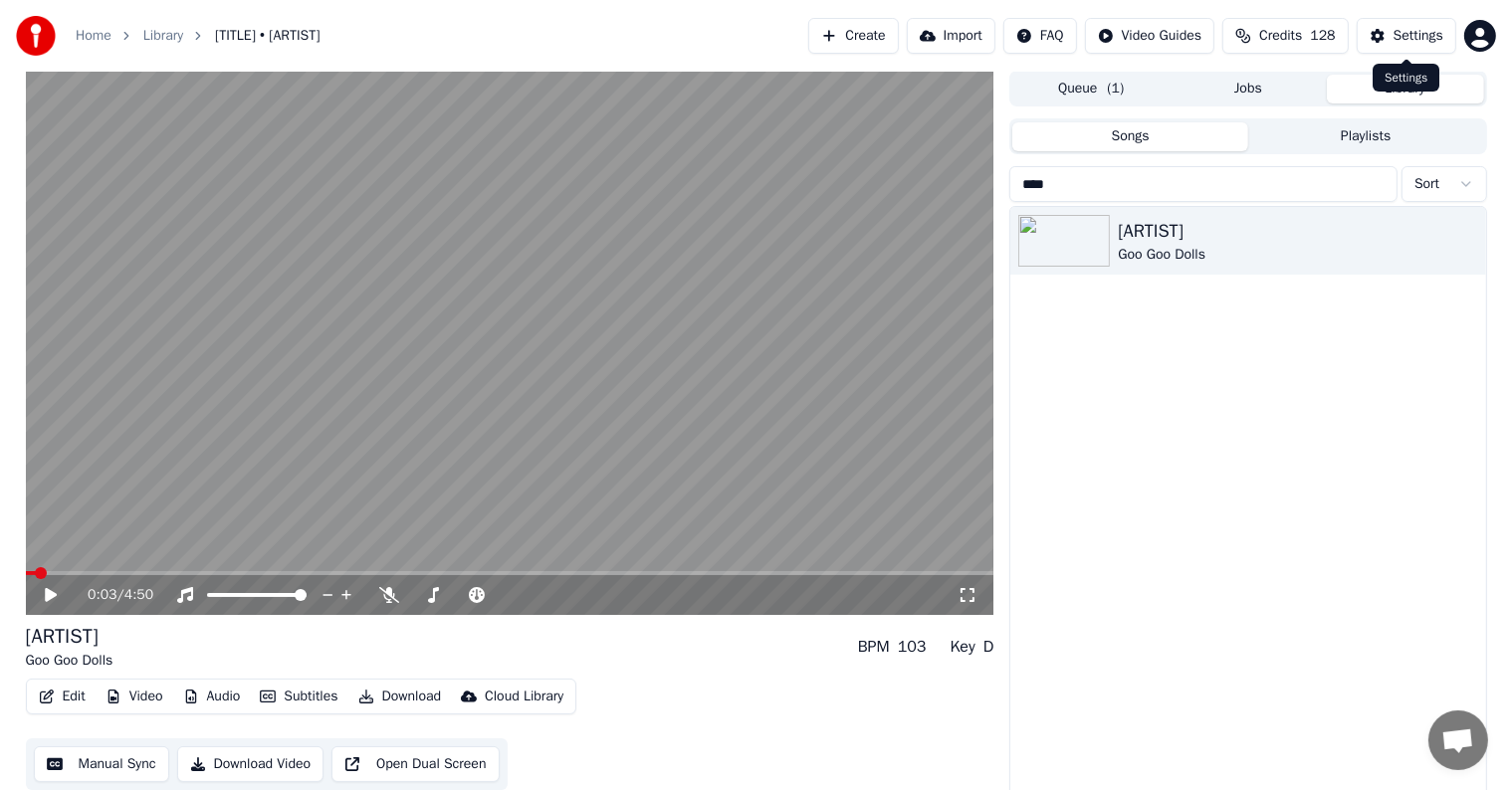 click on "Settings" at bounding box center [1418, 36] 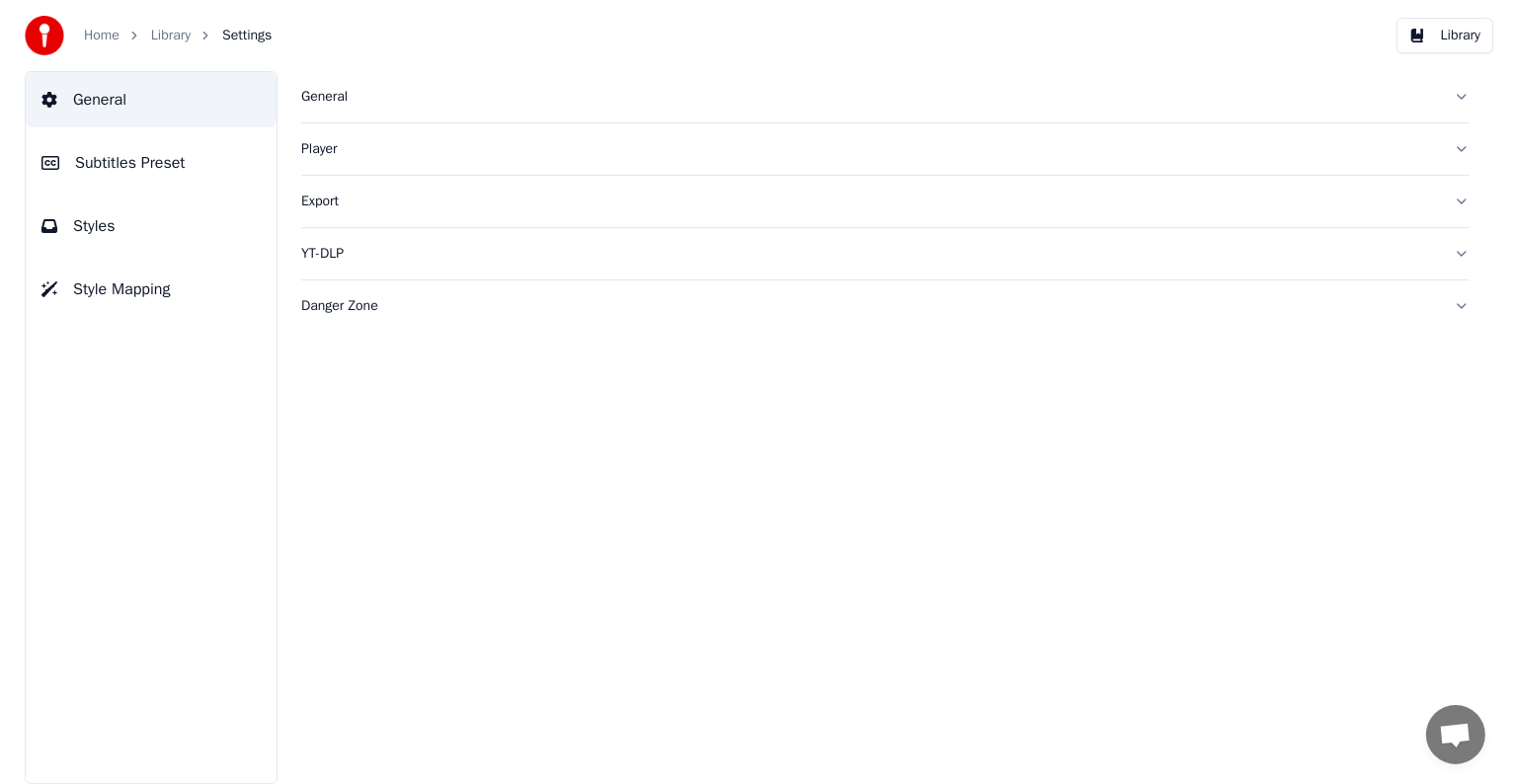 scroll, scrollTop: 0, scrollLeft: 0, axis: both 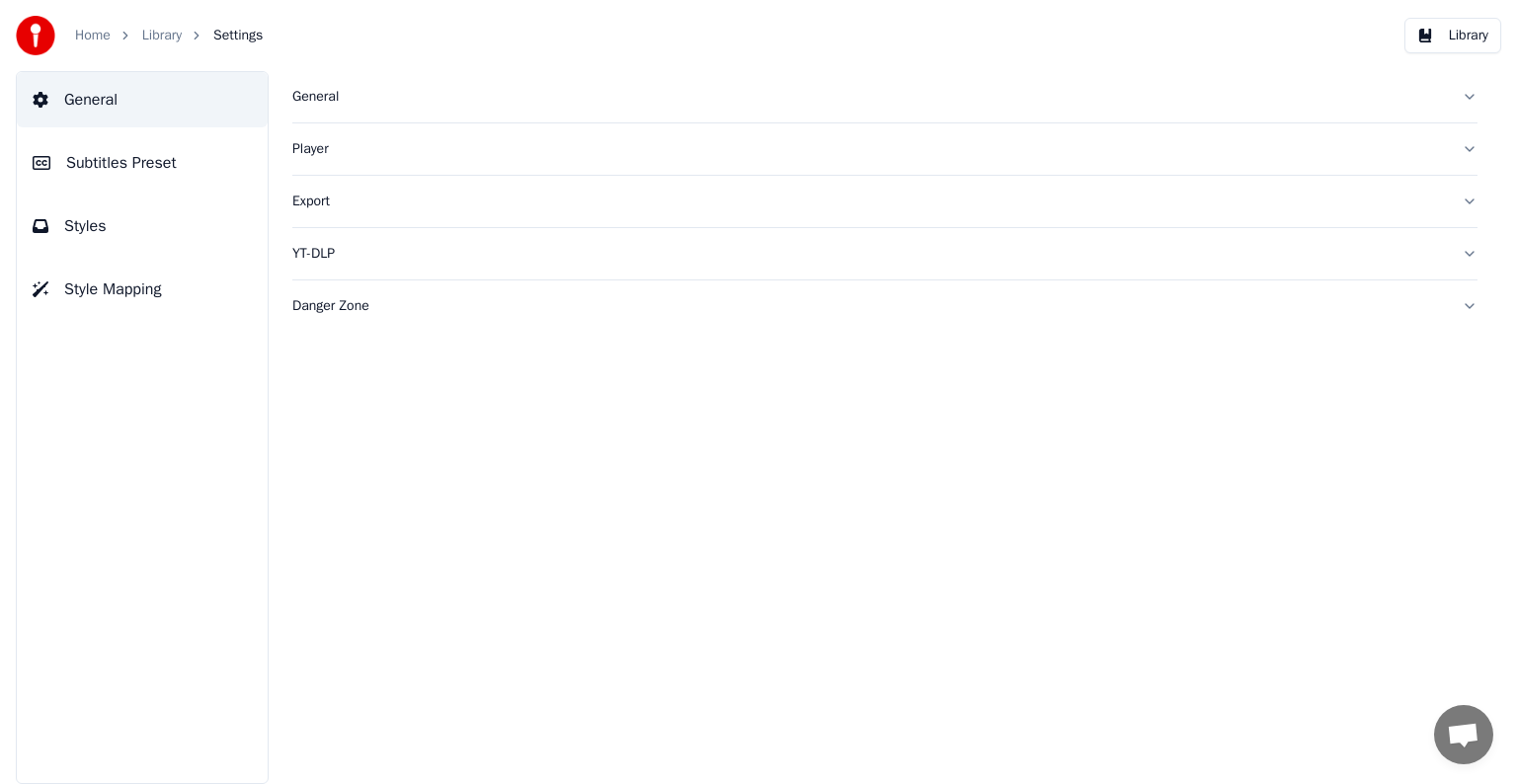 click on "Subtitles Preset" at bounding box center [121, 163] 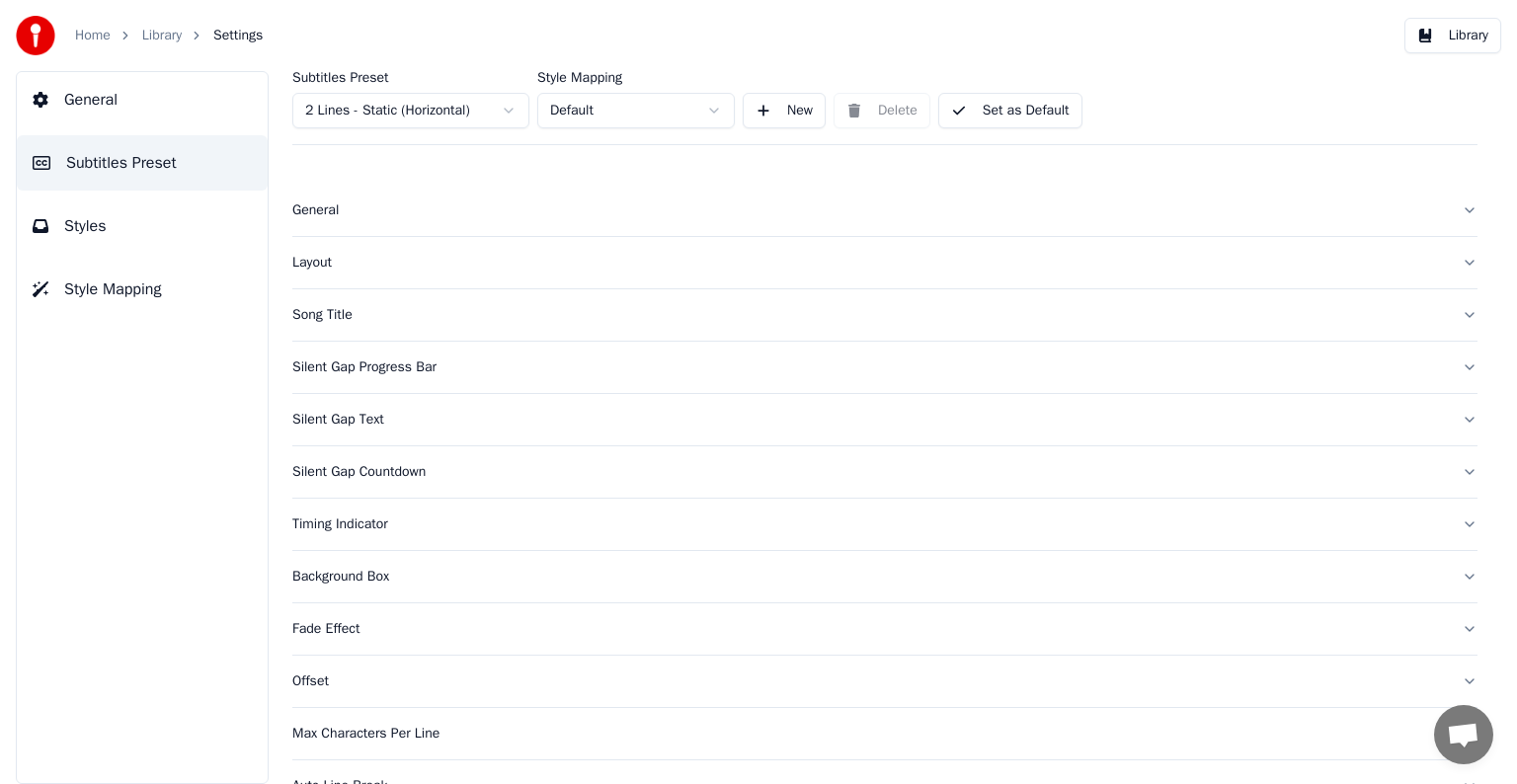 click on "Adam I added 22 more credits to your account. 7/21/2025" at bounding box center [758, 392] 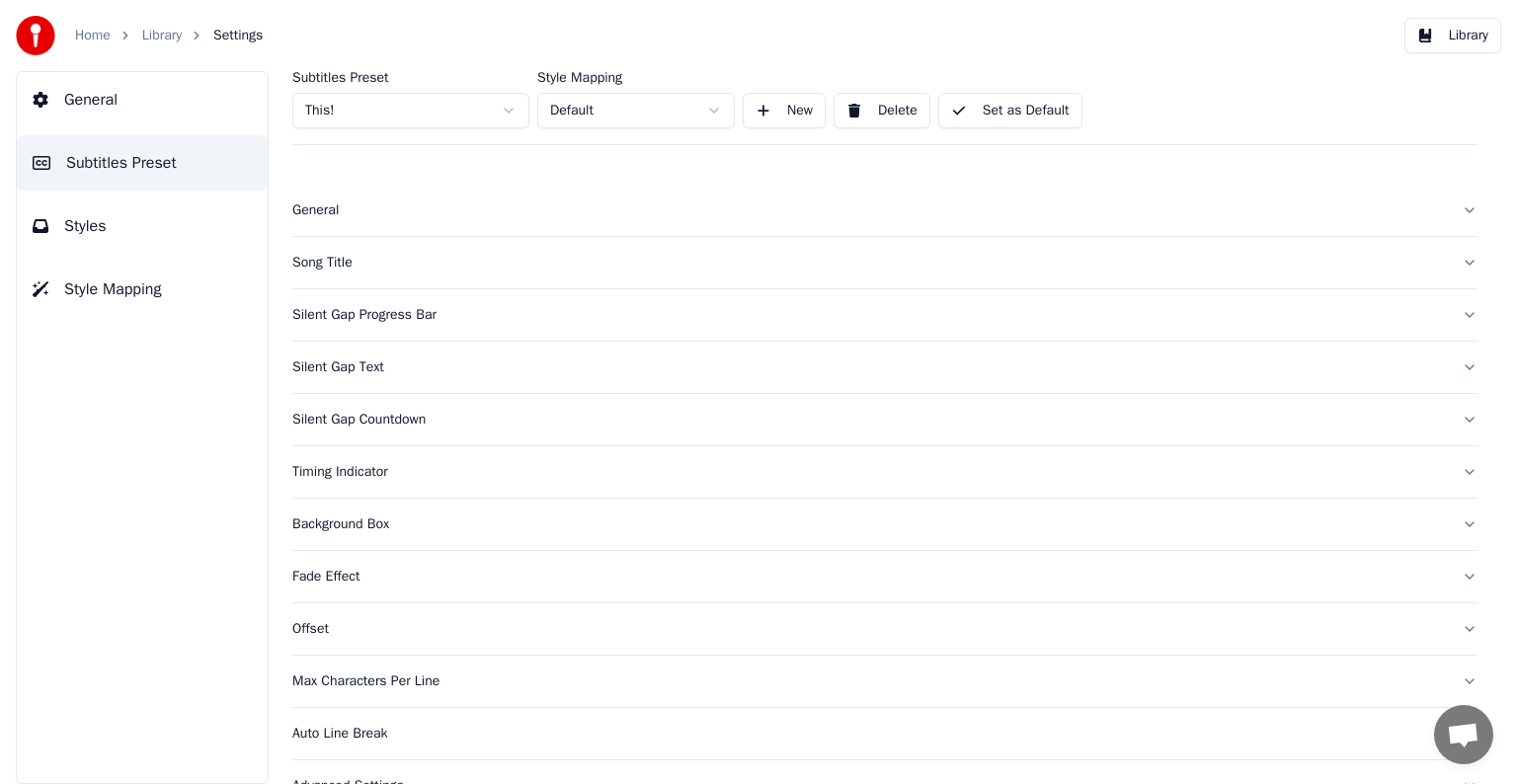 click on "Song Title" at bounding box center [869, 263] 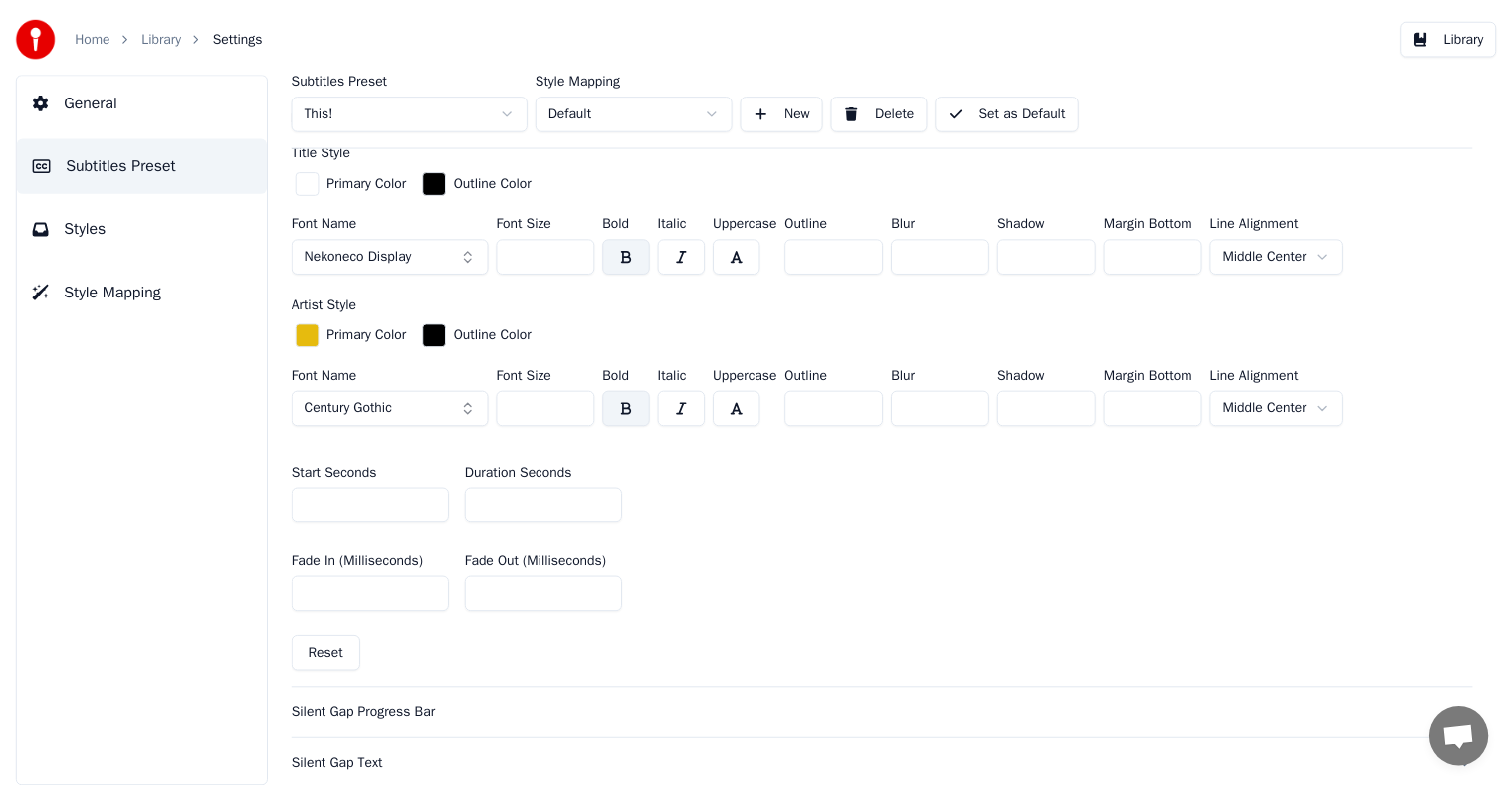 scroll, scrollTop: 796, scrollLeft: 0, axis: vertical 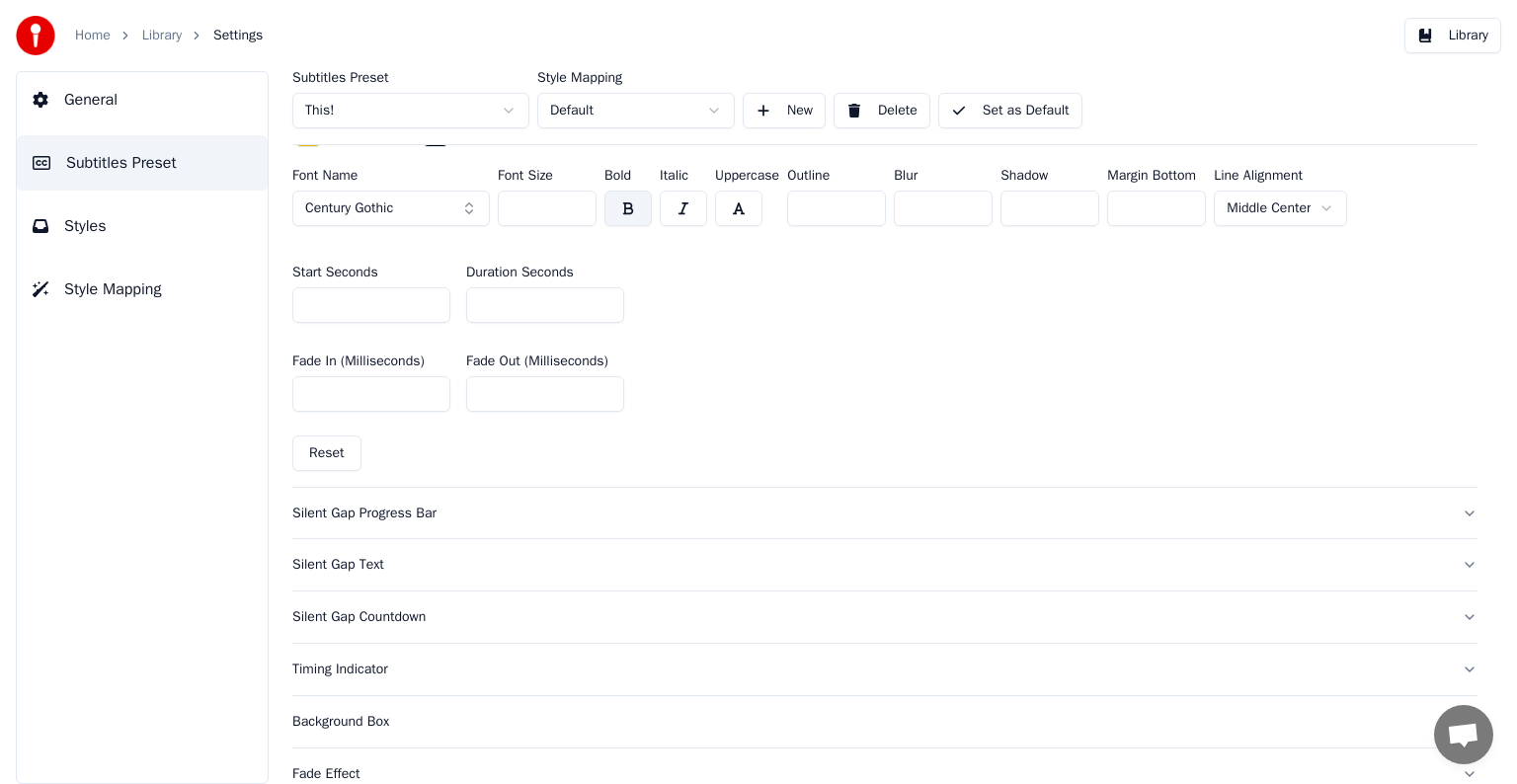 drag, startPoint x: 502, startPoint y: 304, endPoint x: 416, endPoint y: 295, distance: 86.46965 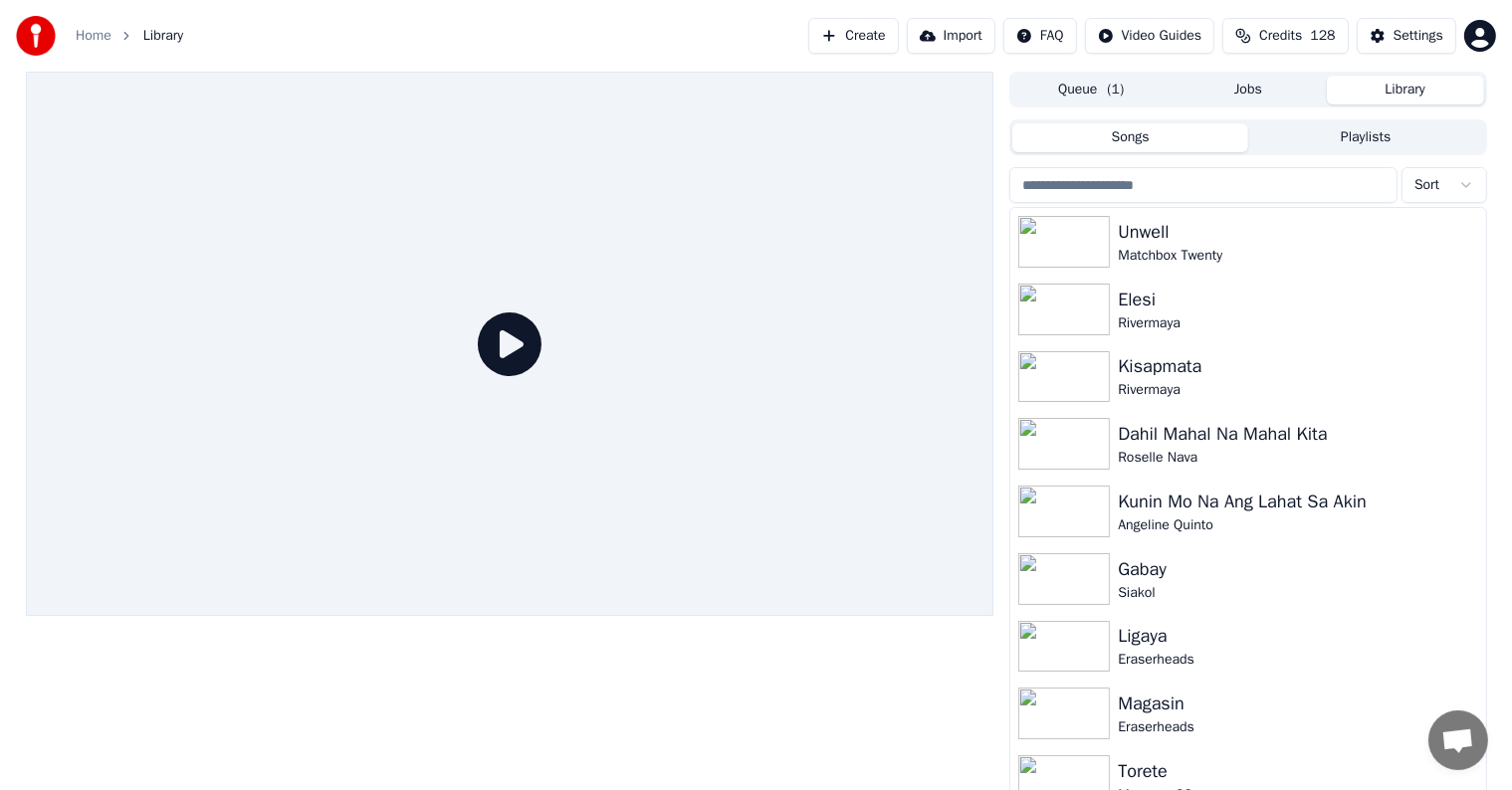 click at bounding box center (1203, 185) 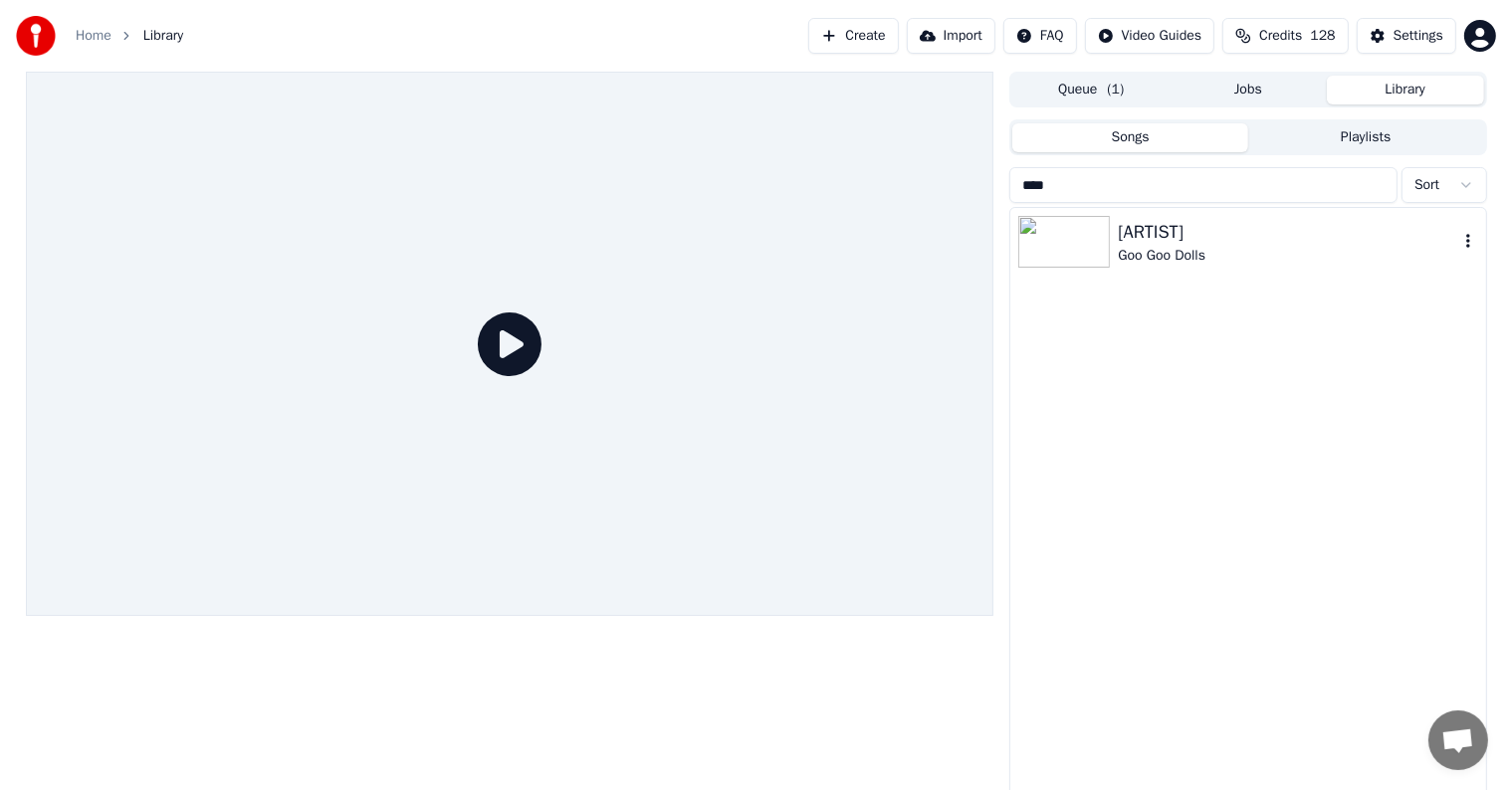 type on "****" 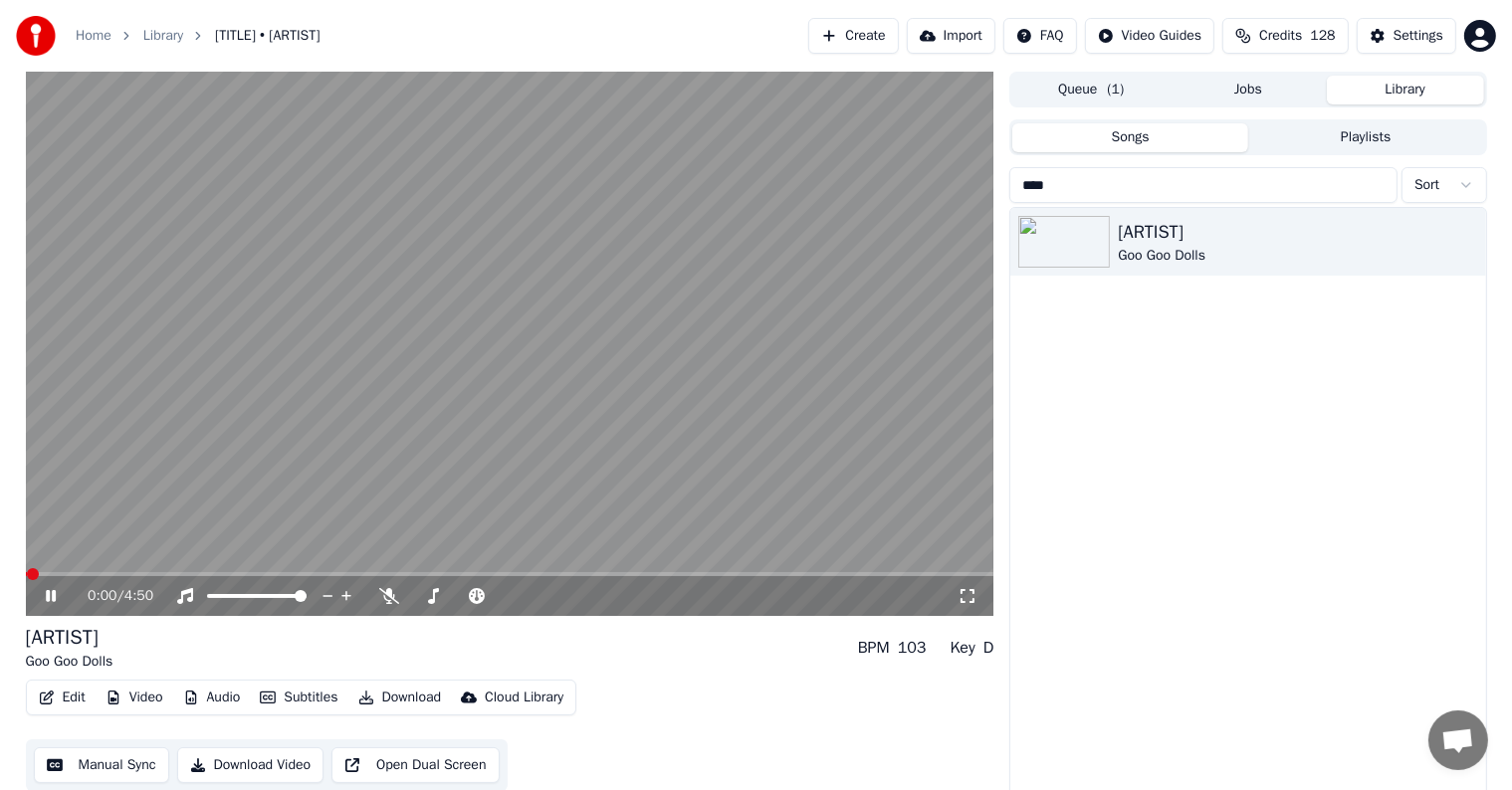 click 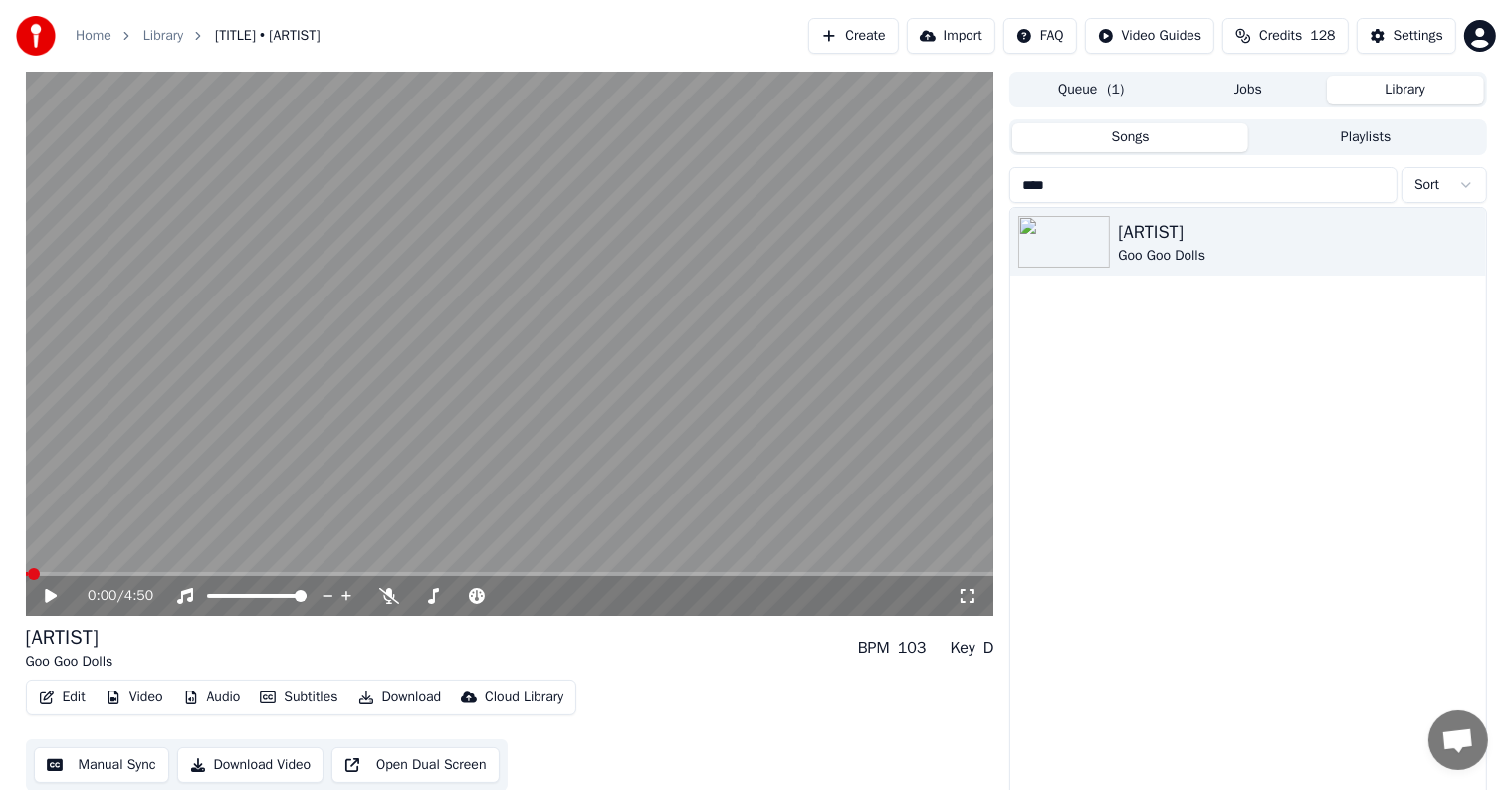 click on "Video" at bounding box center (134, 697) 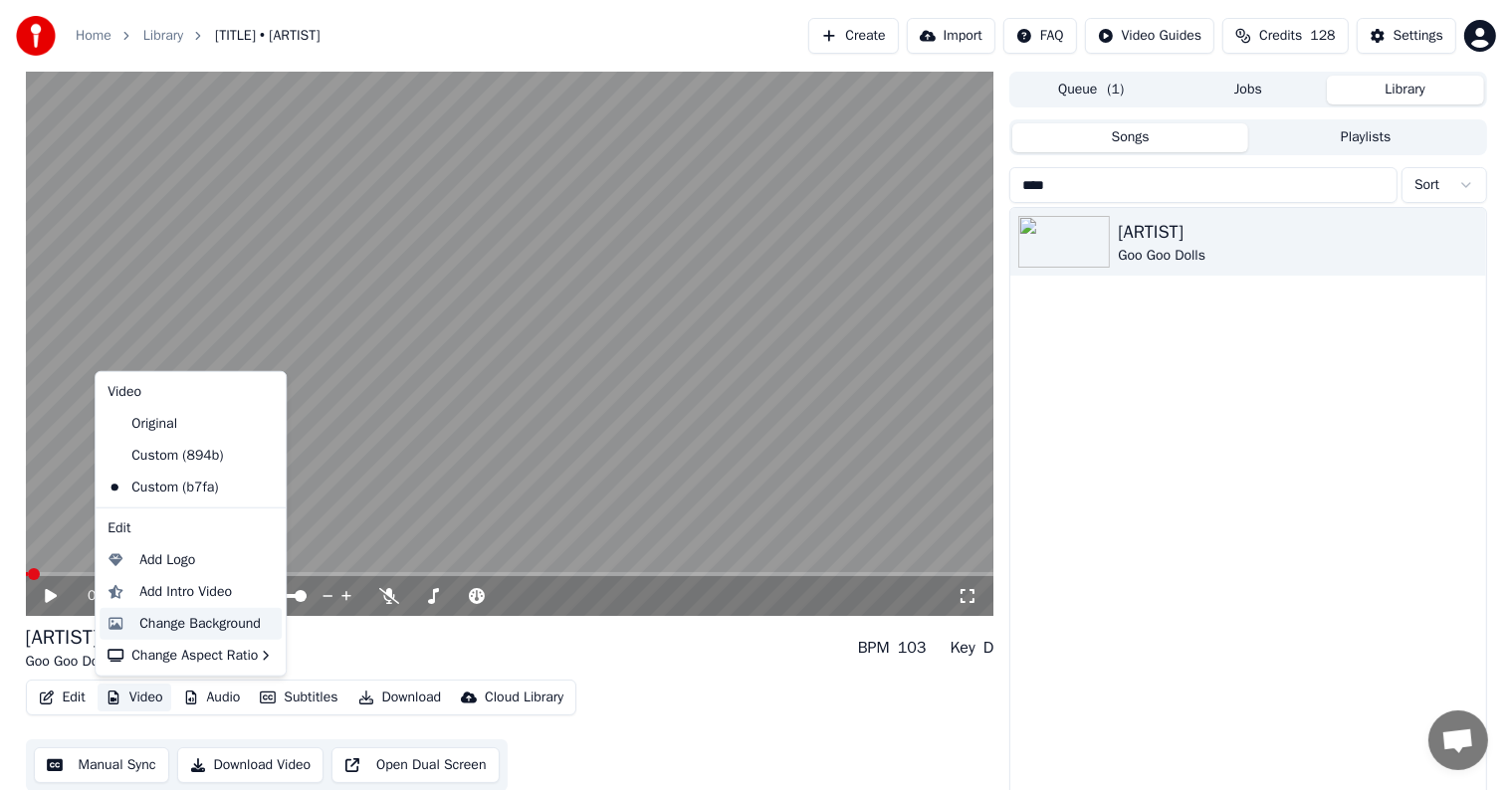 click on "Change Background" at bounding box center [200, 624] 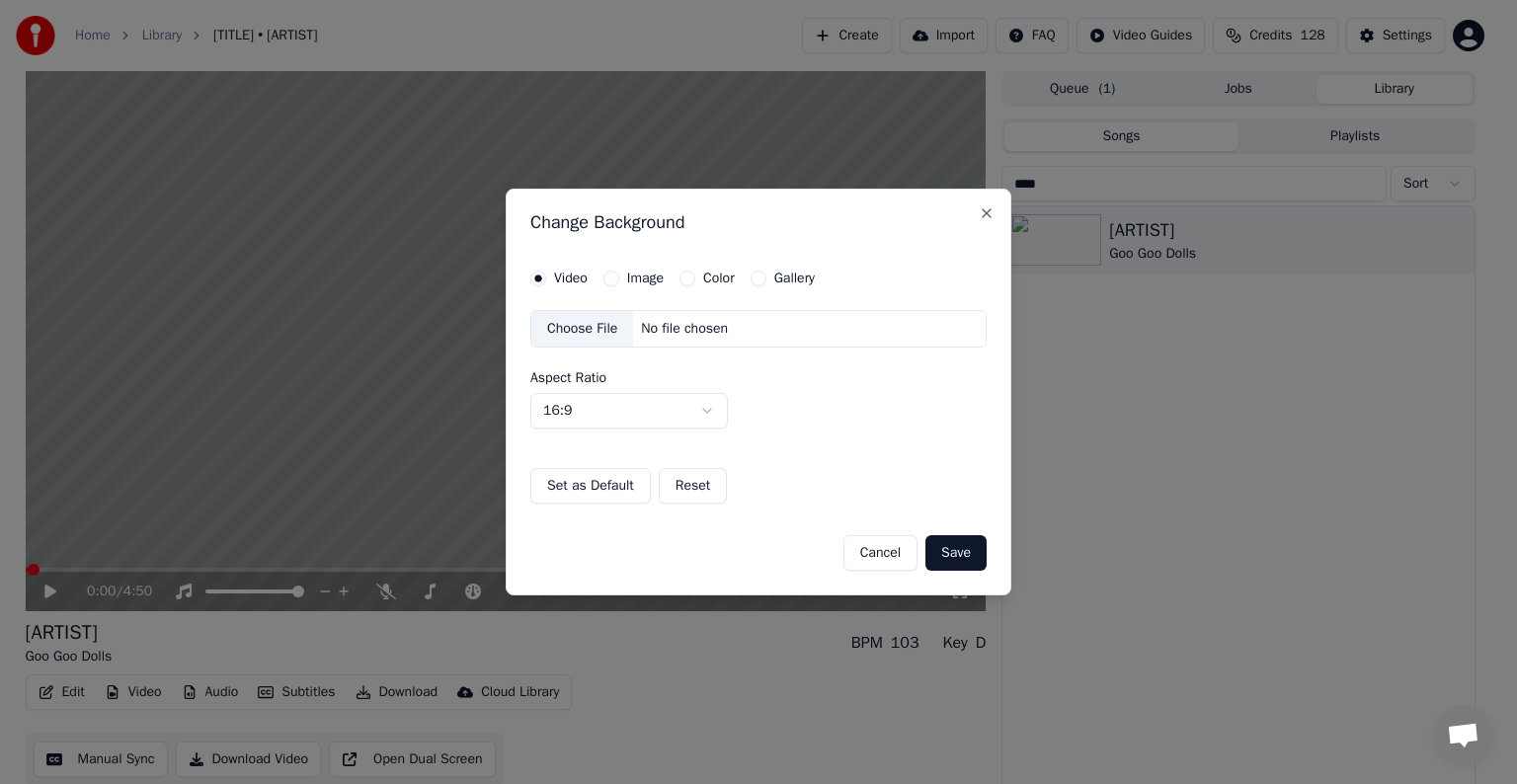 click on "Video Image Color Gallery" at bounding box center (673, 278) 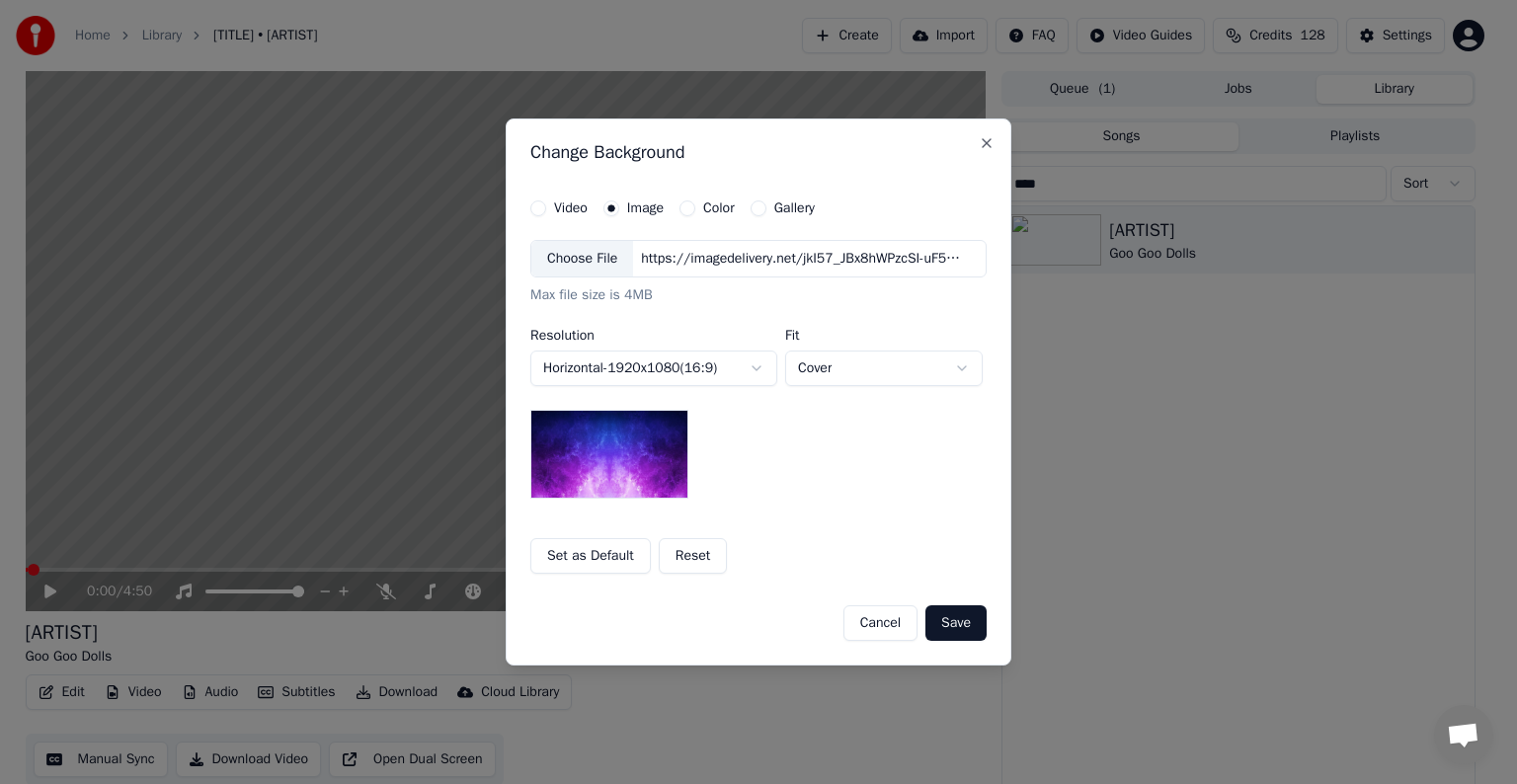 click on "Choose File" at bounding box center (582, 259) 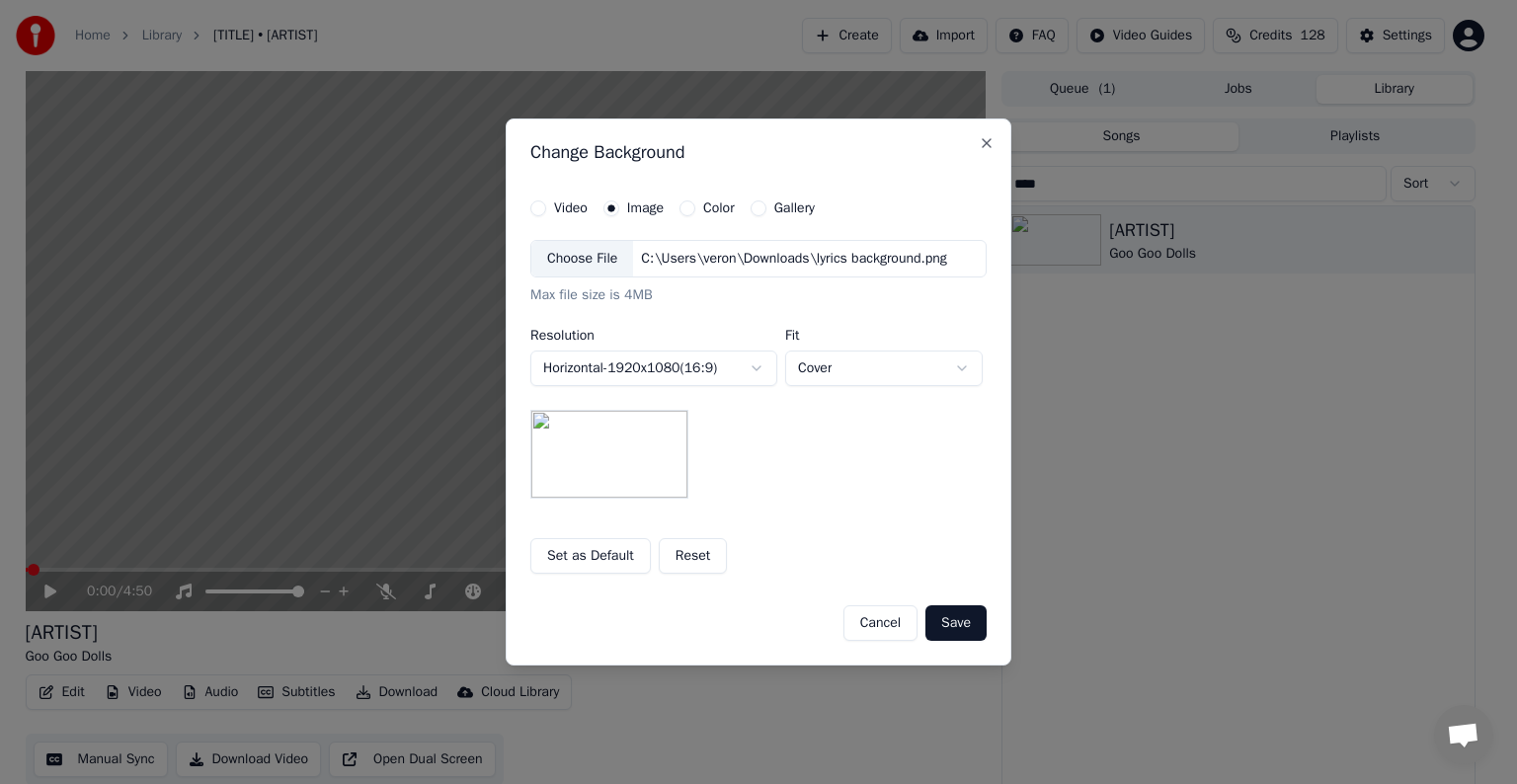 click on "Save" at bounding box center [956, 623] 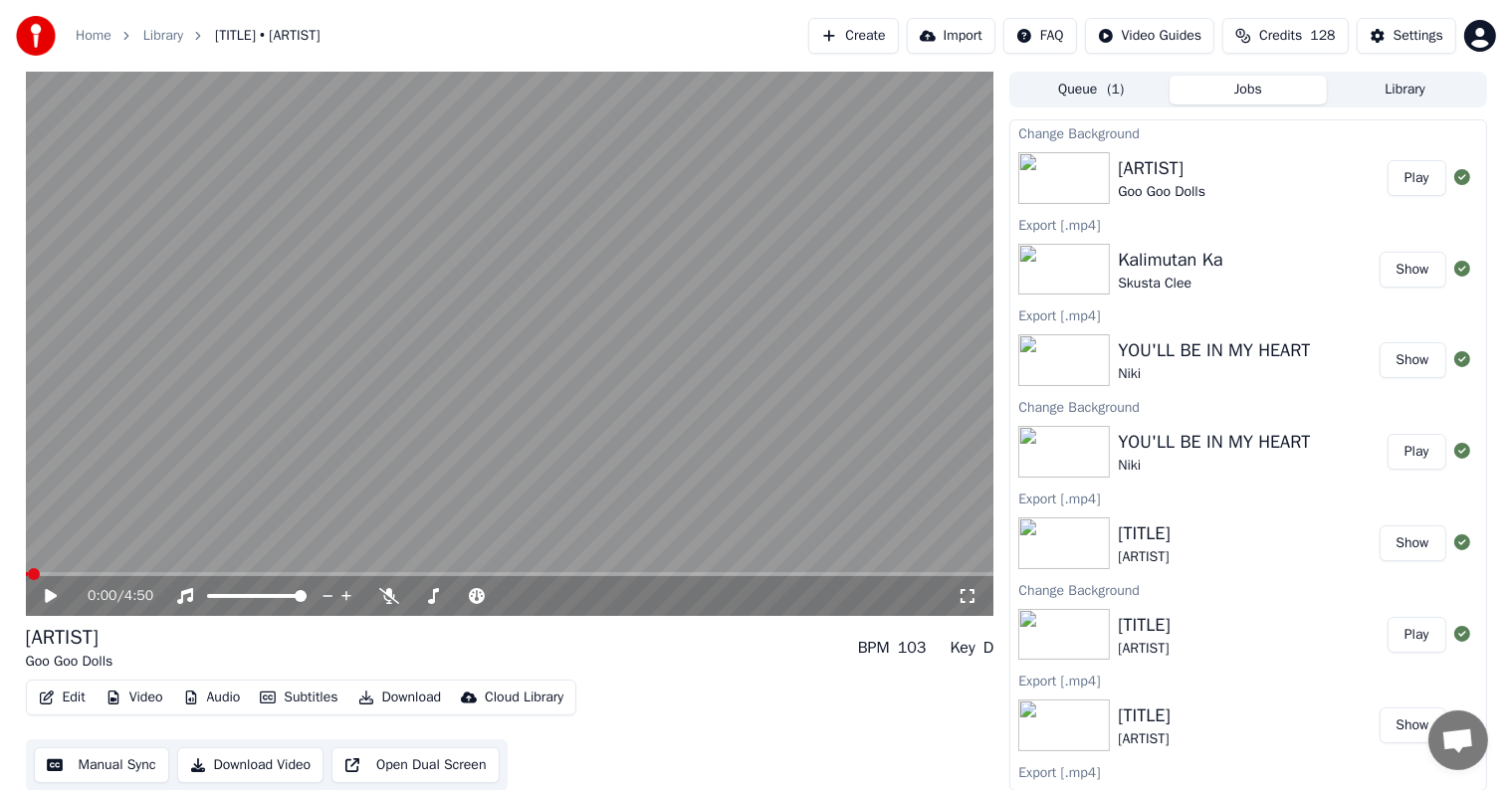 click on "Play" at bounding box center [1416, 178] 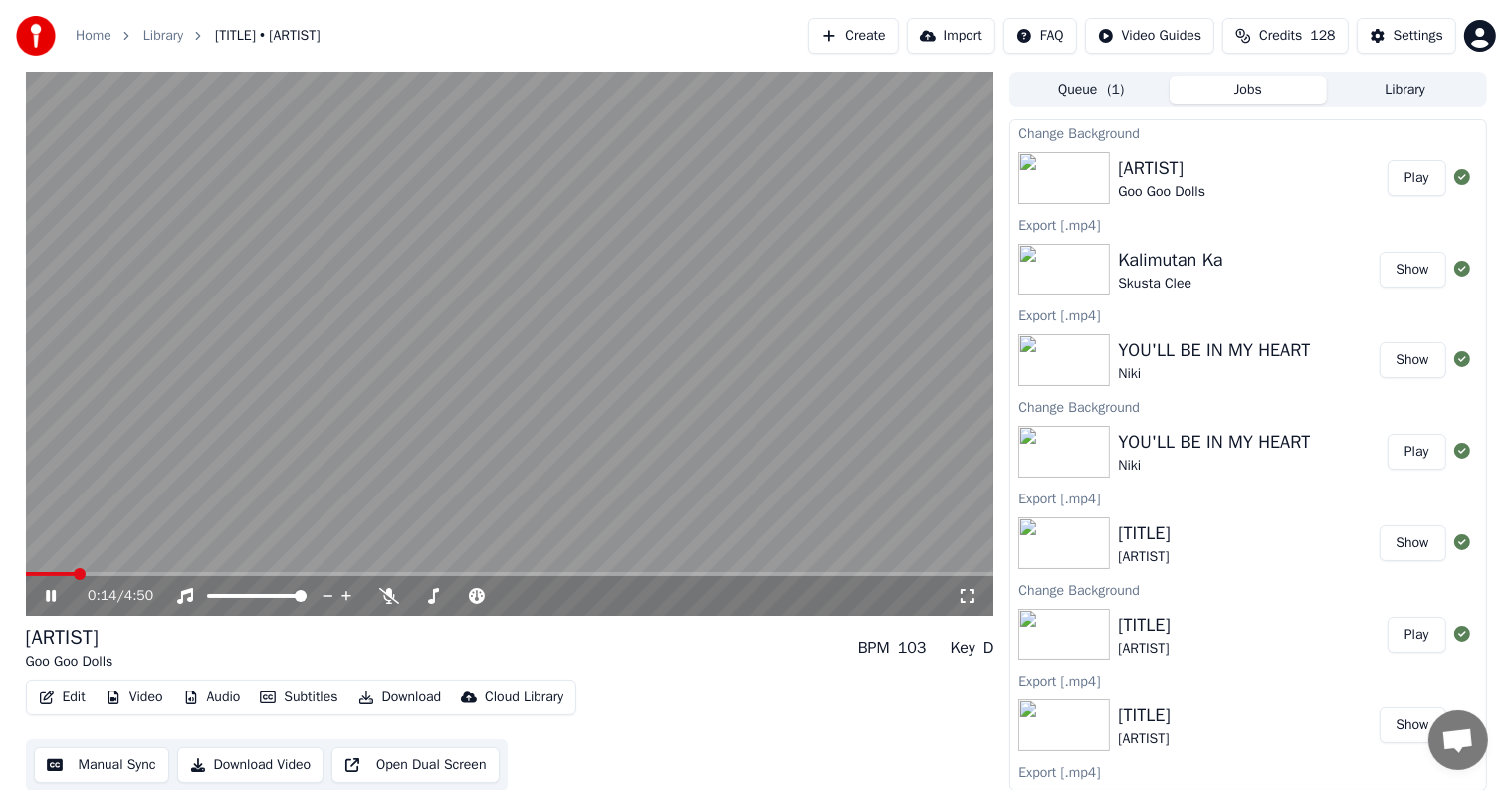 click at bounding box center [510, 343] 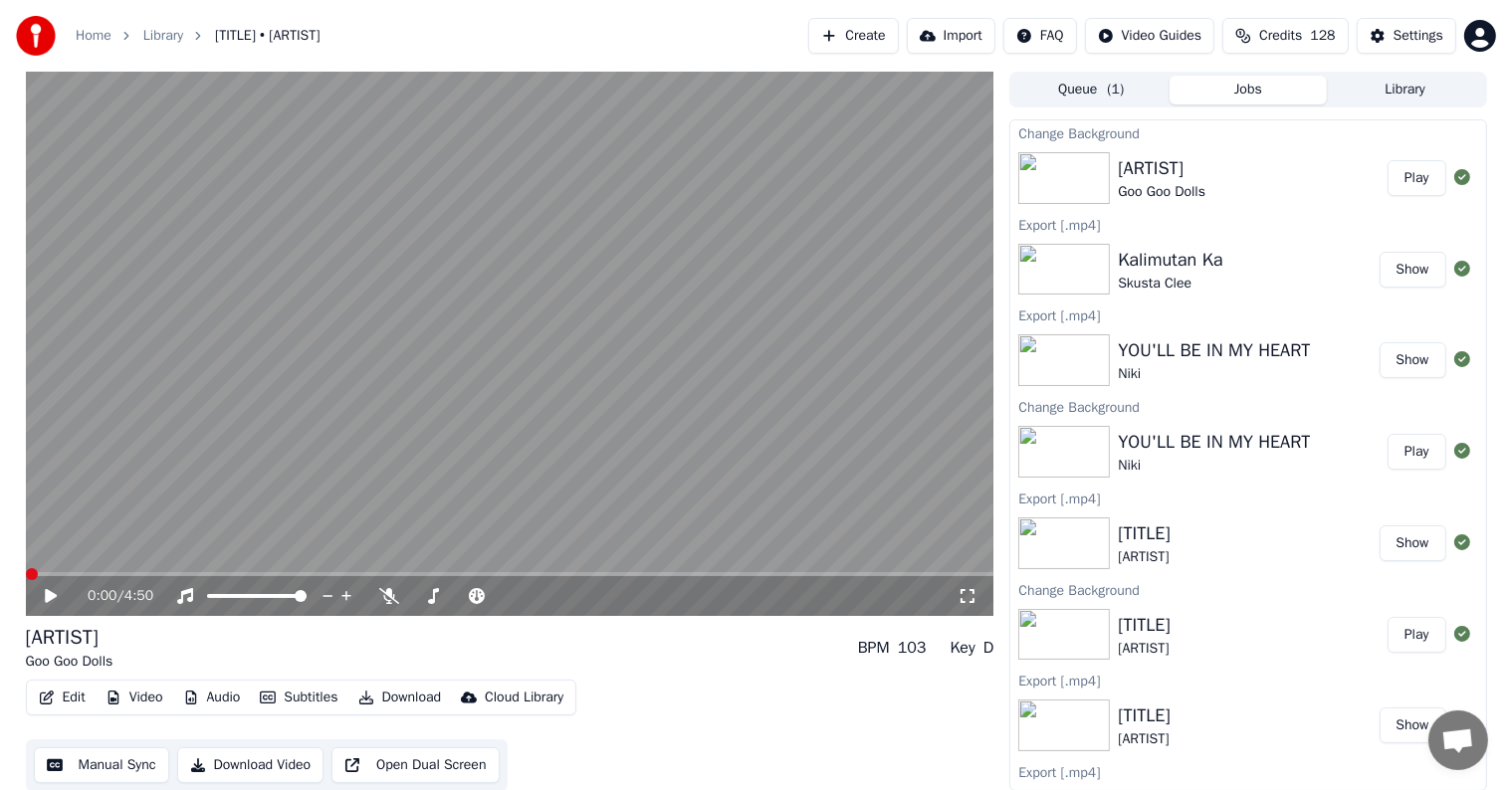 click at bounding box center [32, 574] 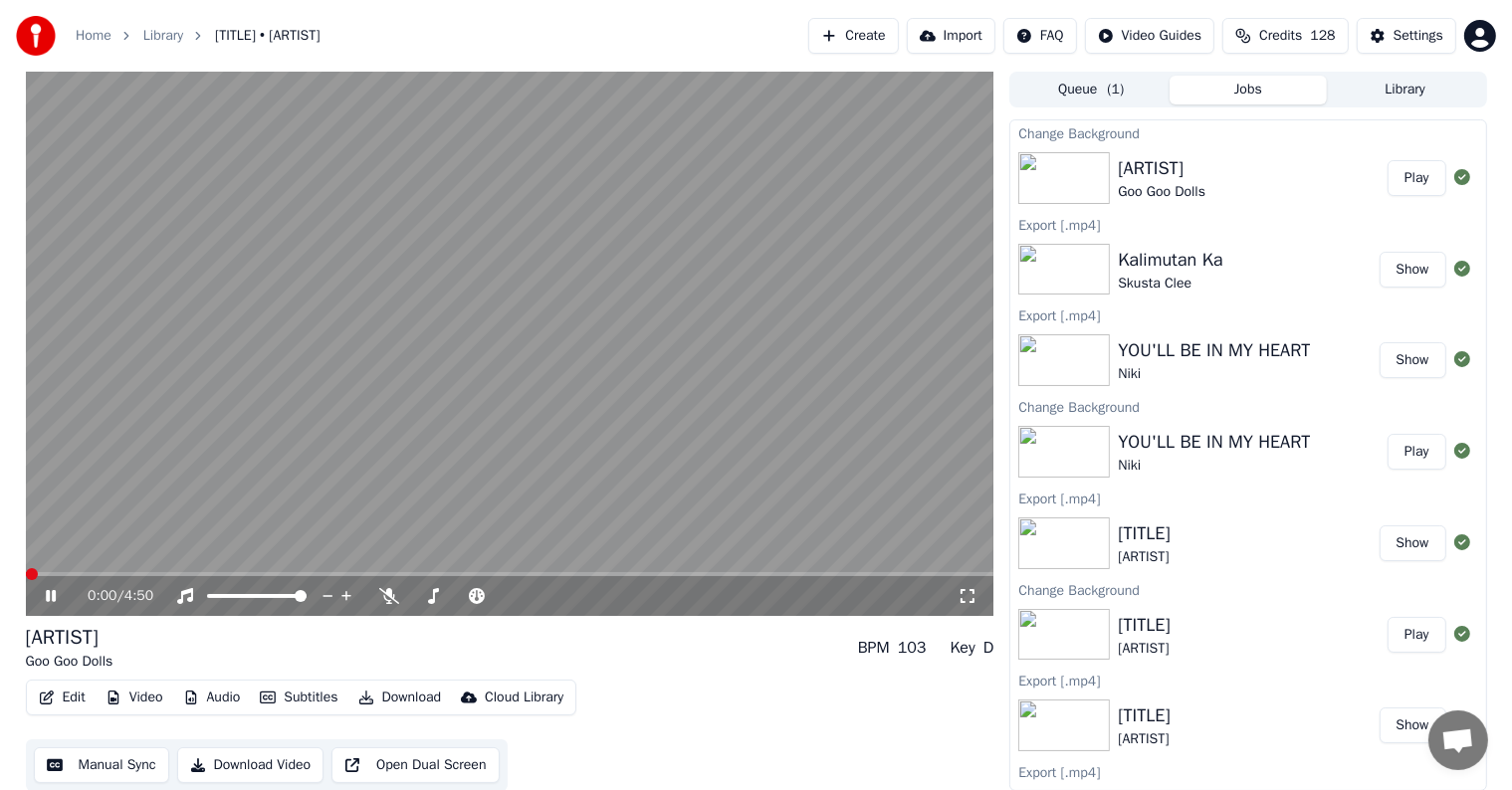 scroll, scrollTop: 1, scrollLeft: 0, axis: vertical 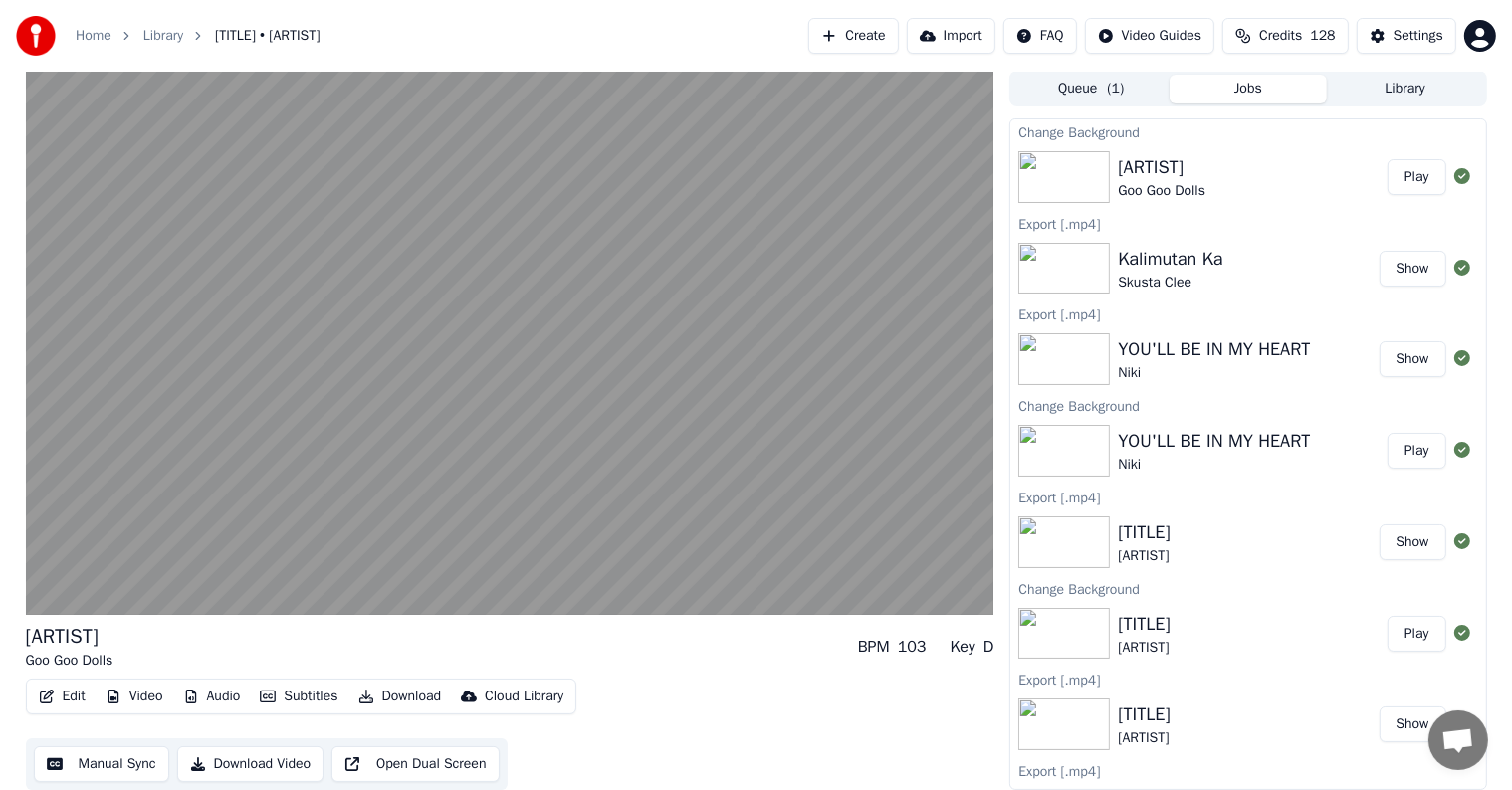 click on "Manual Sync" at bounding box center [102, 764] 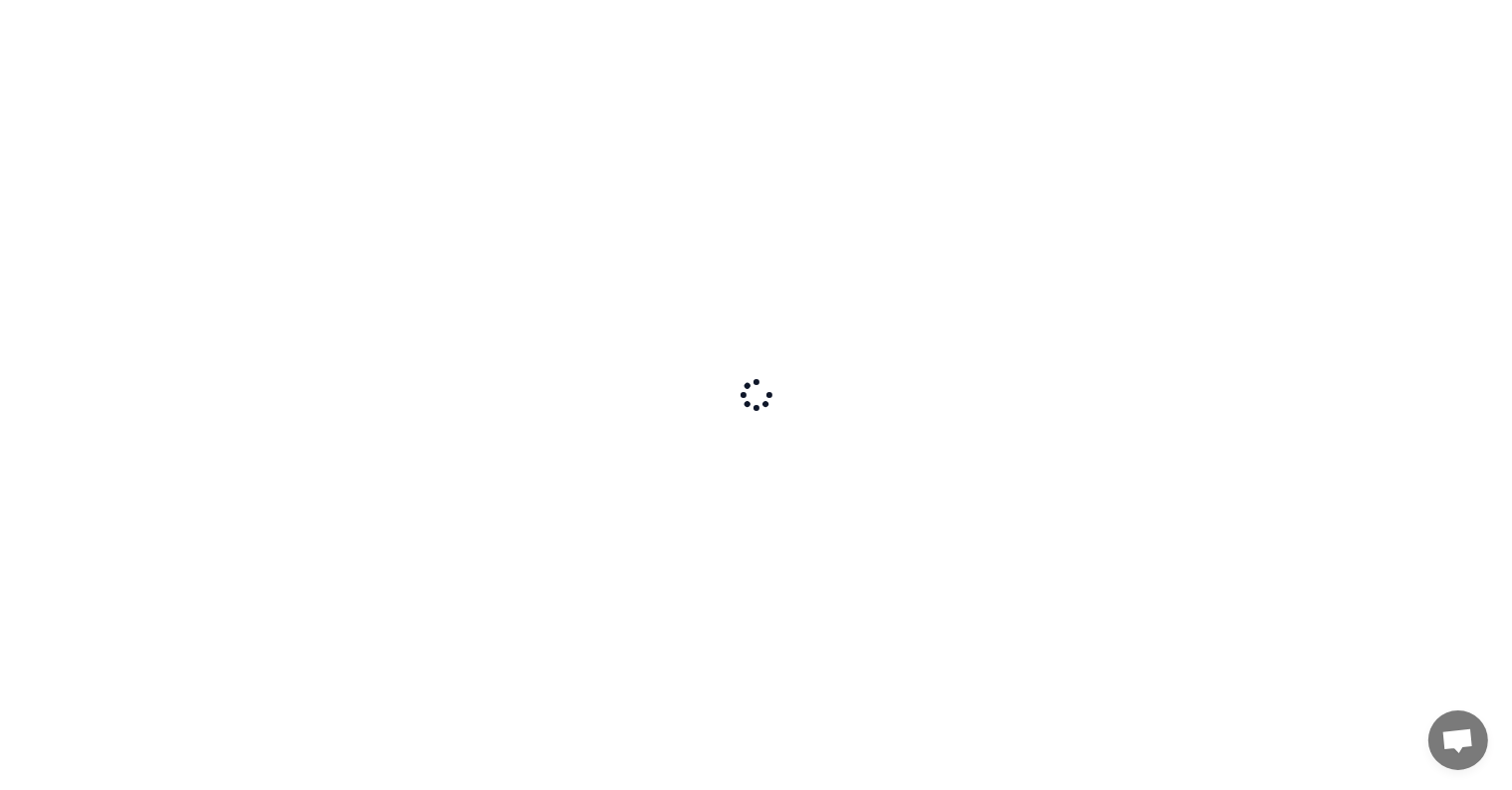 scroll, scrollTop: 0, scrollLeft: 0, axis: both 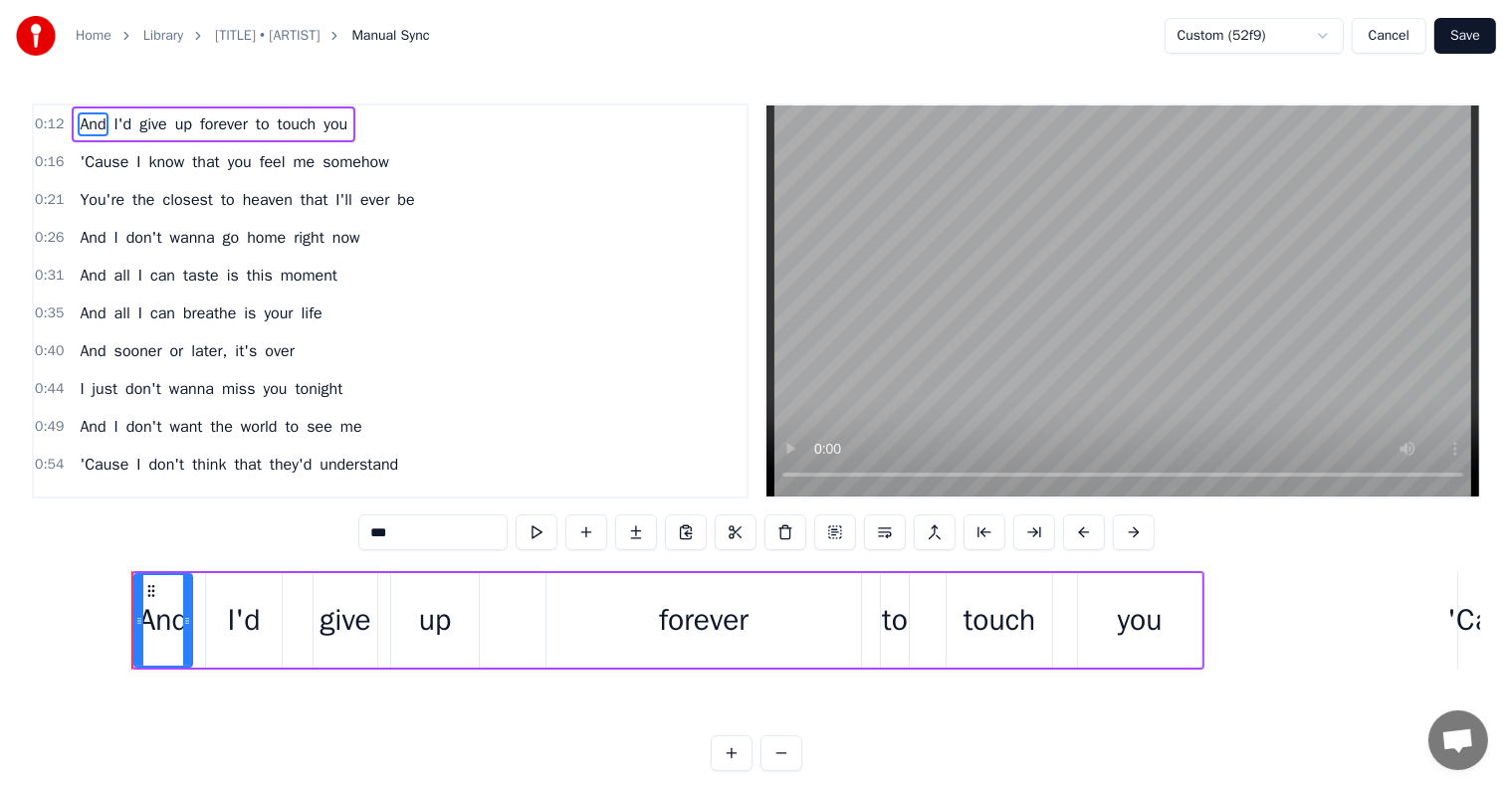click on "And I'd give up forever to touch you 'Cause I know that you feel me somehow You're the closest to heaven that I'll ever be And I don't wanna go home right now And all I can taste is this moment And all I can breathe is your life And sooner or later, it's over I just don't wanna miss you tonight And I don't want the world to see me 'Cause I don't think that they'd understand When everything's made to be broken I just want you to know who I am And you can't fight the tears that ain't coming Or the moment of truth in your lies When everything feels like the movies Yeah, you bleed just to know you're alive And I don't want the world to see me 'Cause I don't think that they'd understand When everything's made to be broken I just want you to know who I am And I don't want the world to see me 'Cause I don't think that they'd understand When everything's made to be broken I just want you to know who I am And I don't want the world to see me 'Cause I don't think that they'd understand When everything's made to be I to" at bounding box center [756, 645] 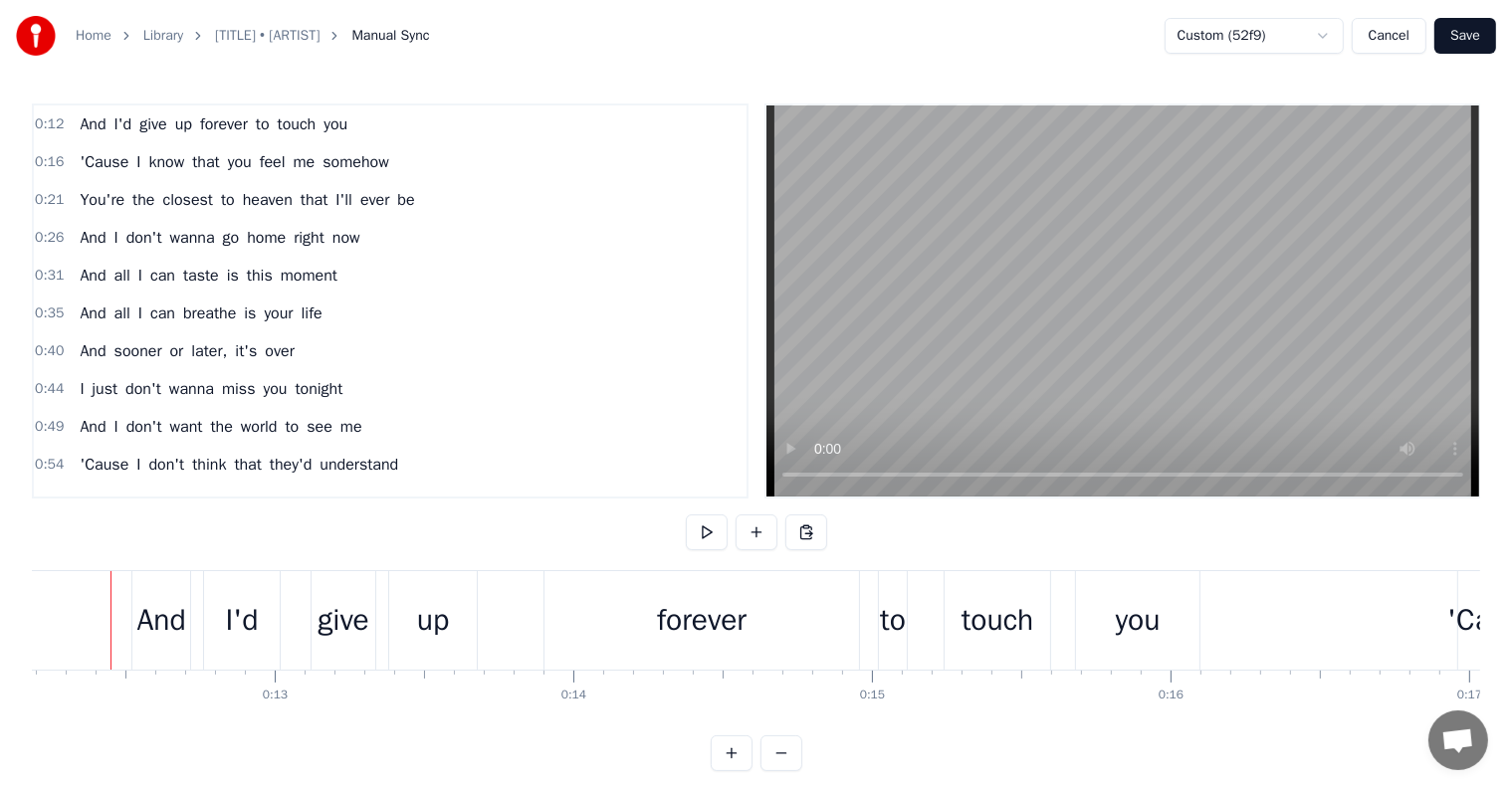 scroll, scrollTop: 0, scrollLeft: 3617, axis: horizontal 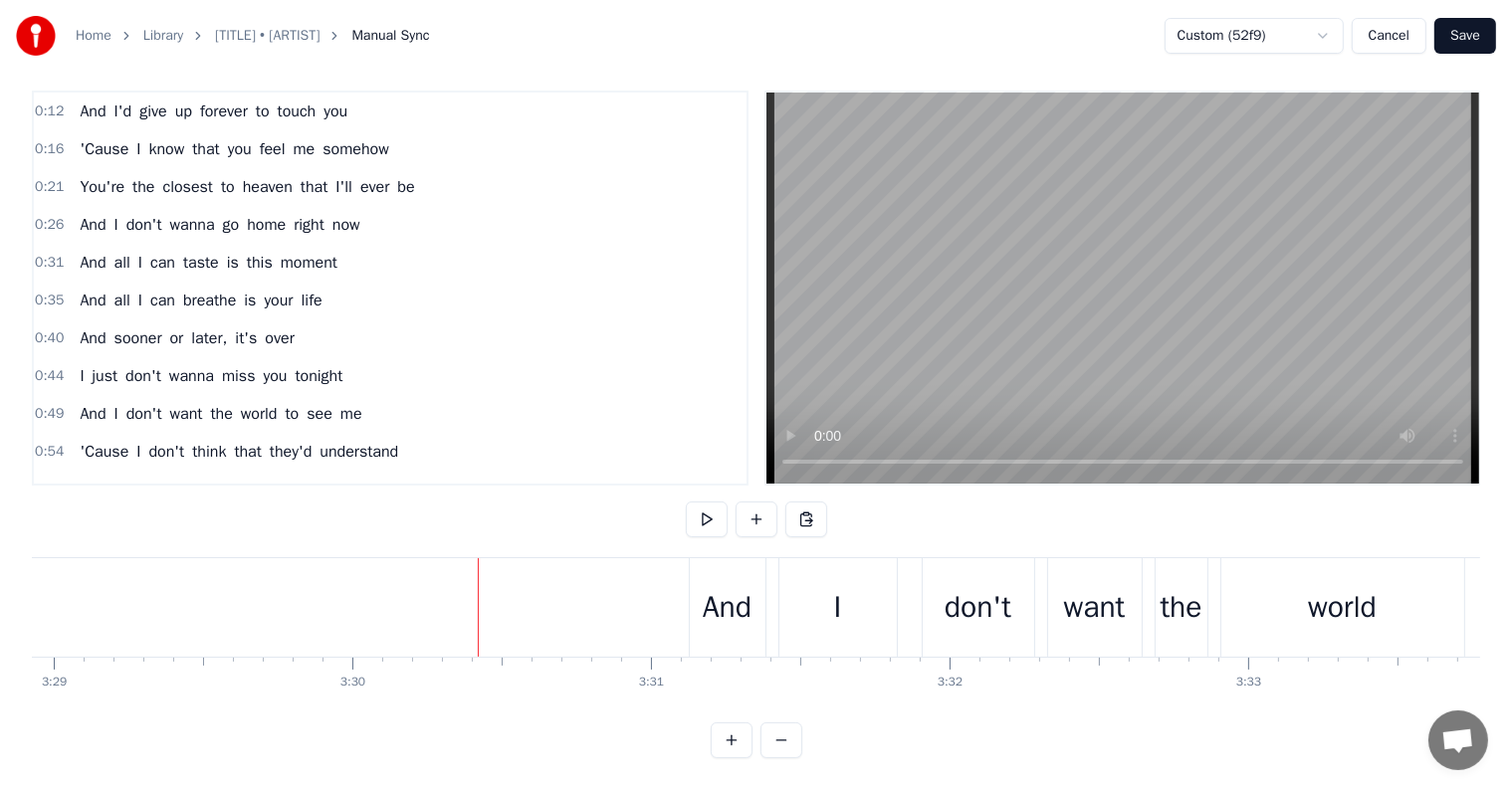 click on "Save" at bounding box center [1465, 36] 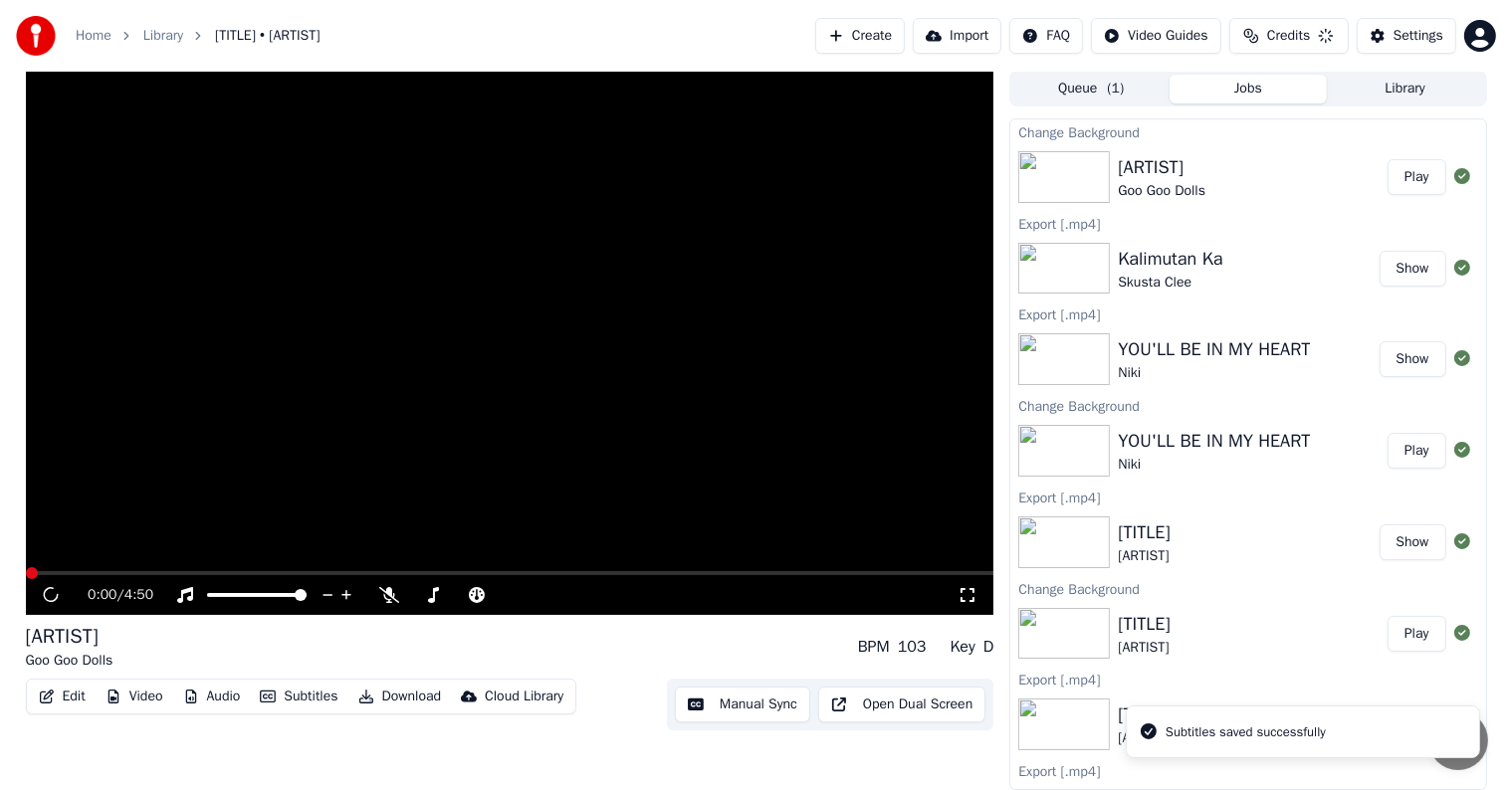 scroll, scrollTop: 1, scrollLeft: 0, axis: vertical 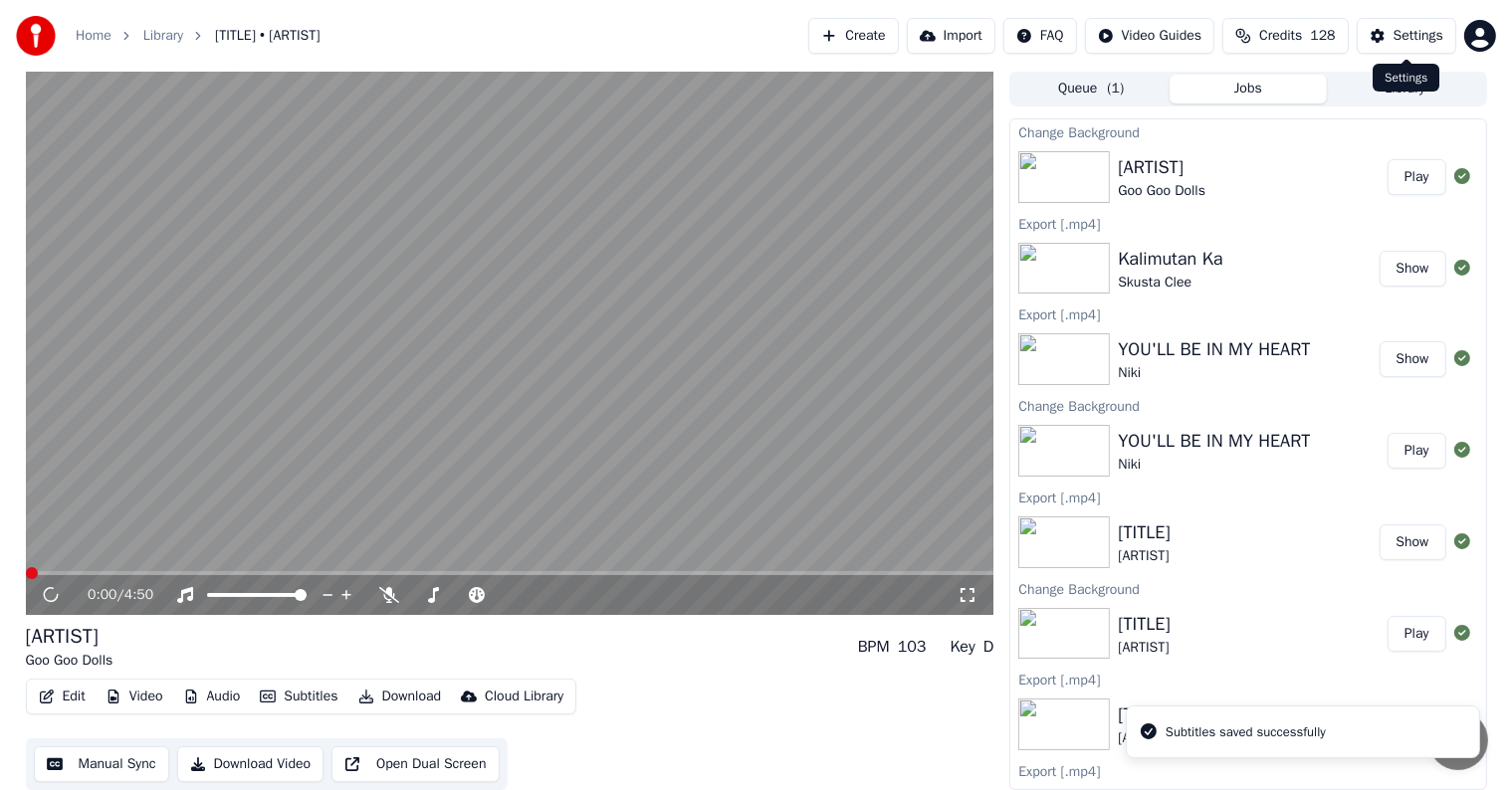 click on "Settings" at bounding box center (1418, 36) 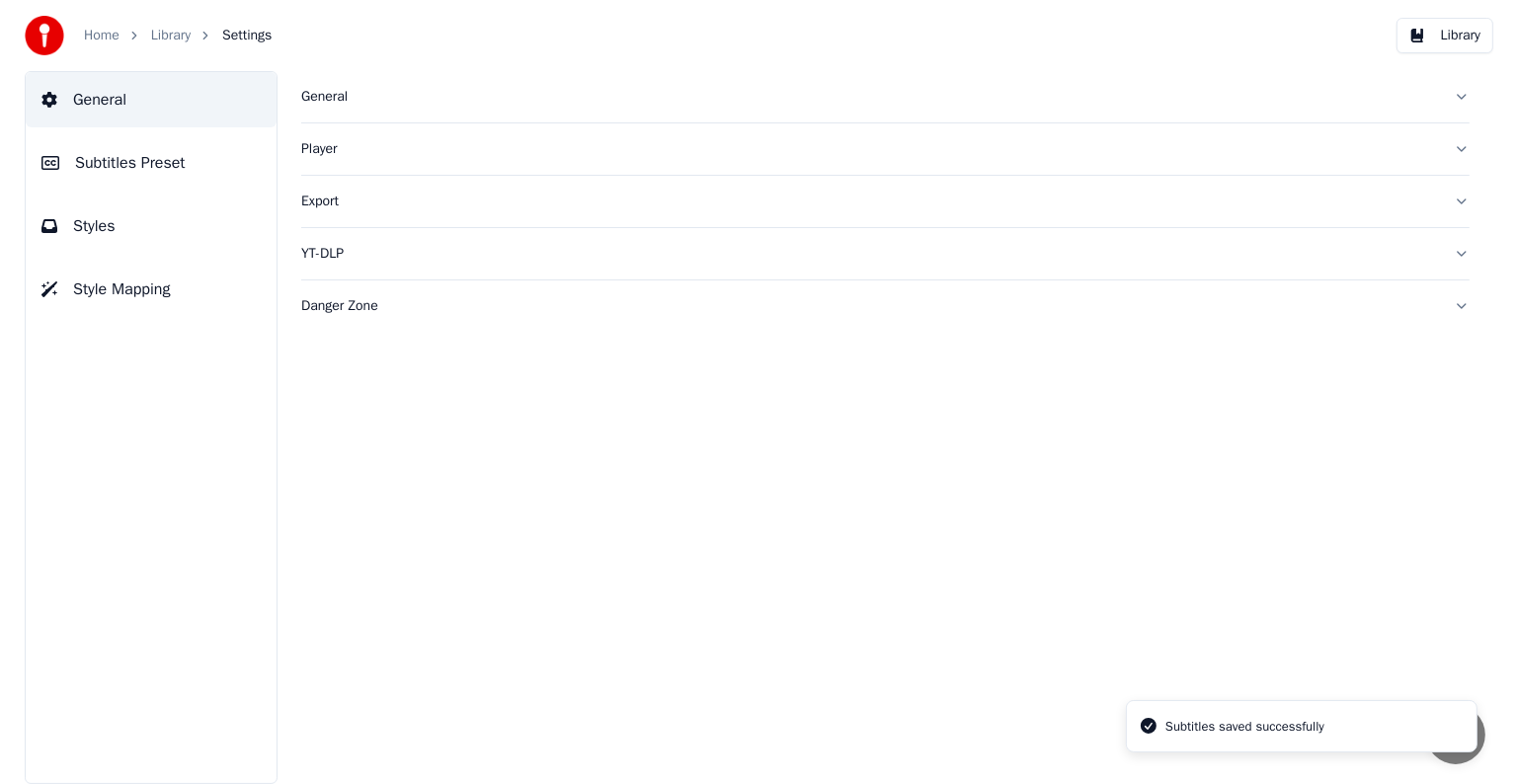 scroll, scrollTop: 0, scrollLeft: 0, axis: both 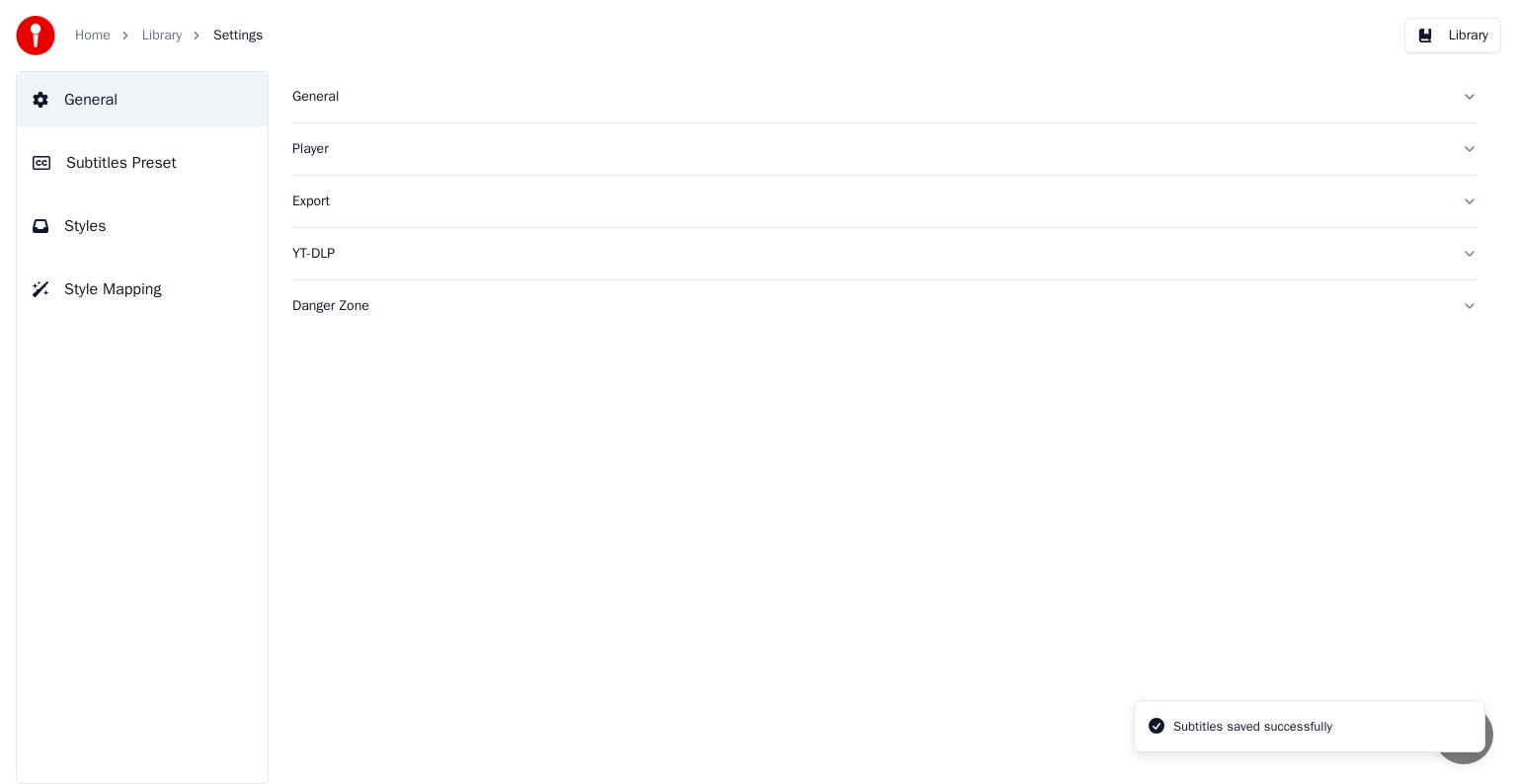click on "Subtitles Preset" at bounding box center (121, 163) 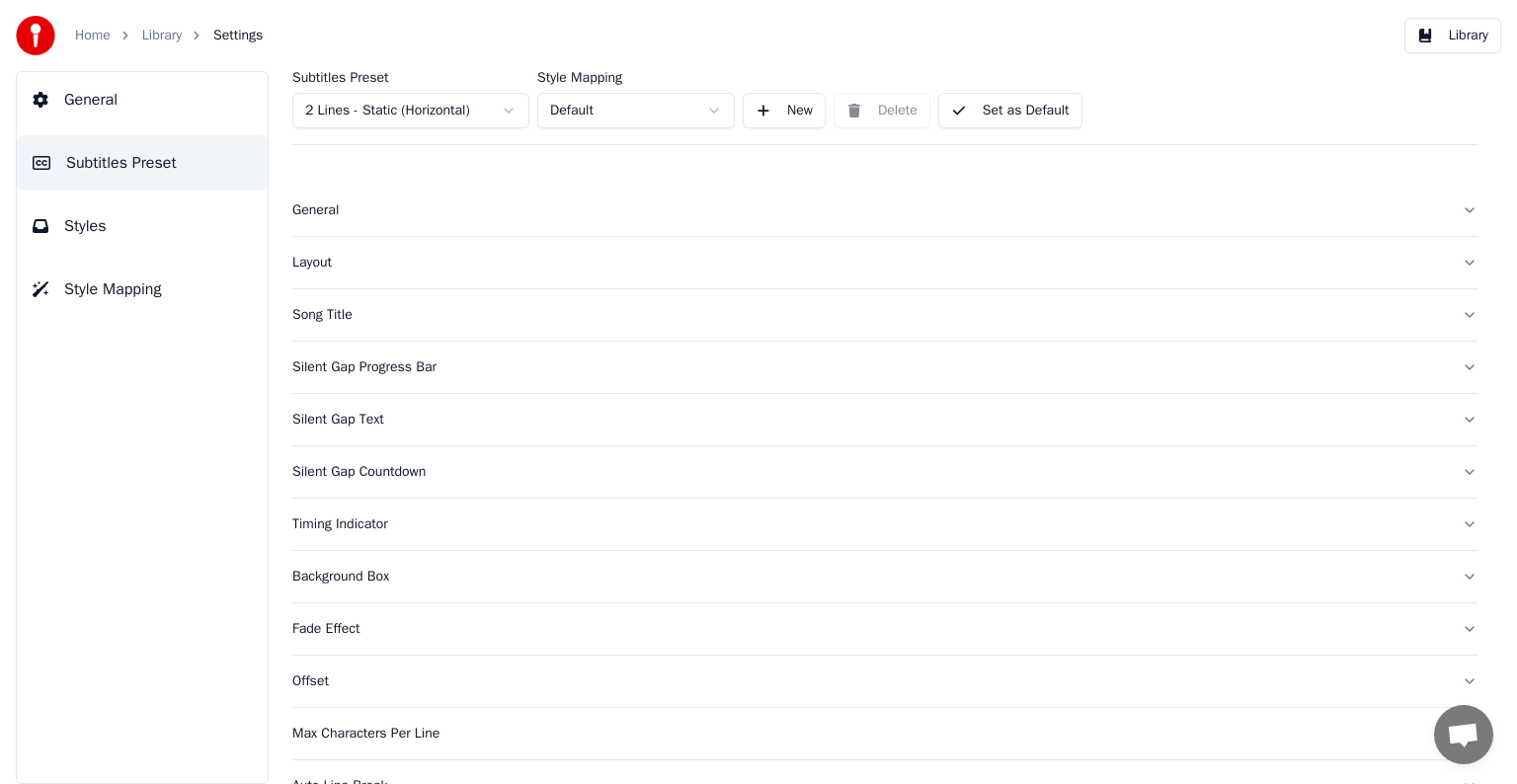 click on "Sunday, 20 July Hi! I'ts me again. The lyrics are not appearing. Even editing to add lyrics again, it's not appearing. I already spent 22 credits for this please check 7/20/2025 Monday, 21 July Adam Hey, credits should refunded automatically in case of failure, please let me check 7/21/2025 yeah but credits are used again in adding the lyrics in the song that supposed to be good in the first place 7/21/2025 Read Adam 7/21/2025 Send a file" at bounding box center [758, 392] 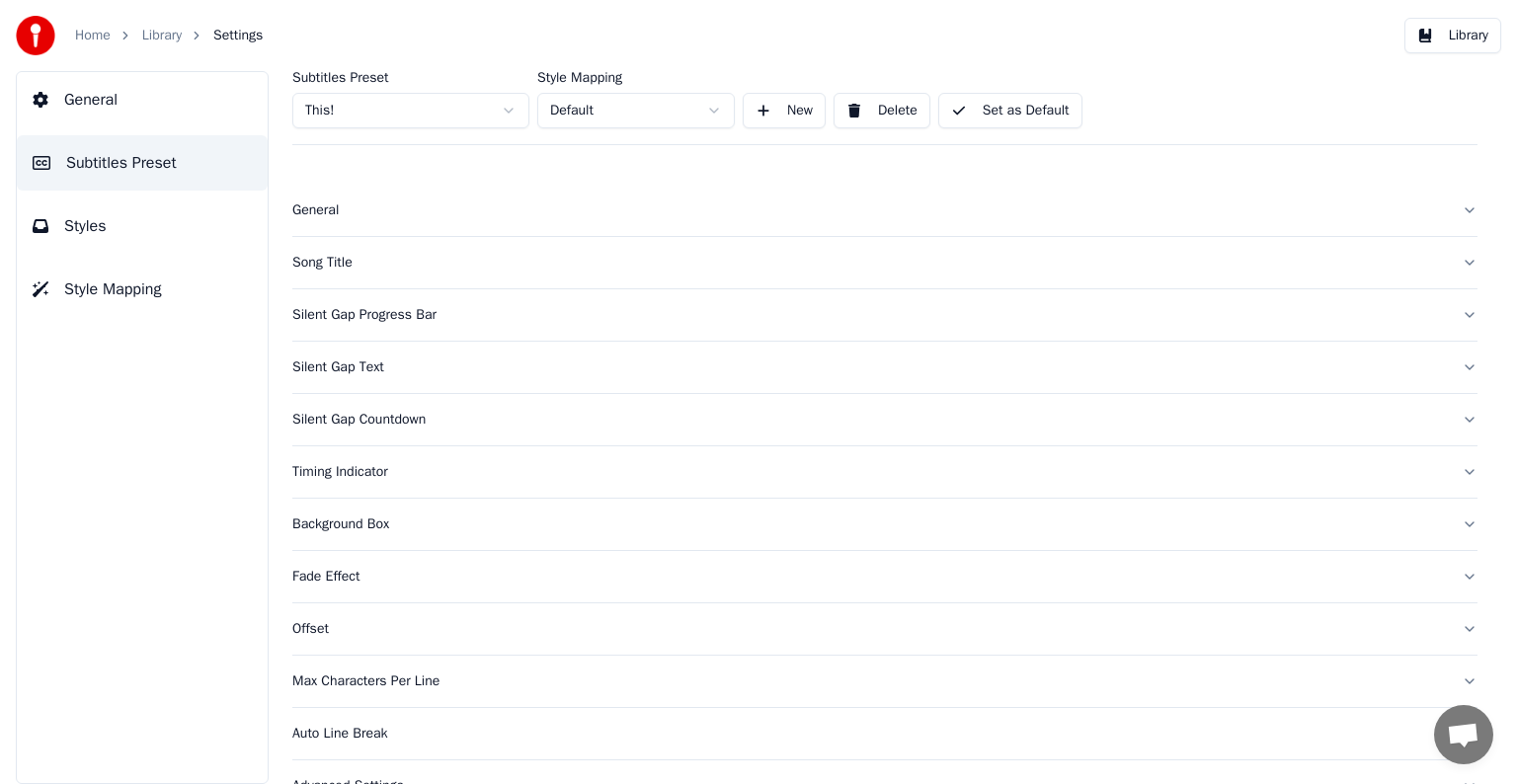 click on "Silent Gap Progress Bar" at bounding box center [869, 315] 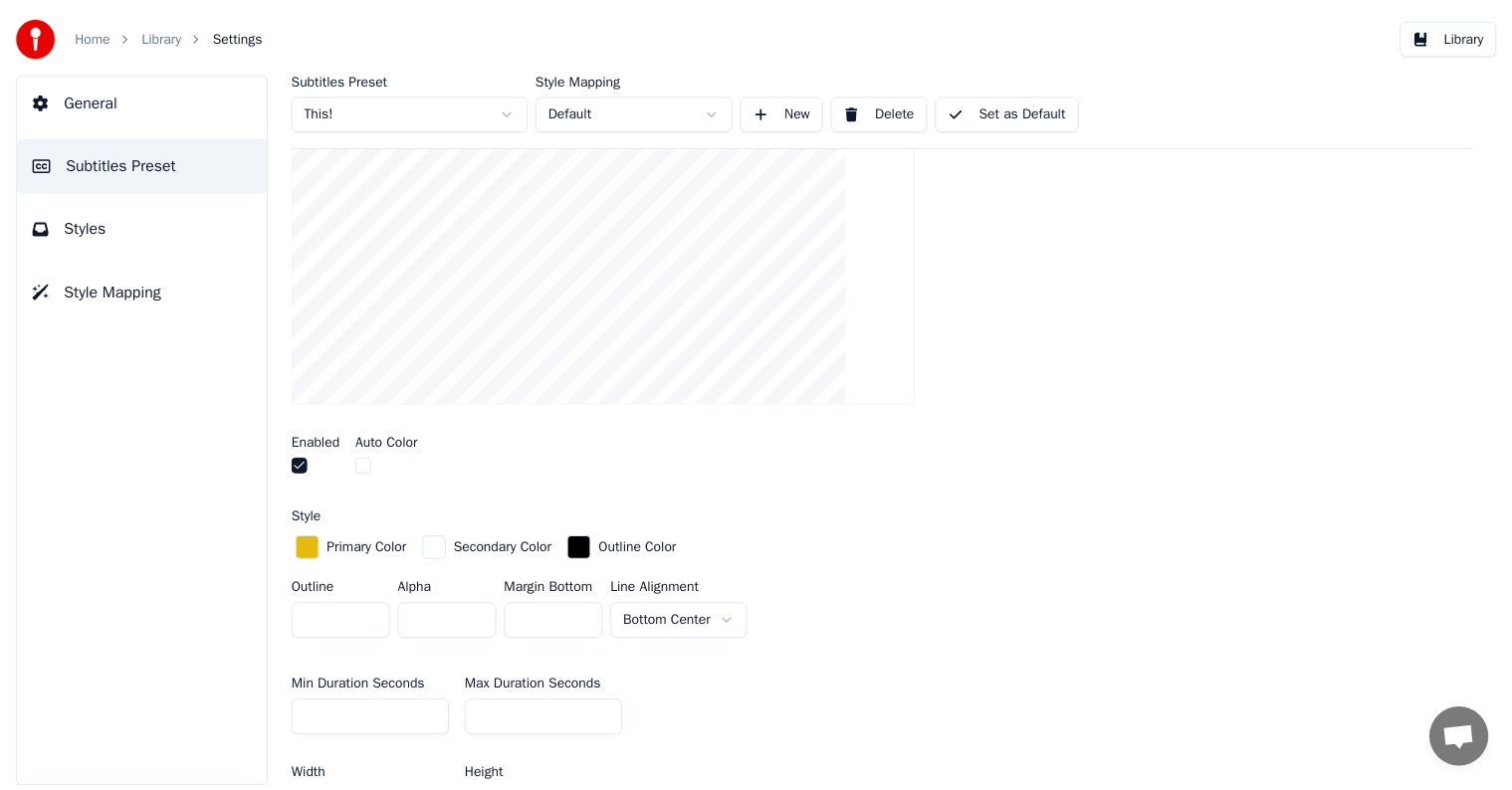 scroll, scrollTop: 597, scrollLeft: 0, axis: vertical 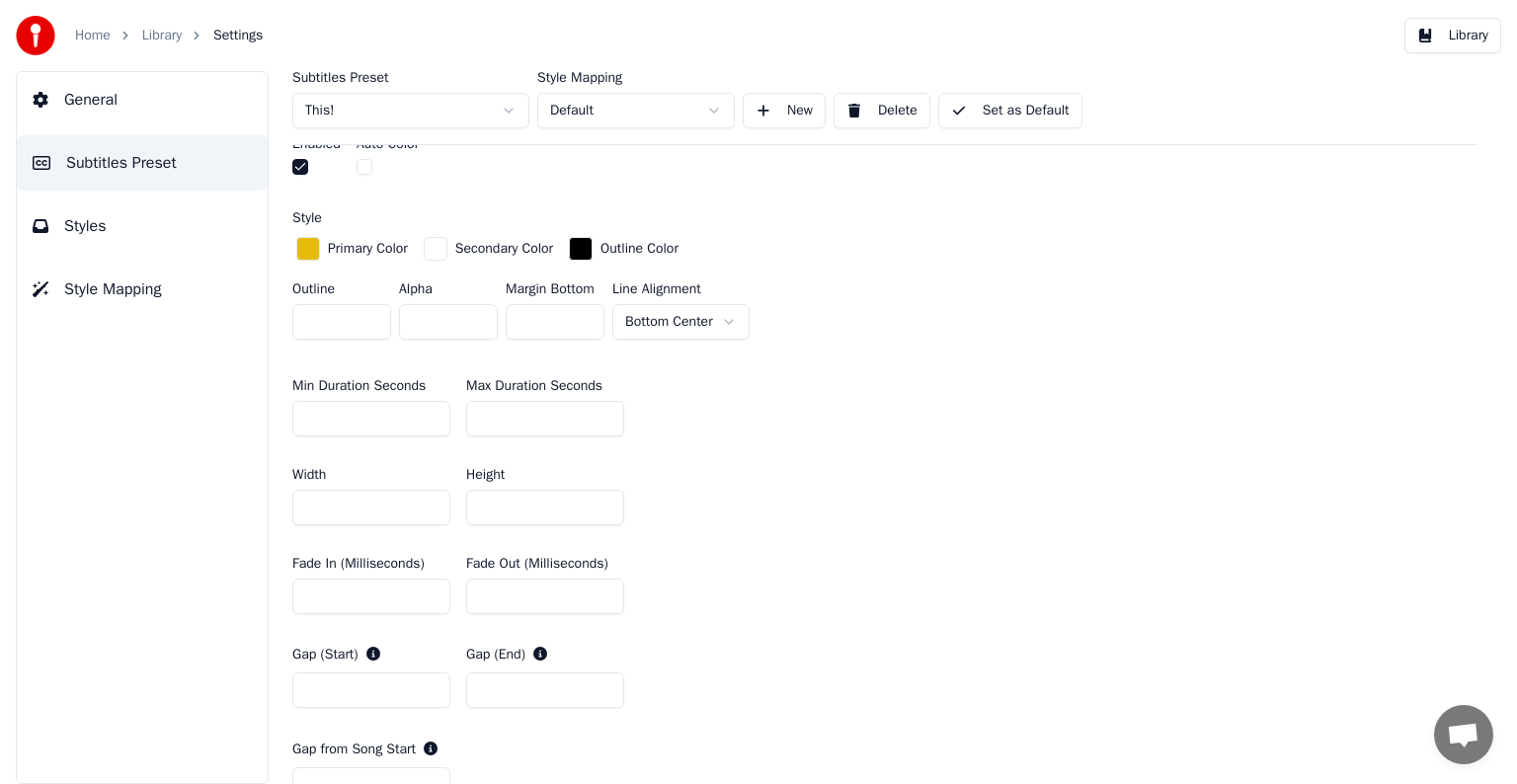 drag, startPoint x: 501, startPoint y: 401, endPoint x: 472, endPoint y: 412, distance: 31.016125 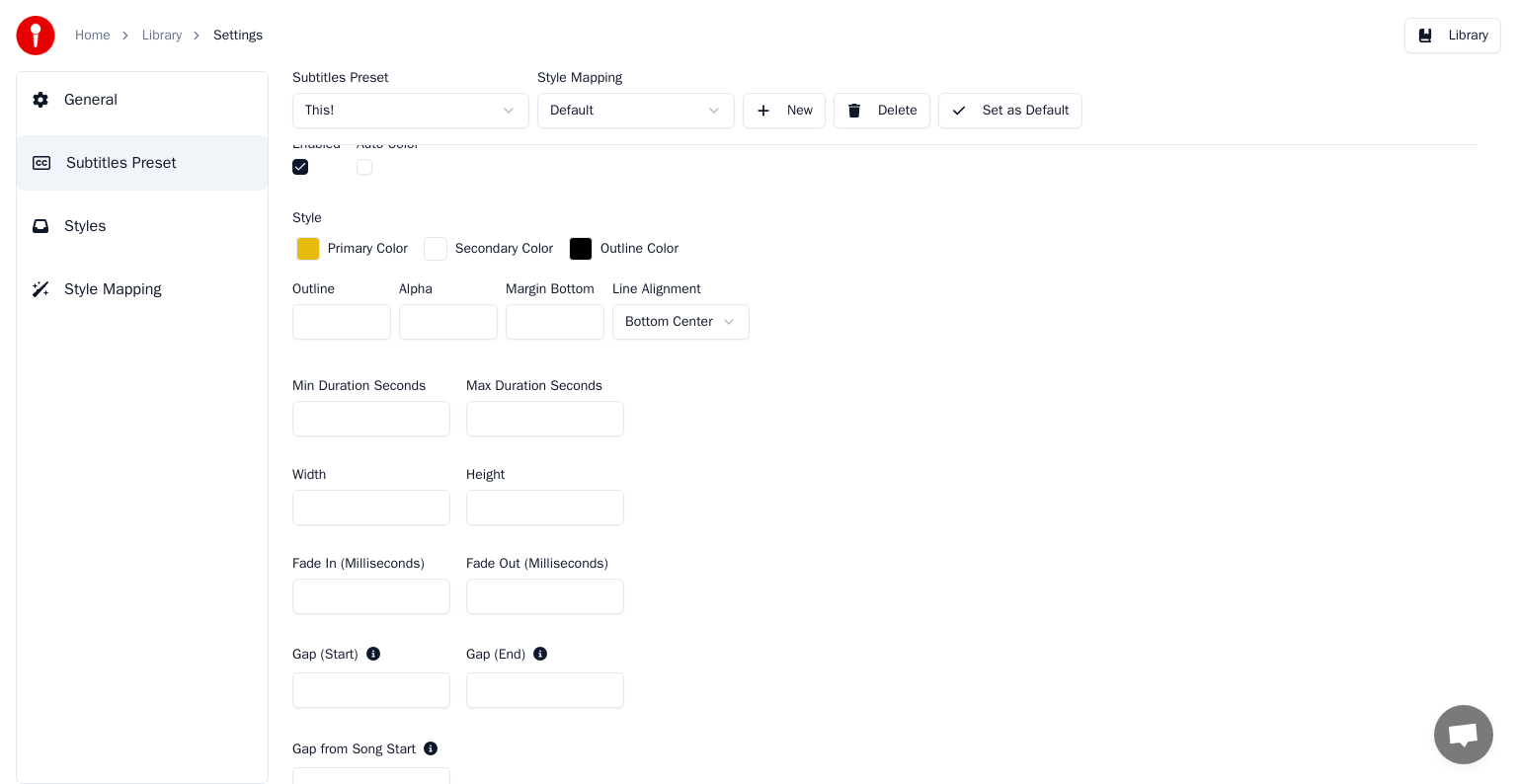 type on "**" 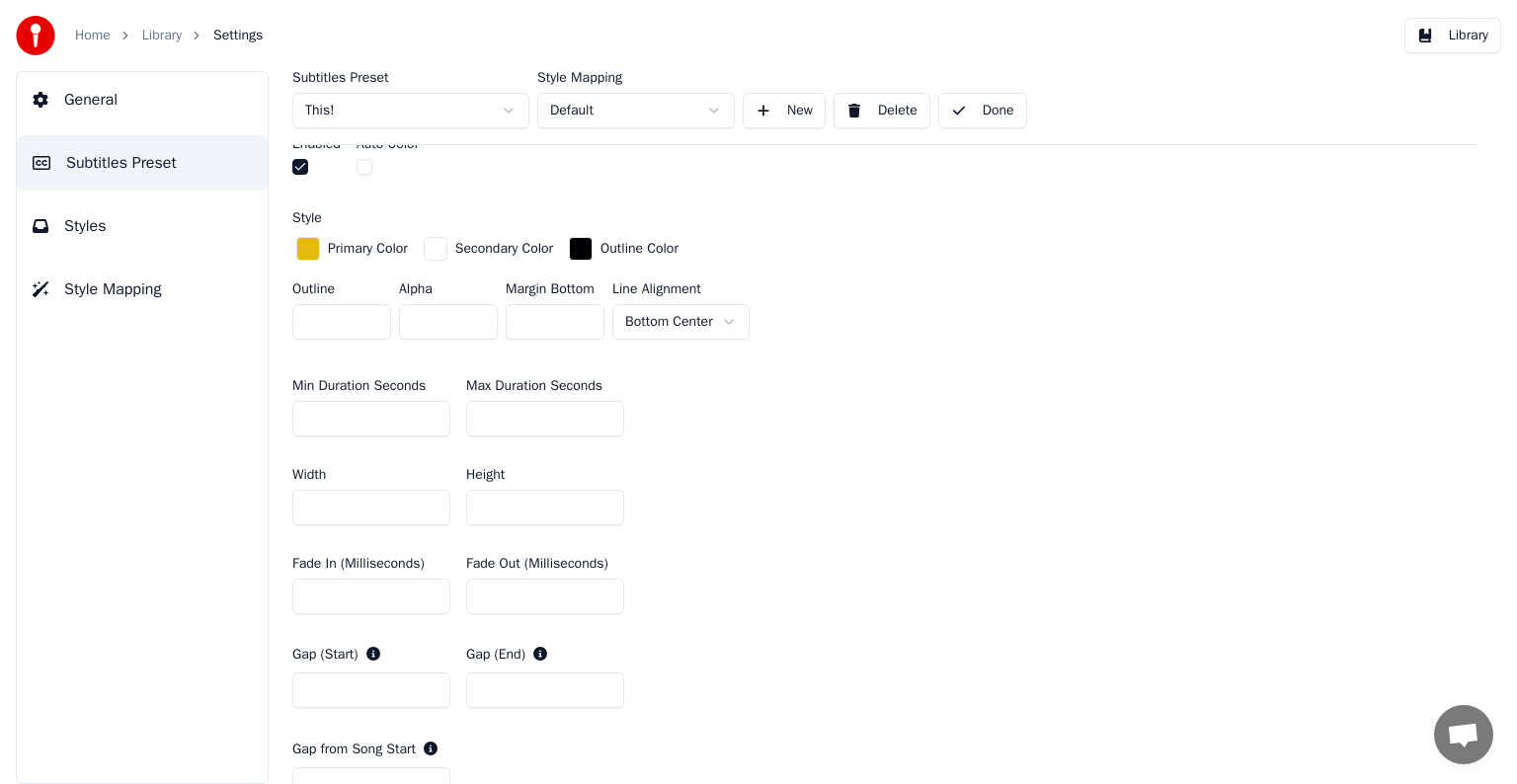 click on "Library" at bounding box center (162, 36) 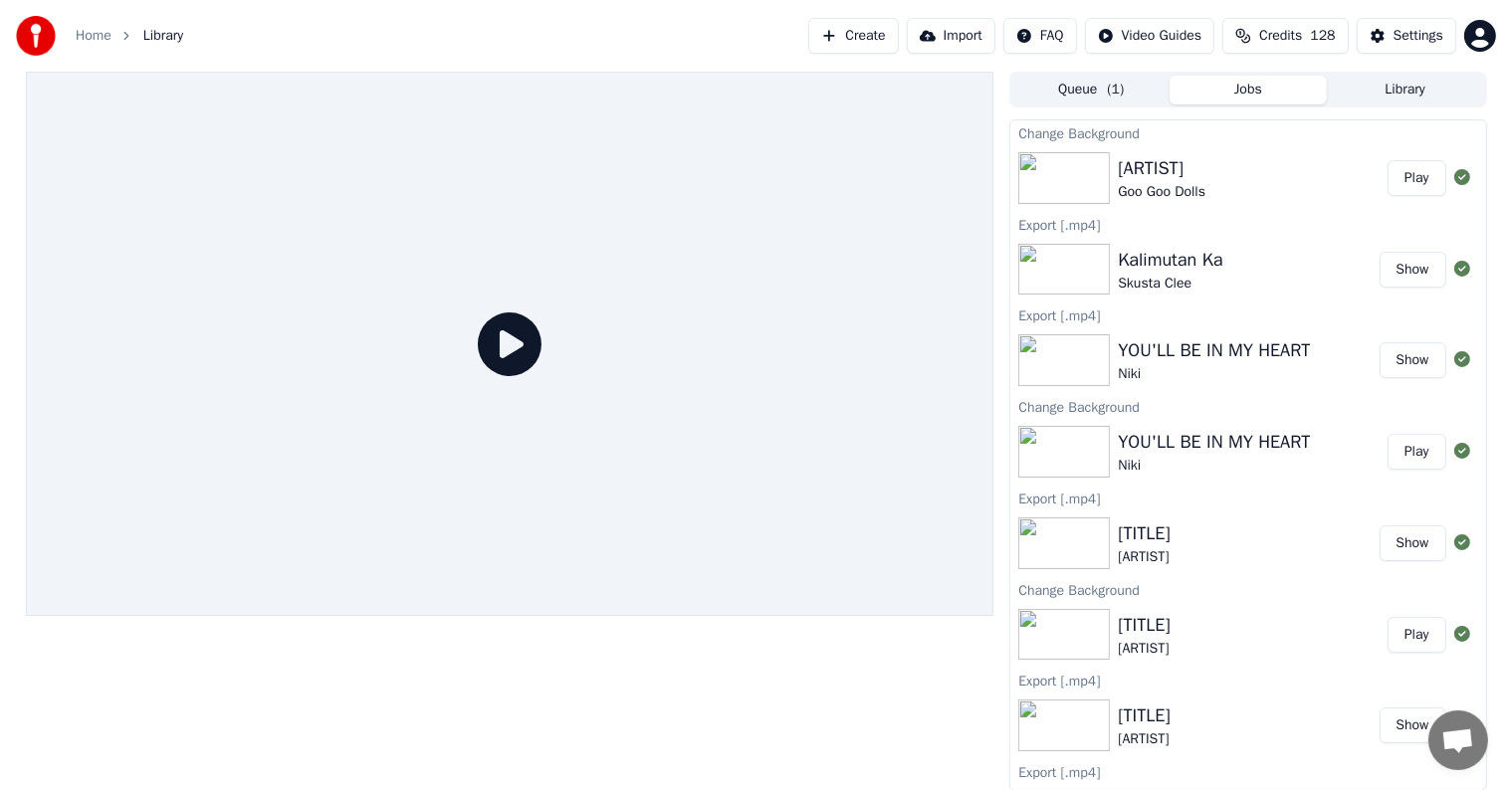 click on "Play" at bounding box center (1416, 178) 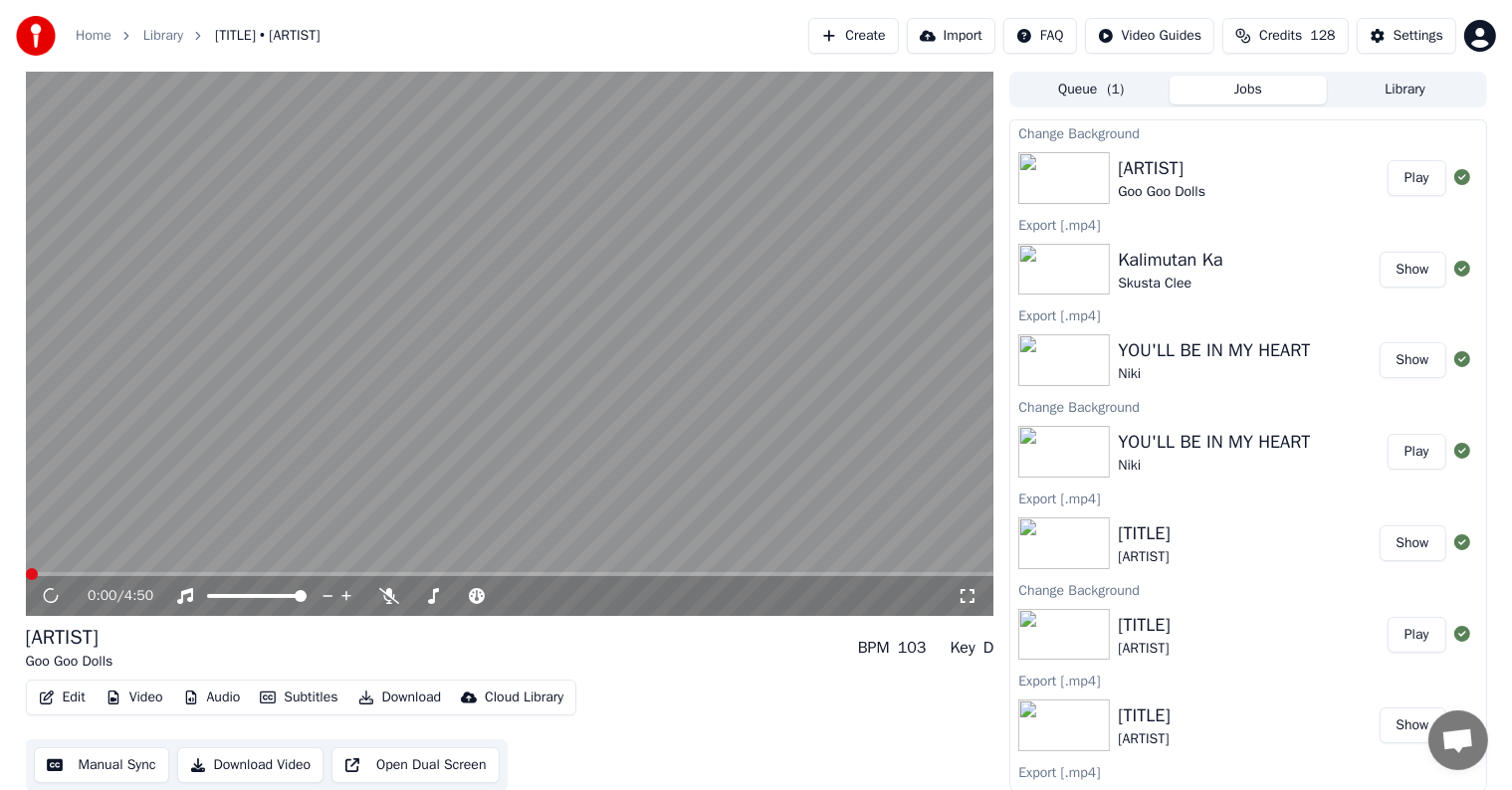 click on "Manual Sync" at bounding box center [102, 765] 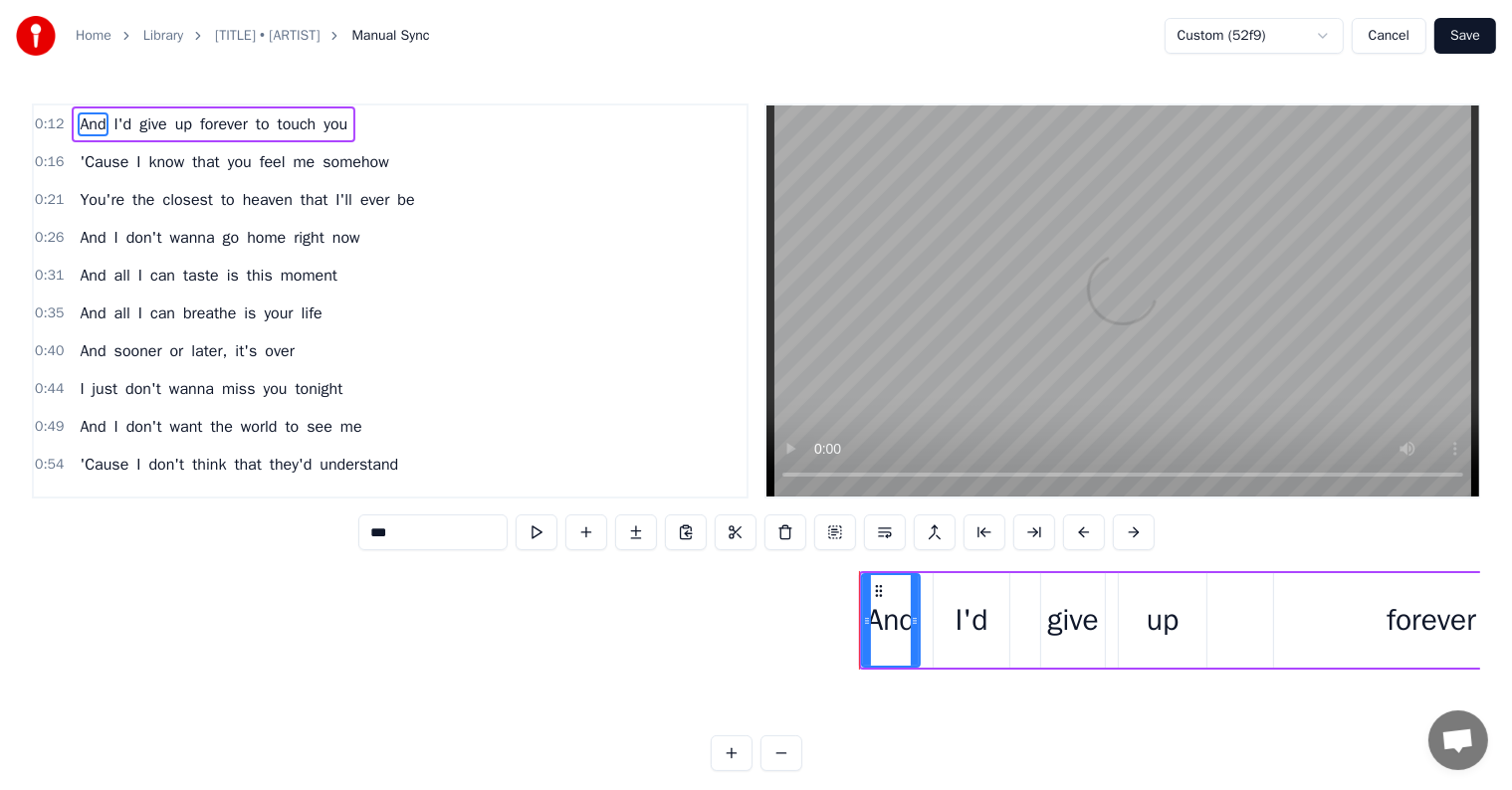 scroll, scrollTop: 0, scrollLeft: 3639, axis: horizontal 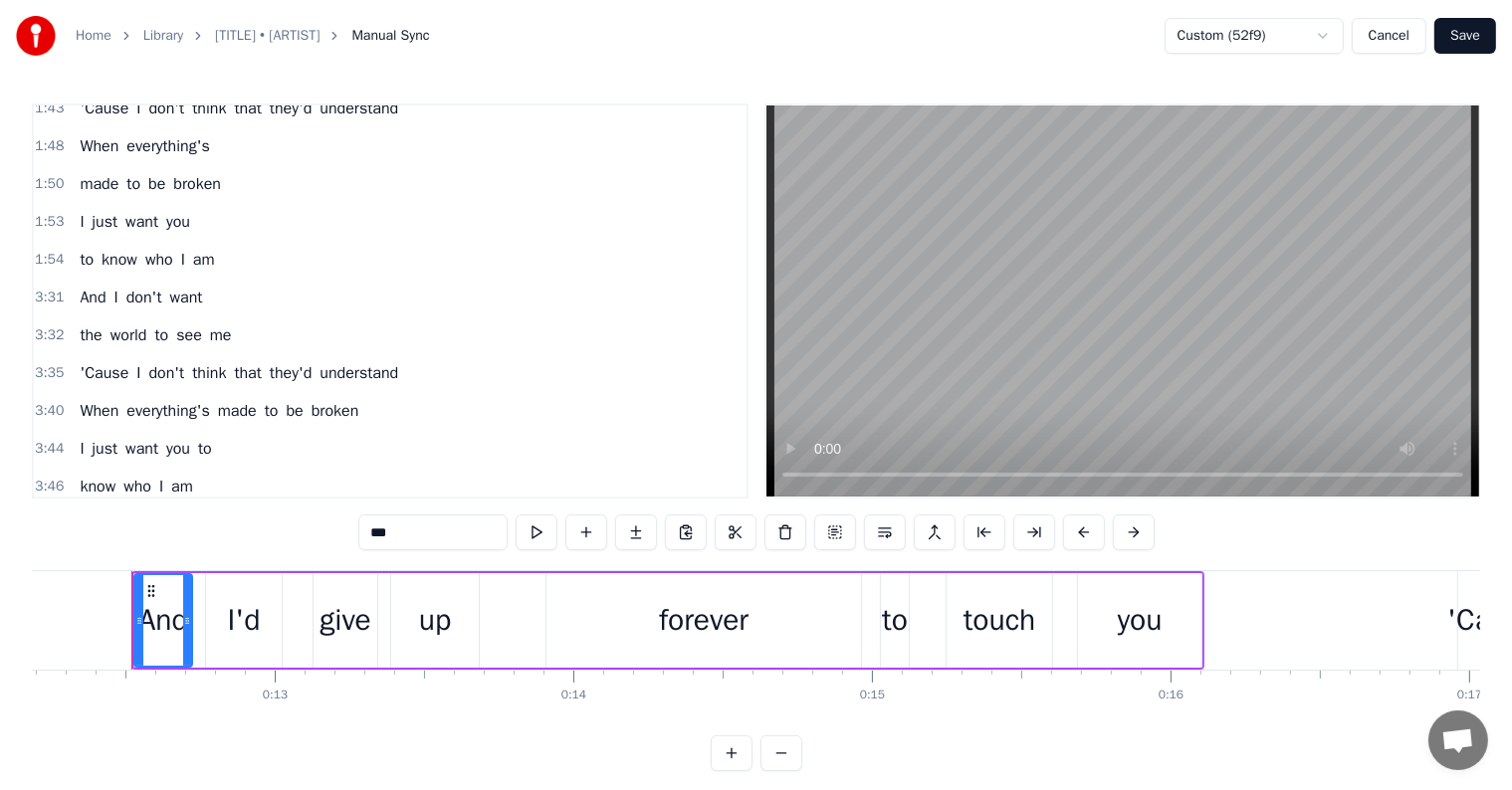 click on "[TIME] And I don't want" at bounding box center [390, 297] 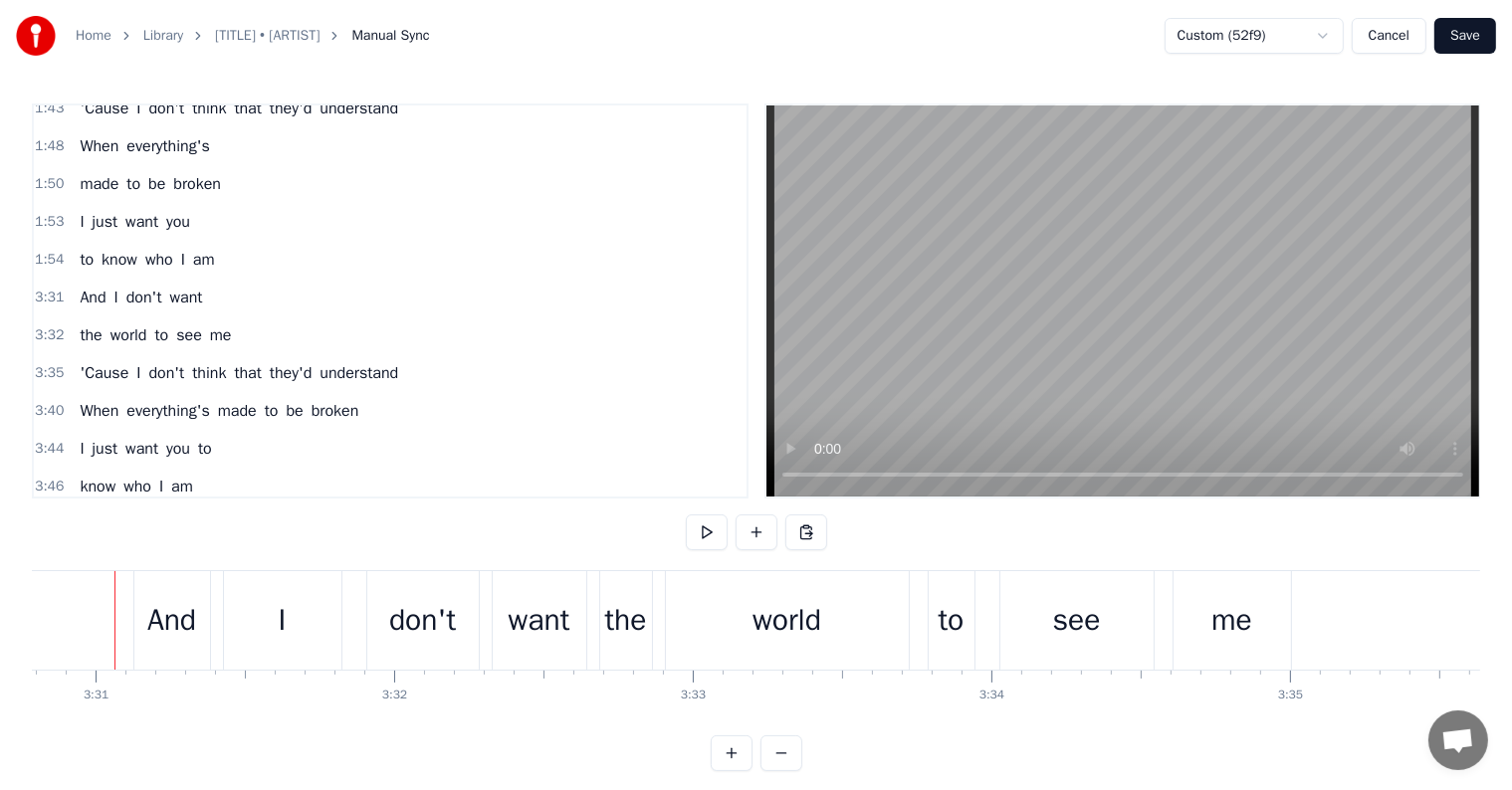 scroll, scrollTop: 0, scrollLeft: 62927, axis: horizontal 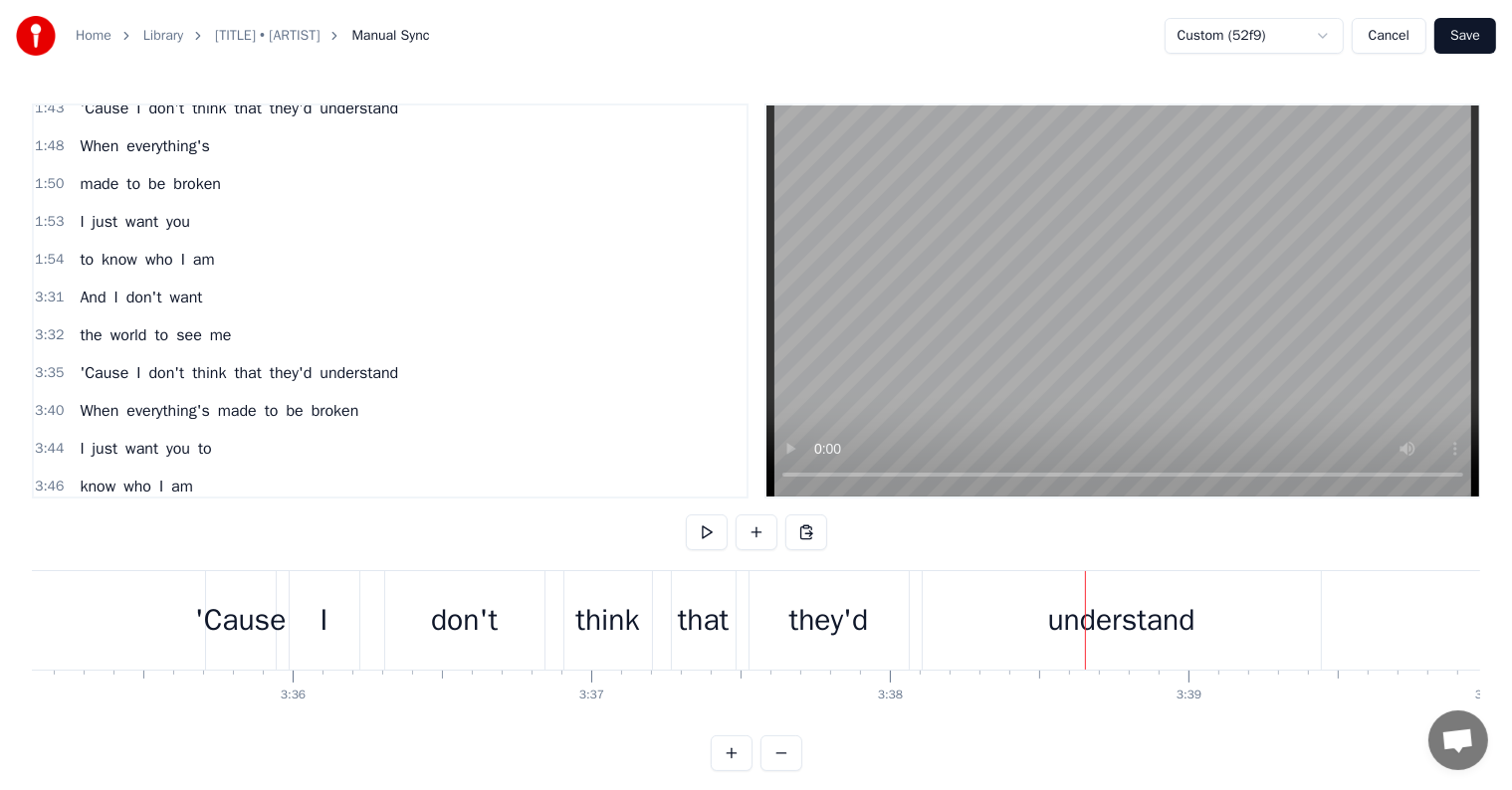 click on "[TIME] I just want you" at bounding box center (390, 222) 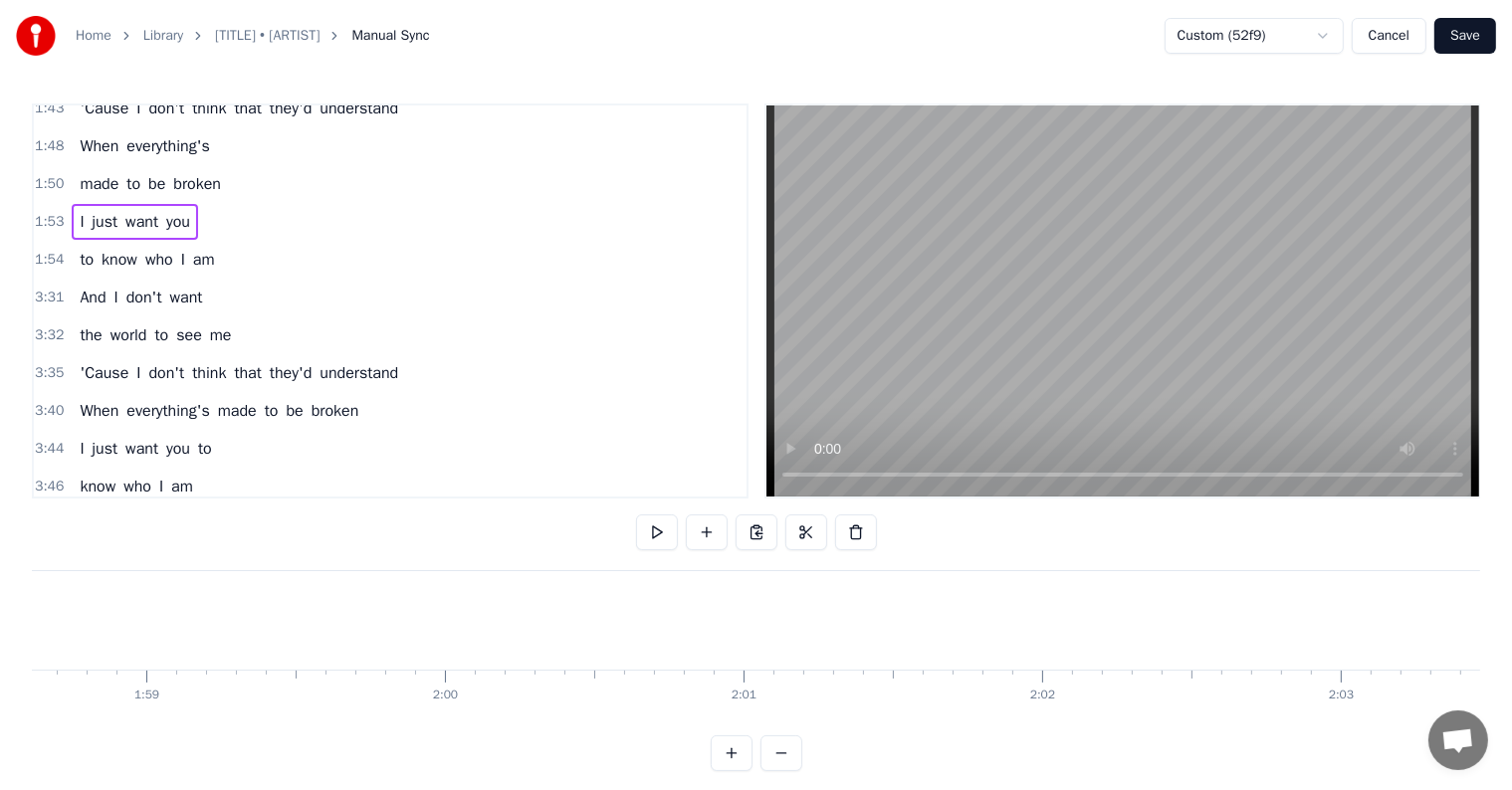 scroll, scrollTop: 0, scrollLeft: 33740, axis: horizontal 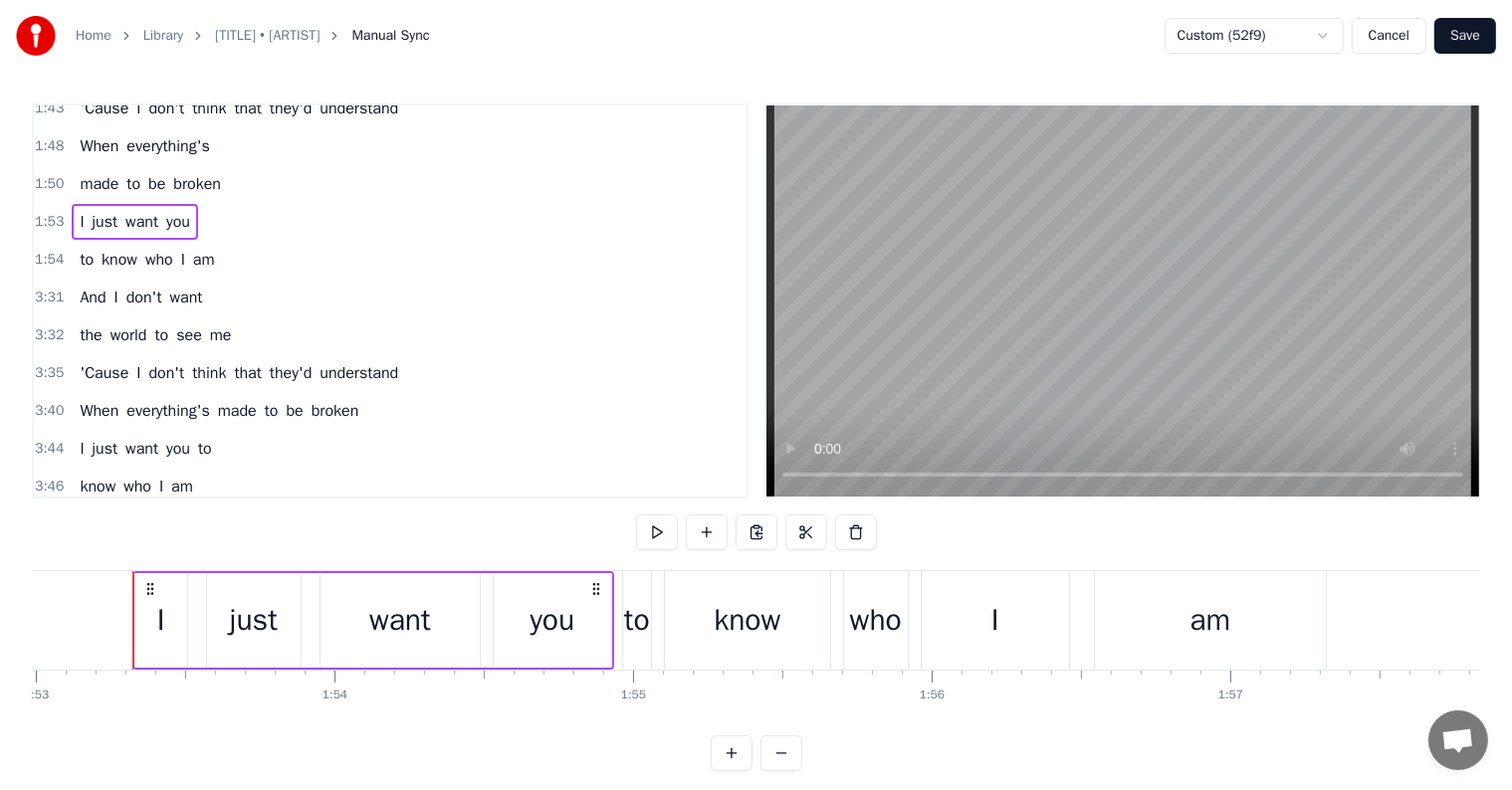 click at bounding box center (9605, 620) 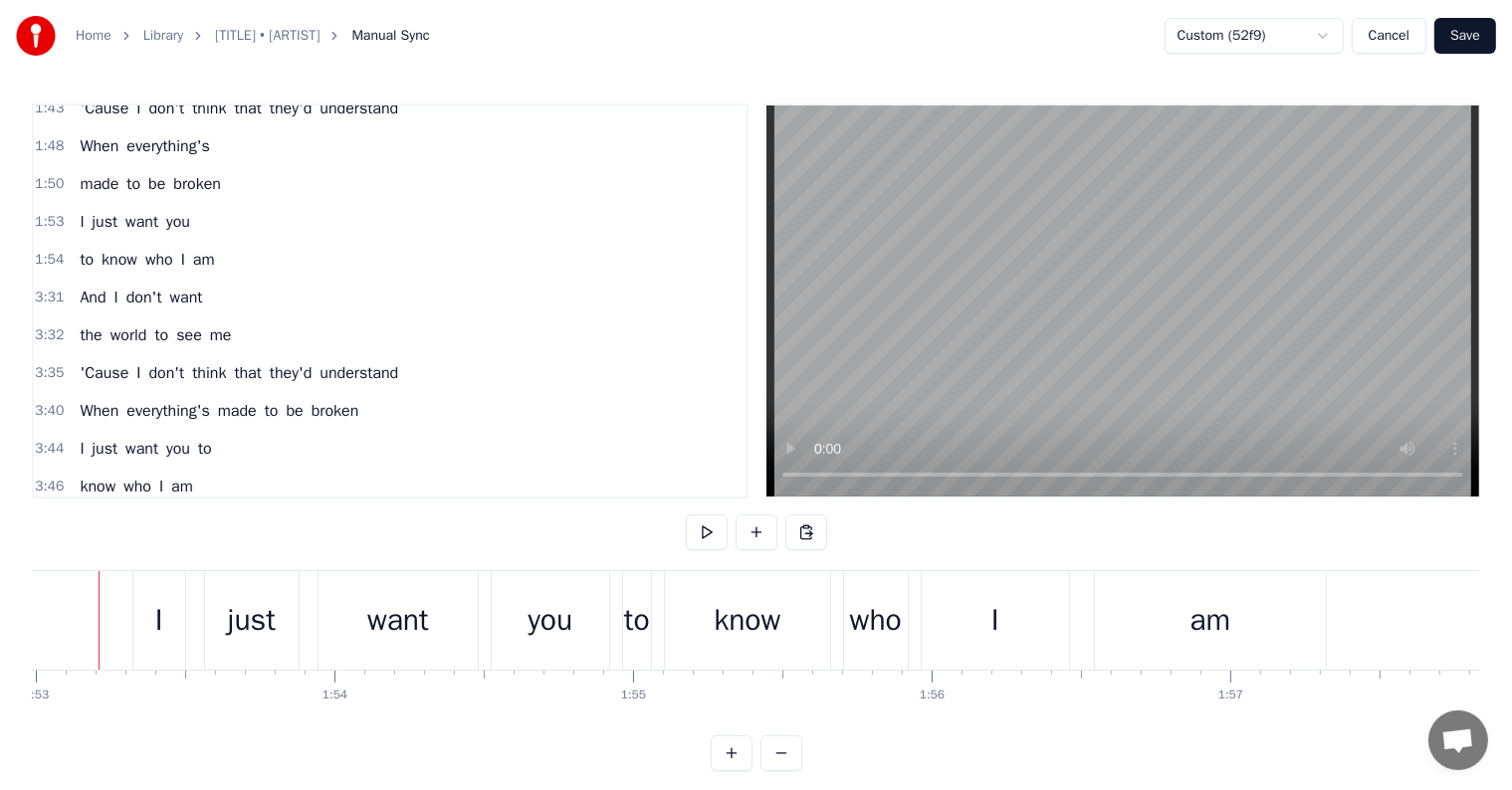 scroll, scrollTop: 0, scrollLeft: 33706, axis: horizontal 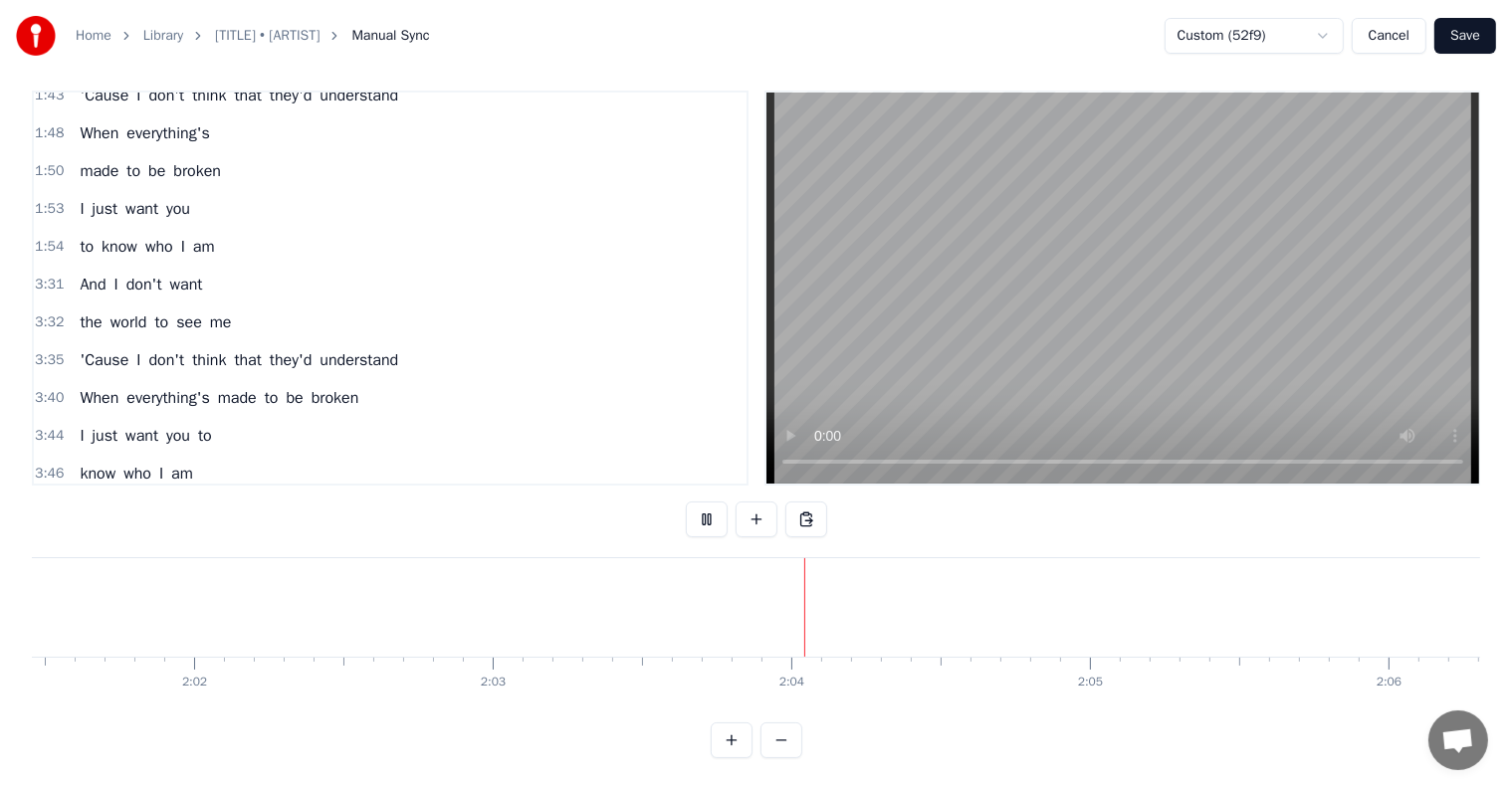 click on "Library" at bounding box center (163, 36) 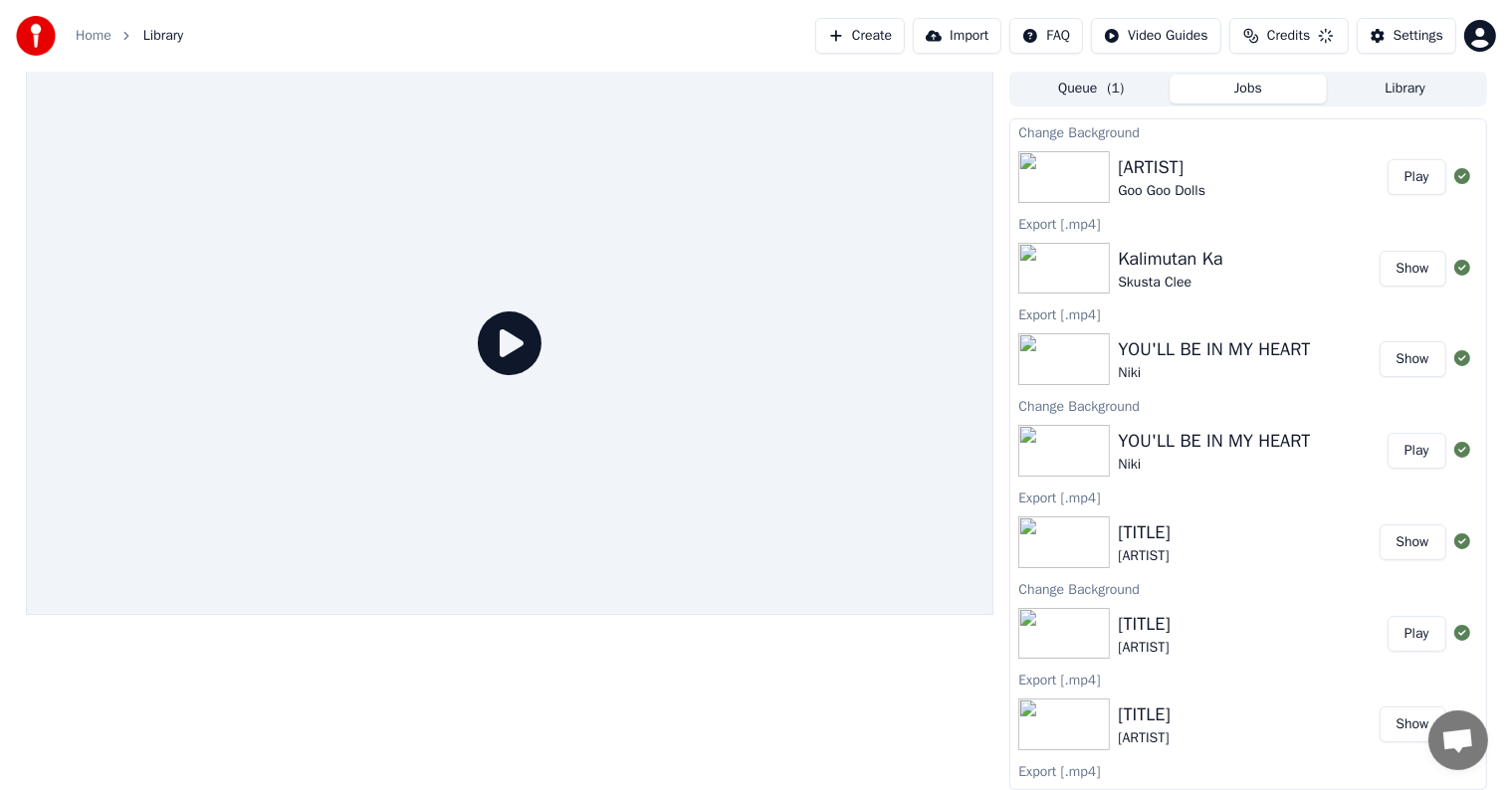 scroll, scrollTop: 0, scrollLeft: 0, axis: both 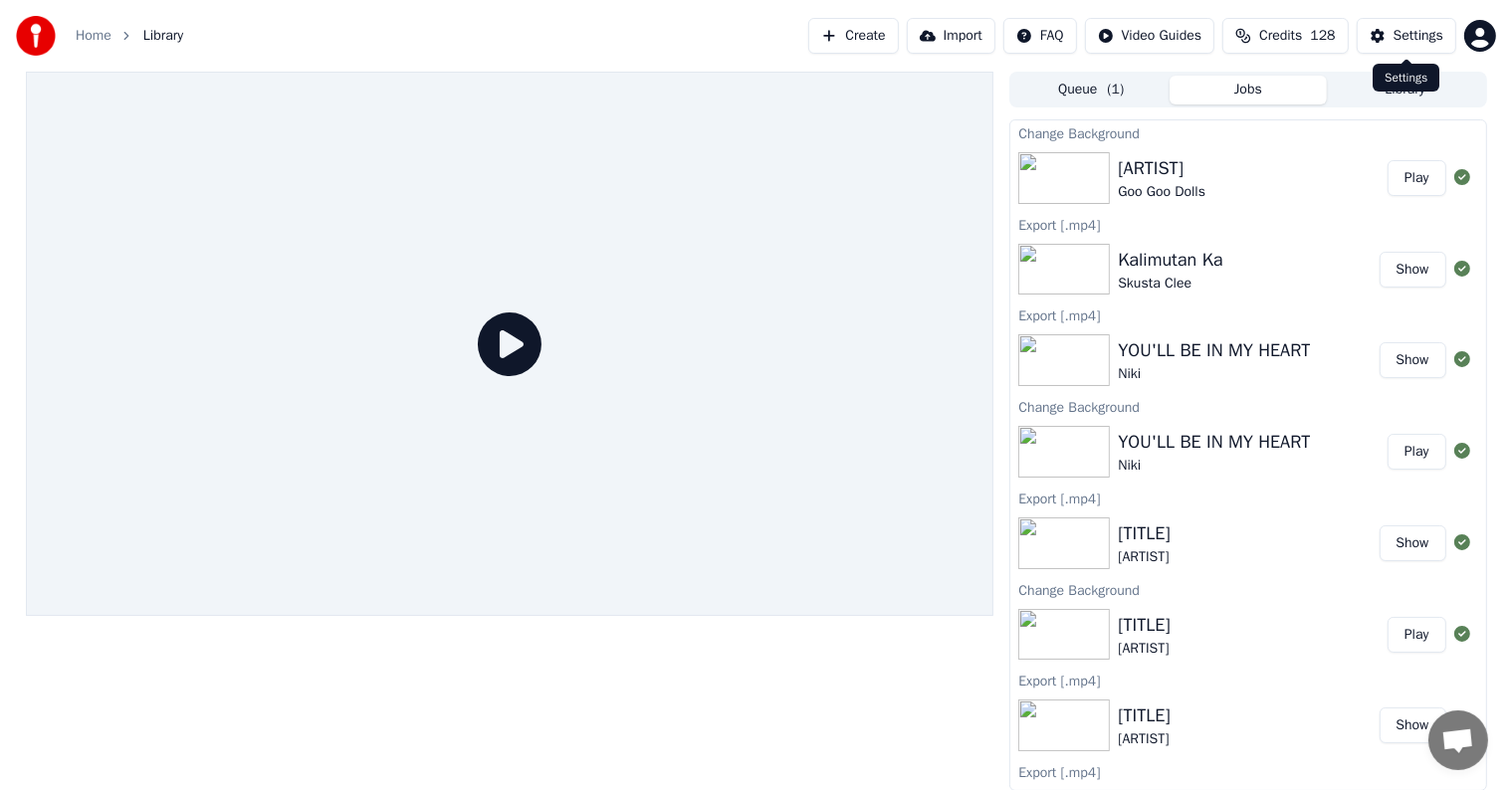 click on "Settings" at bounding box center (1418, 36) 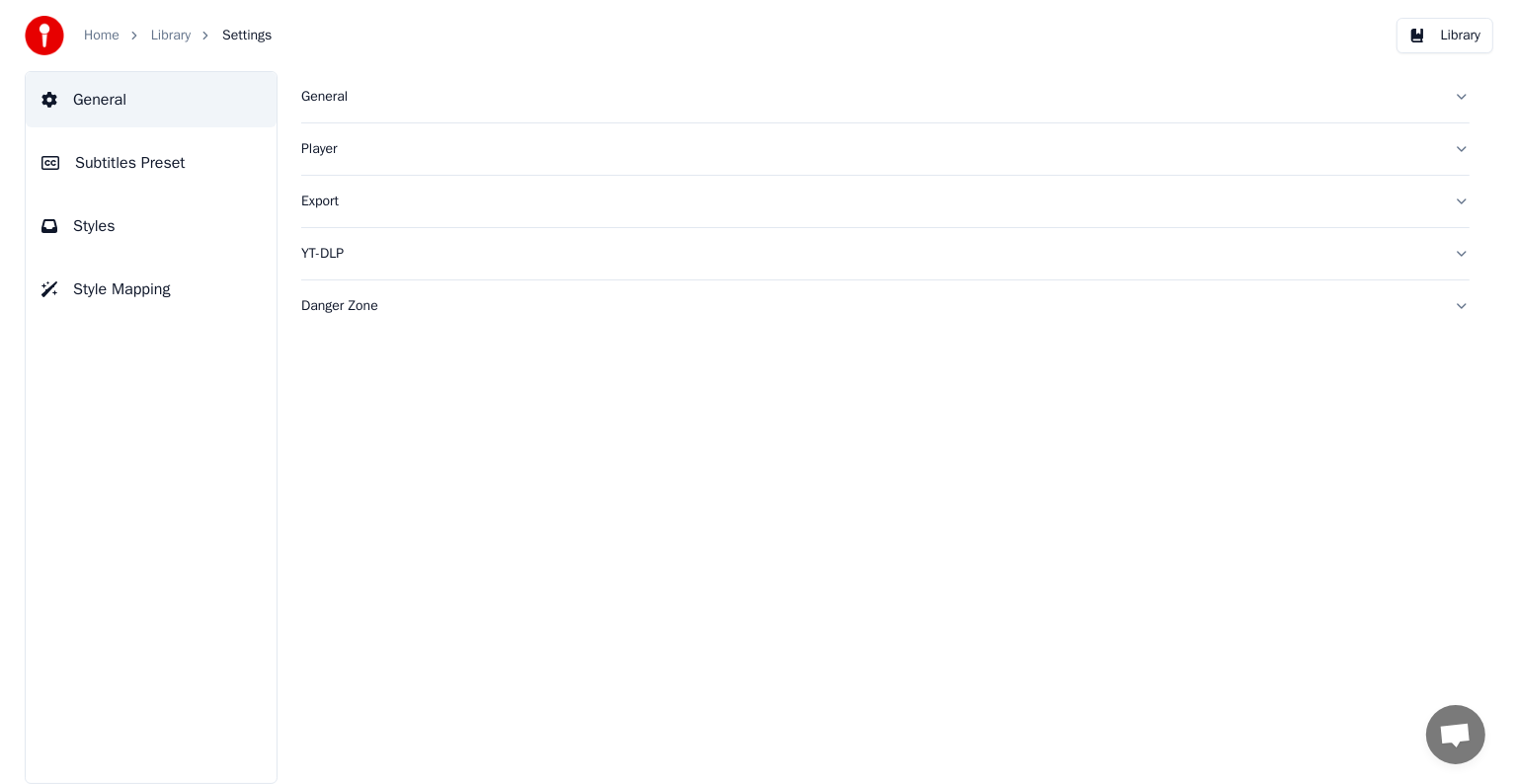scroll, scrollTop: 0, scrollLeft: 0, axis: both 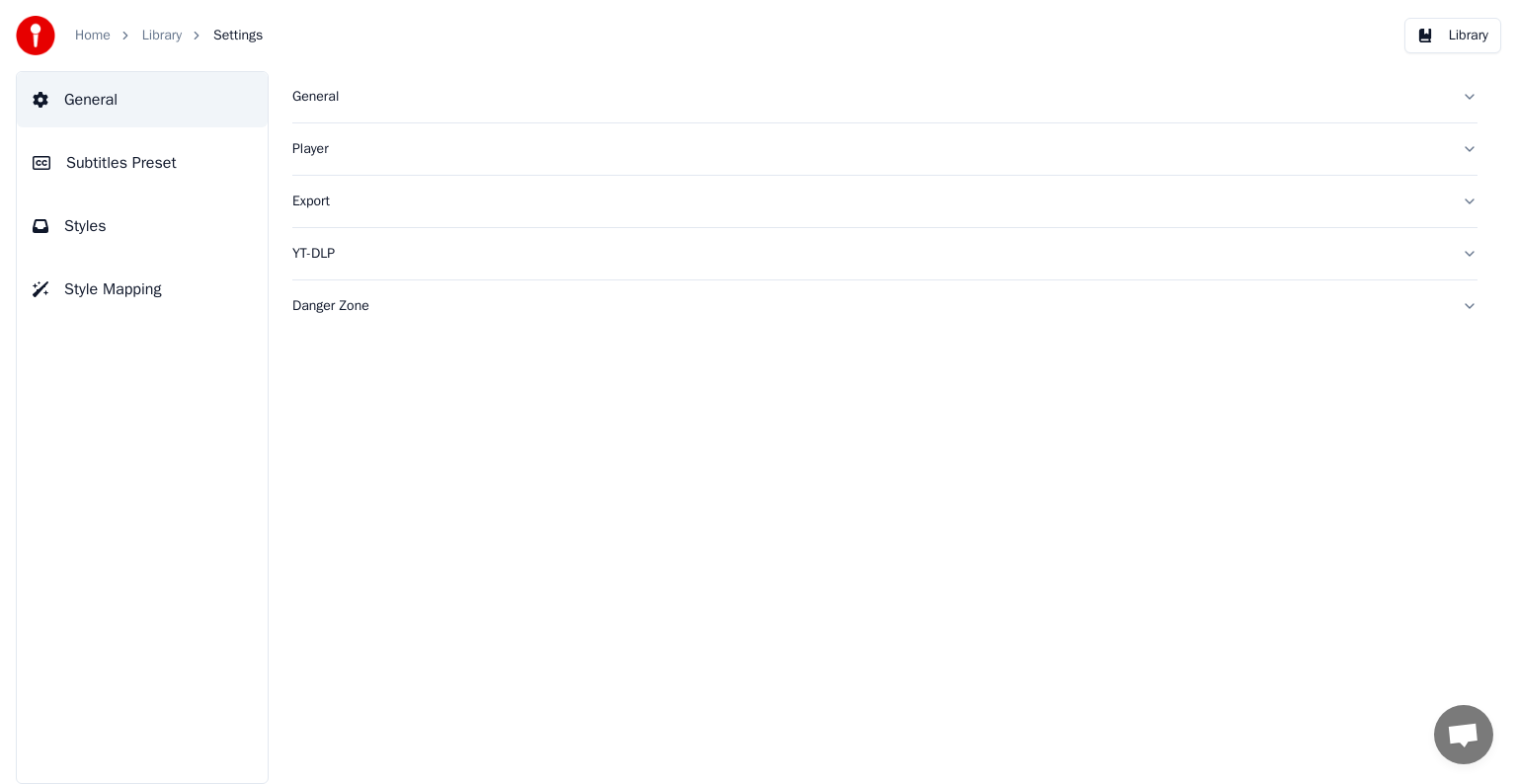 click on "Subtitles Preset" at bounding box center [121, 163] 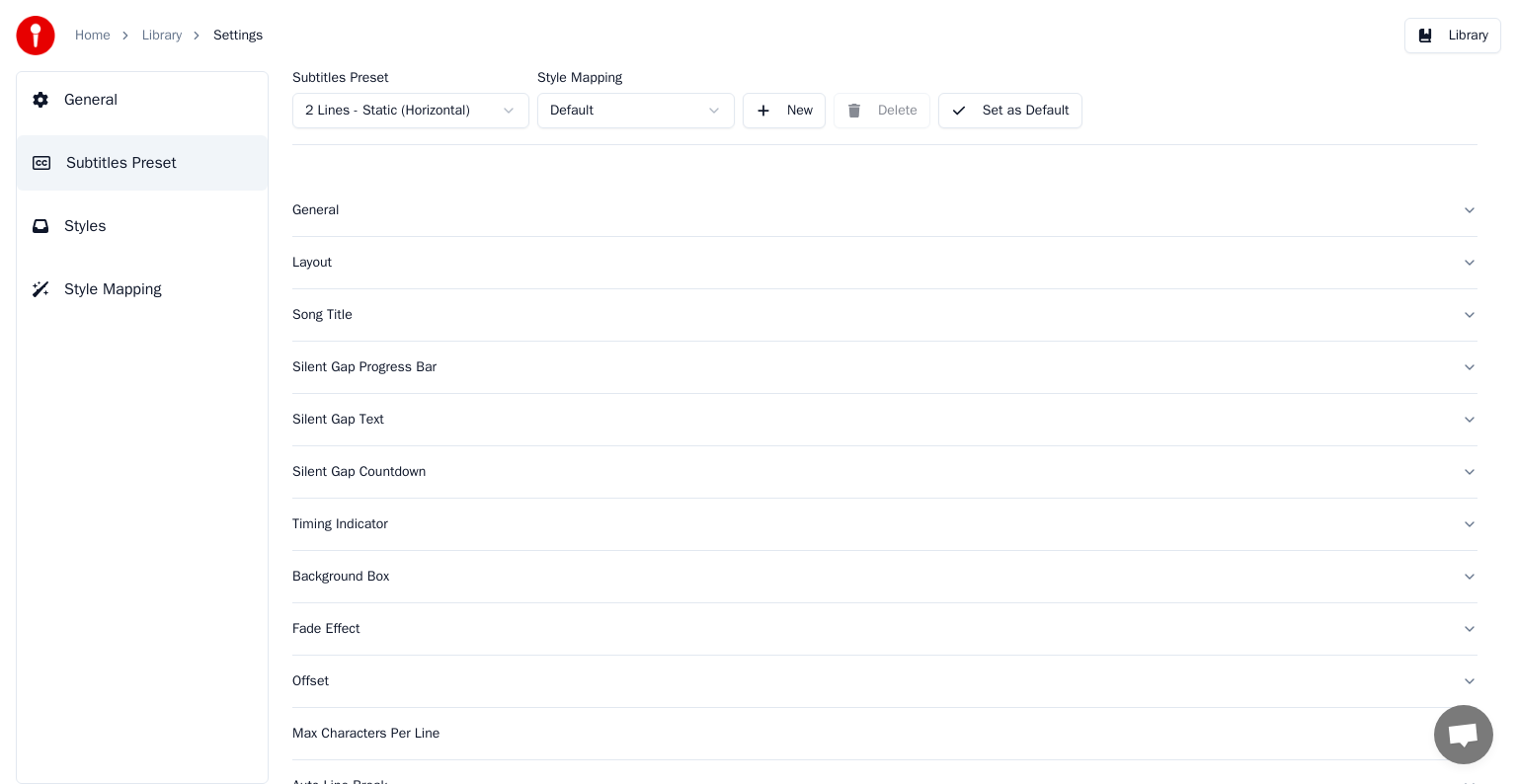 click on "Adam I added 22 more credits to your account. 7/21/2025" at bounding box center (758, 392) 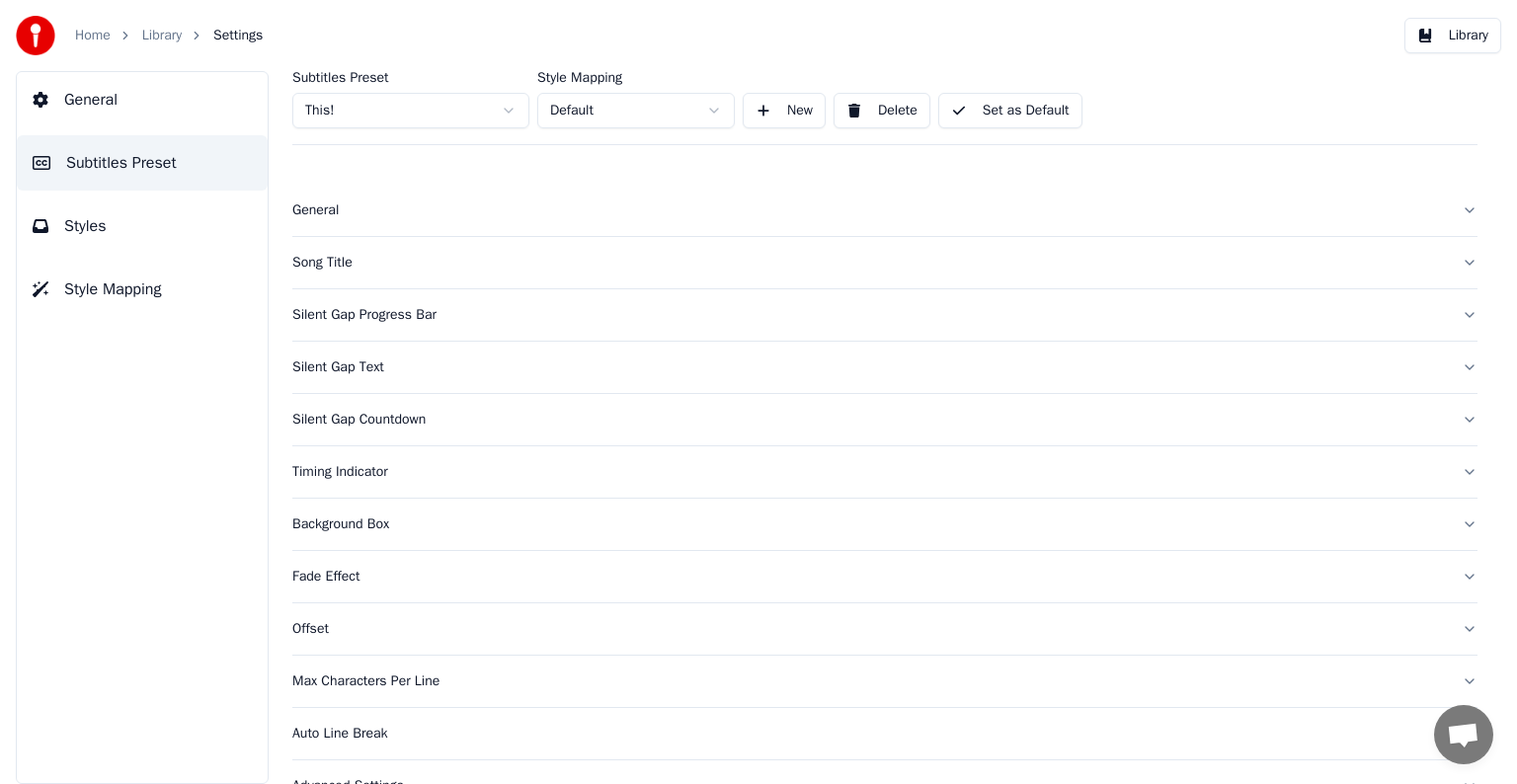 click on "Song Title" at bounding box center (869, 263) 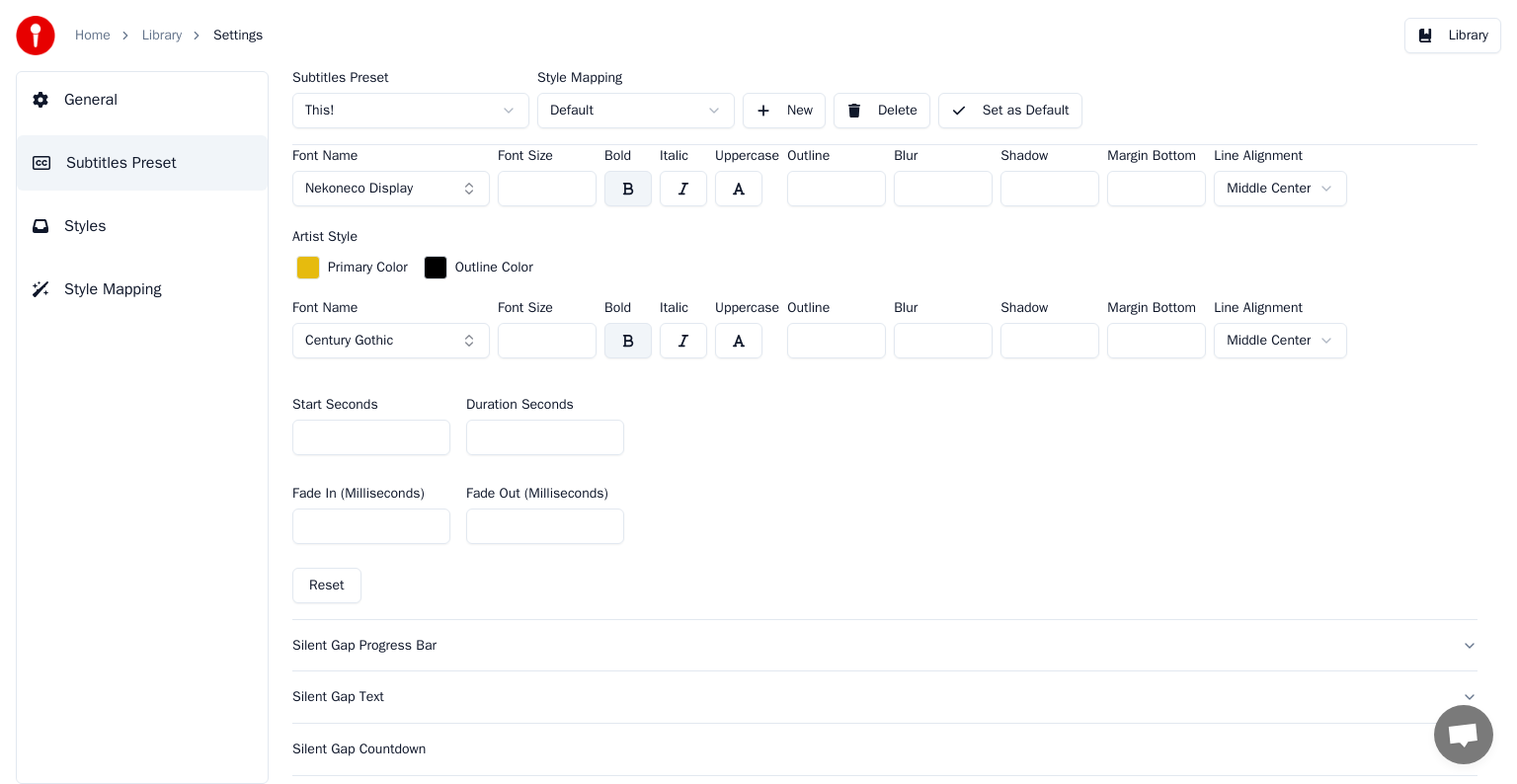scroll, scrollTop: 691, scrollLeft: 0, axis: vertical 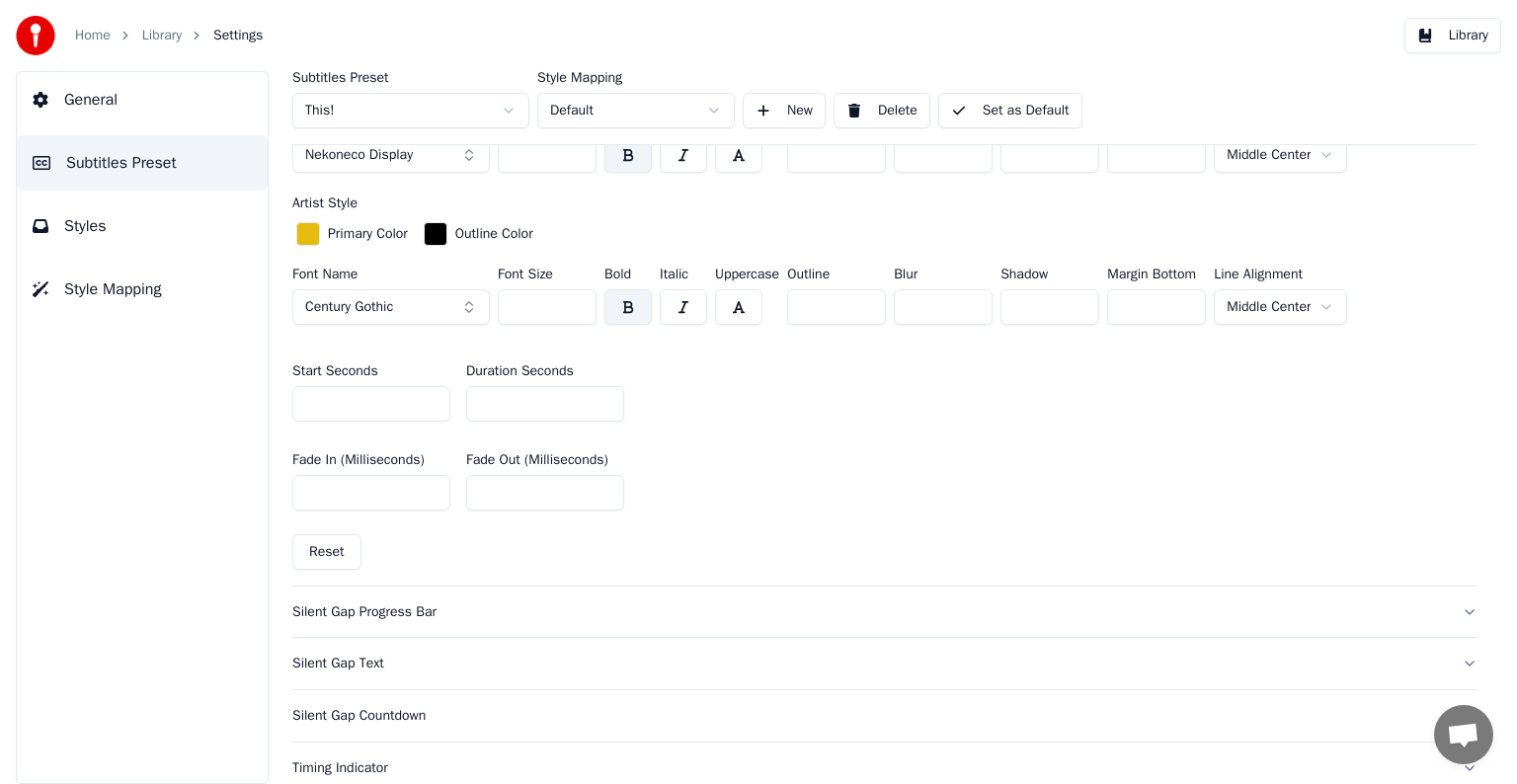 click on "Silent Gap Progress Bar" at bounding box center (869, 612) 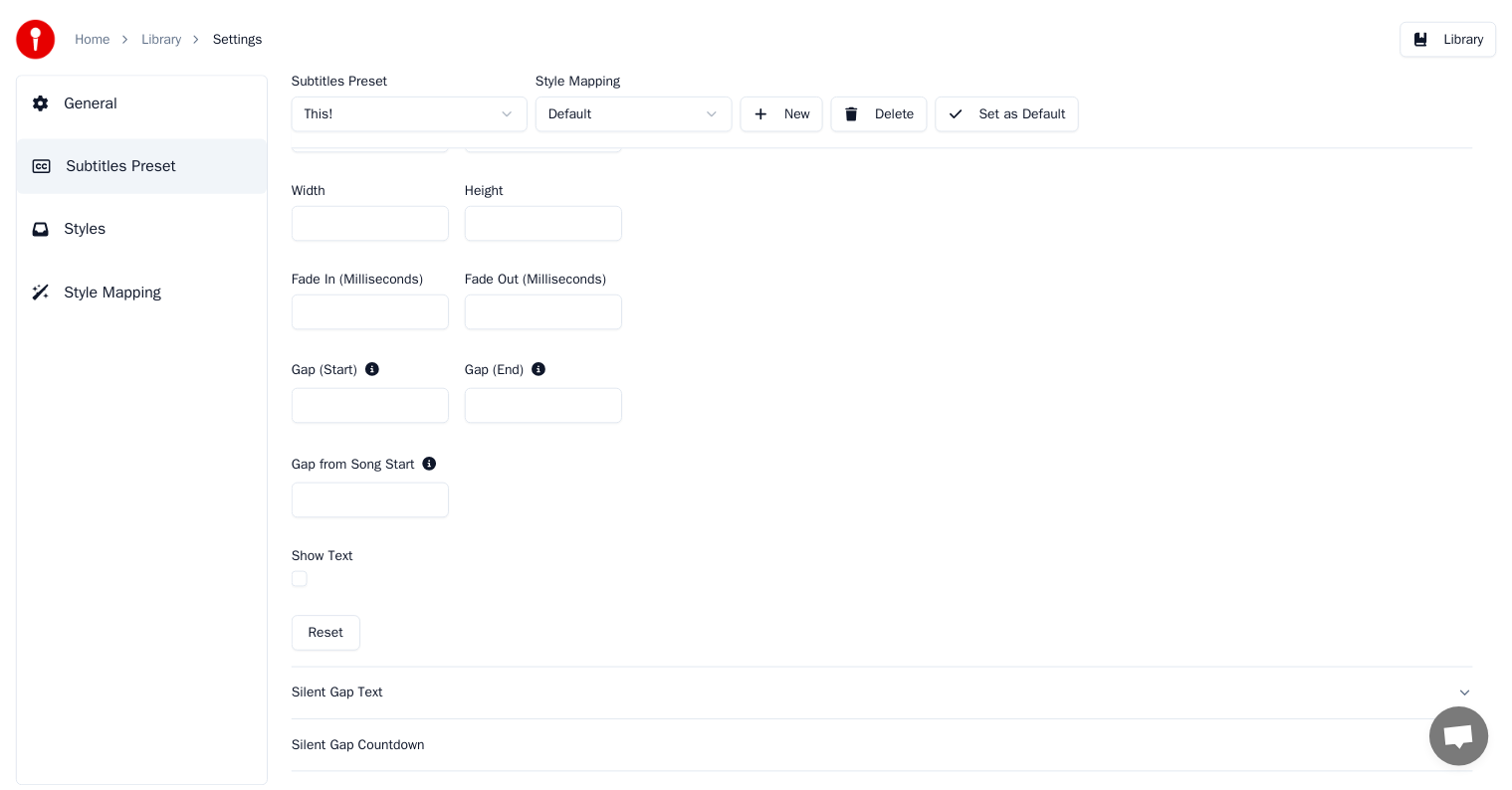 scroll, scrollTop: 796, scrollLeft: 0, axis: vertical 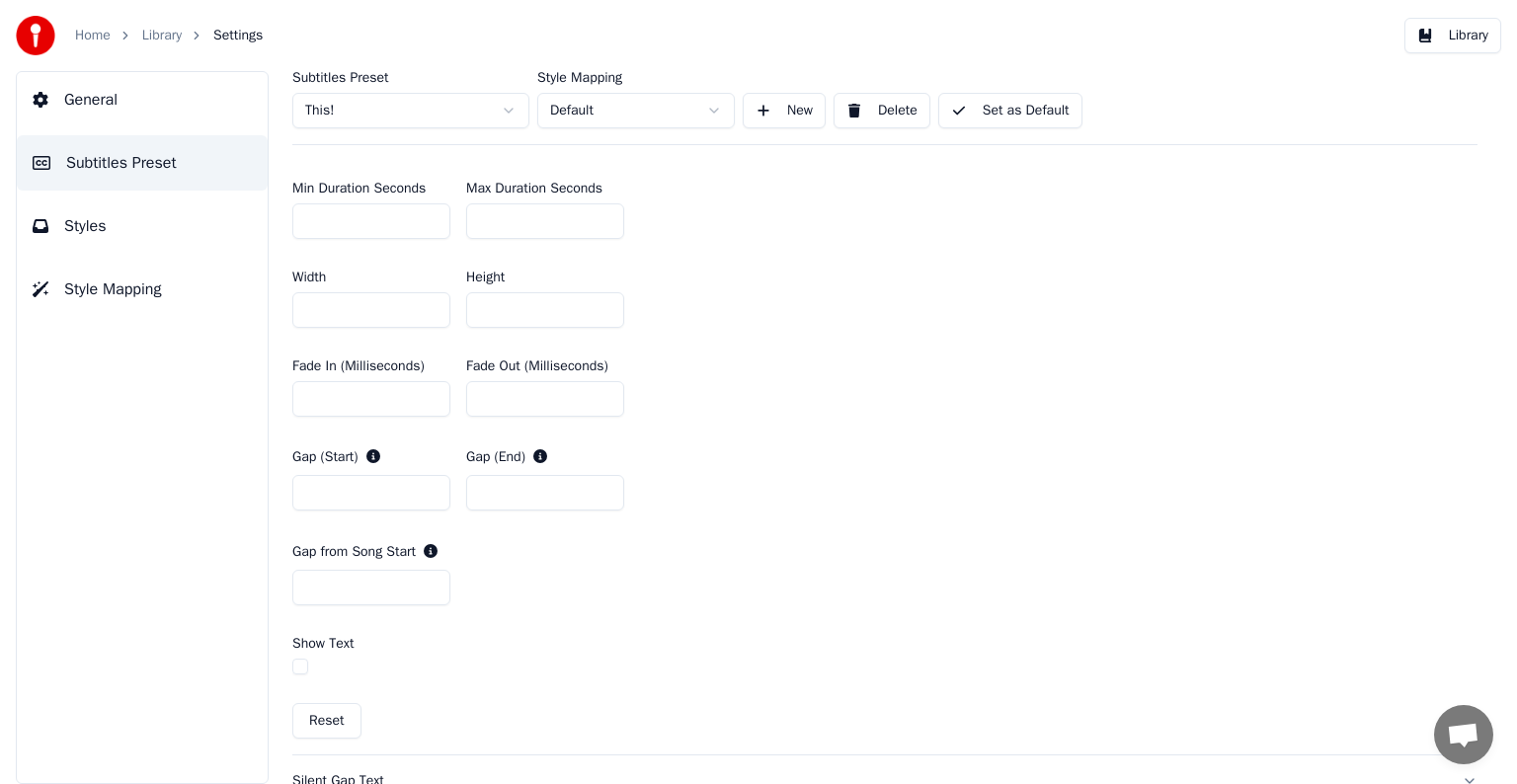 drag, startPoint x: 521, startPoint y: 218, endPoint x: 400, endPoint y: 220, distance: 121.01653 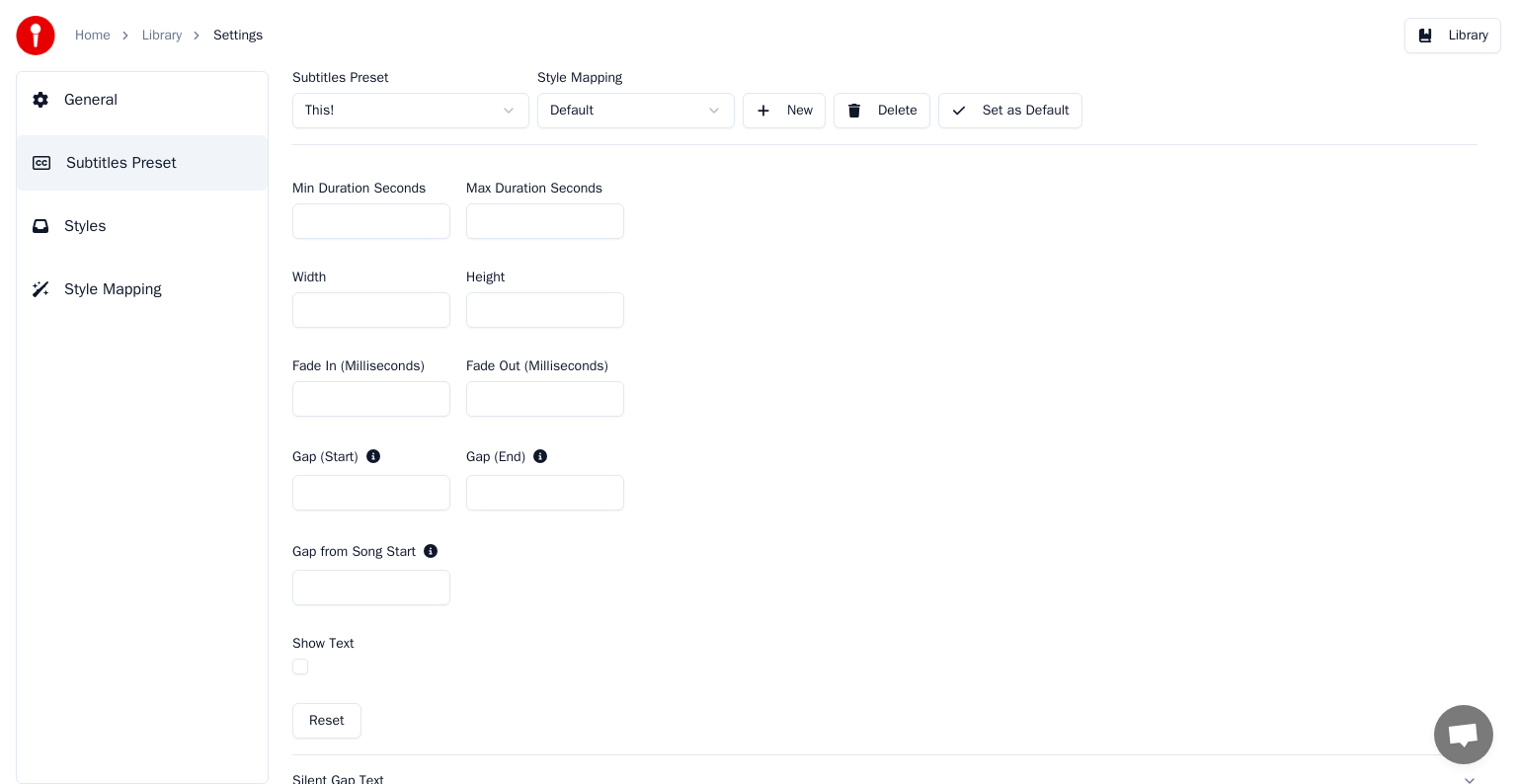 click on "***" at bounding box center [545, 221] 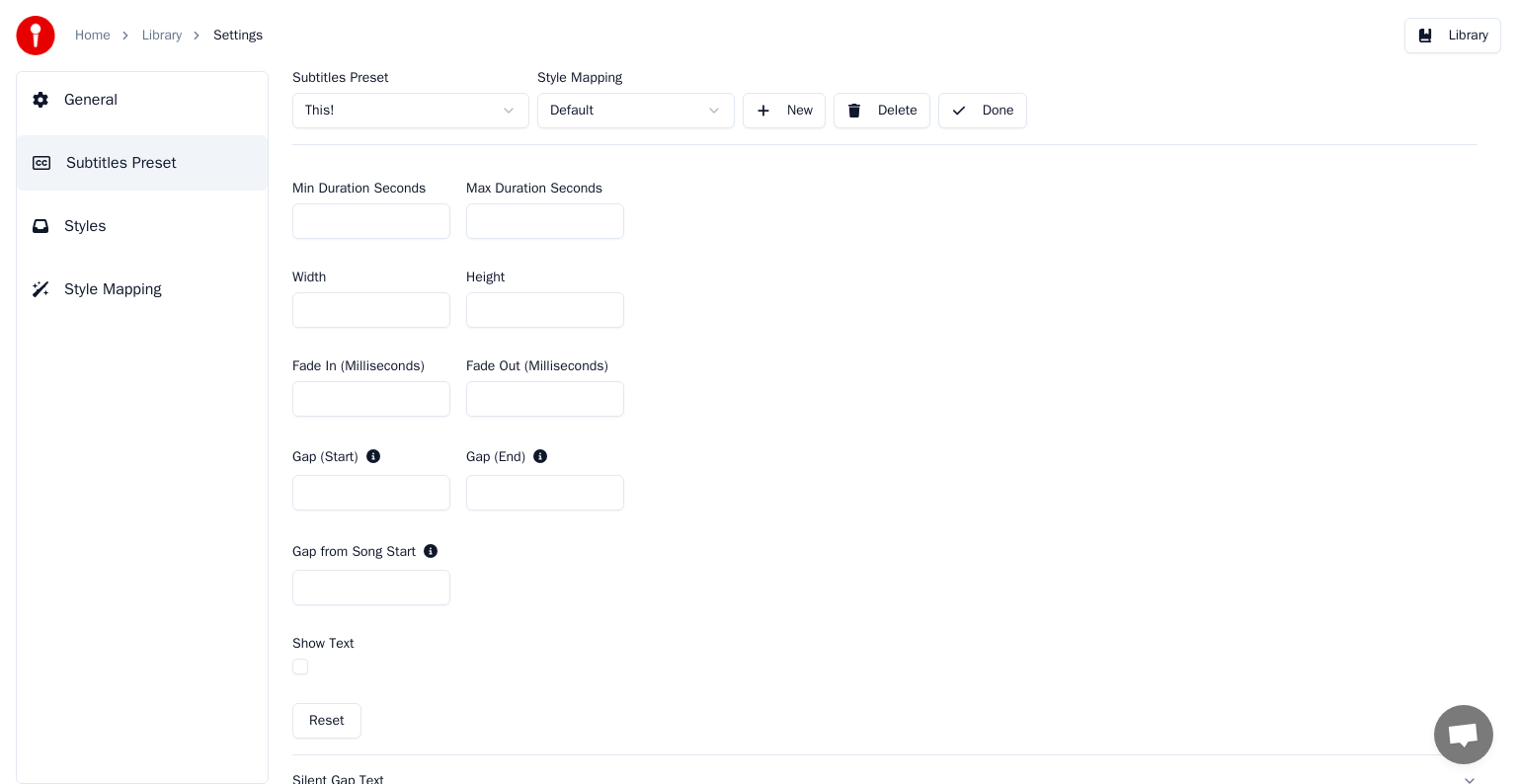 click on "Home Library Settings" at bounding box center (139, 36) 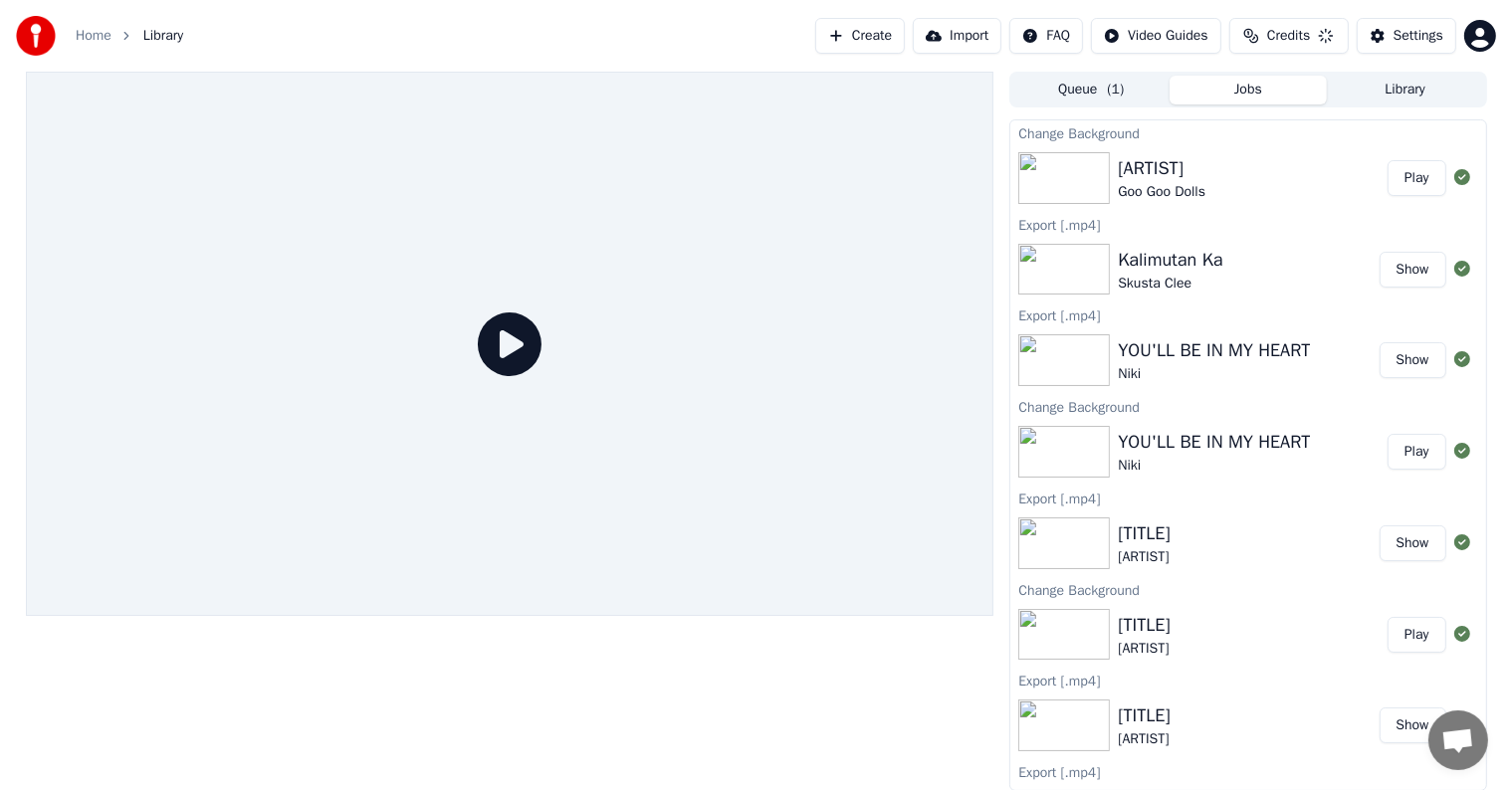 click on "Play" at bounding box center (1416, 178) 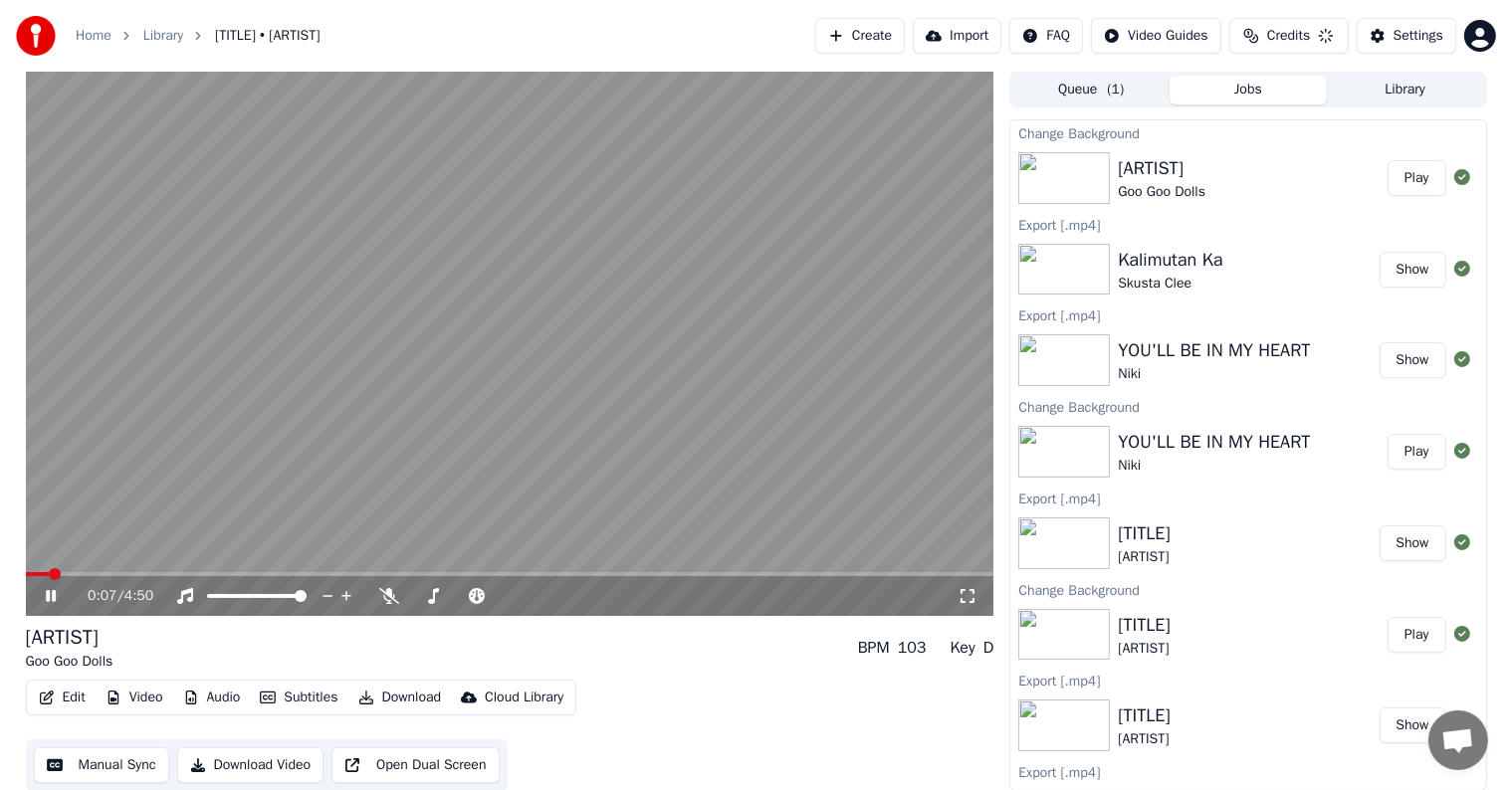 click 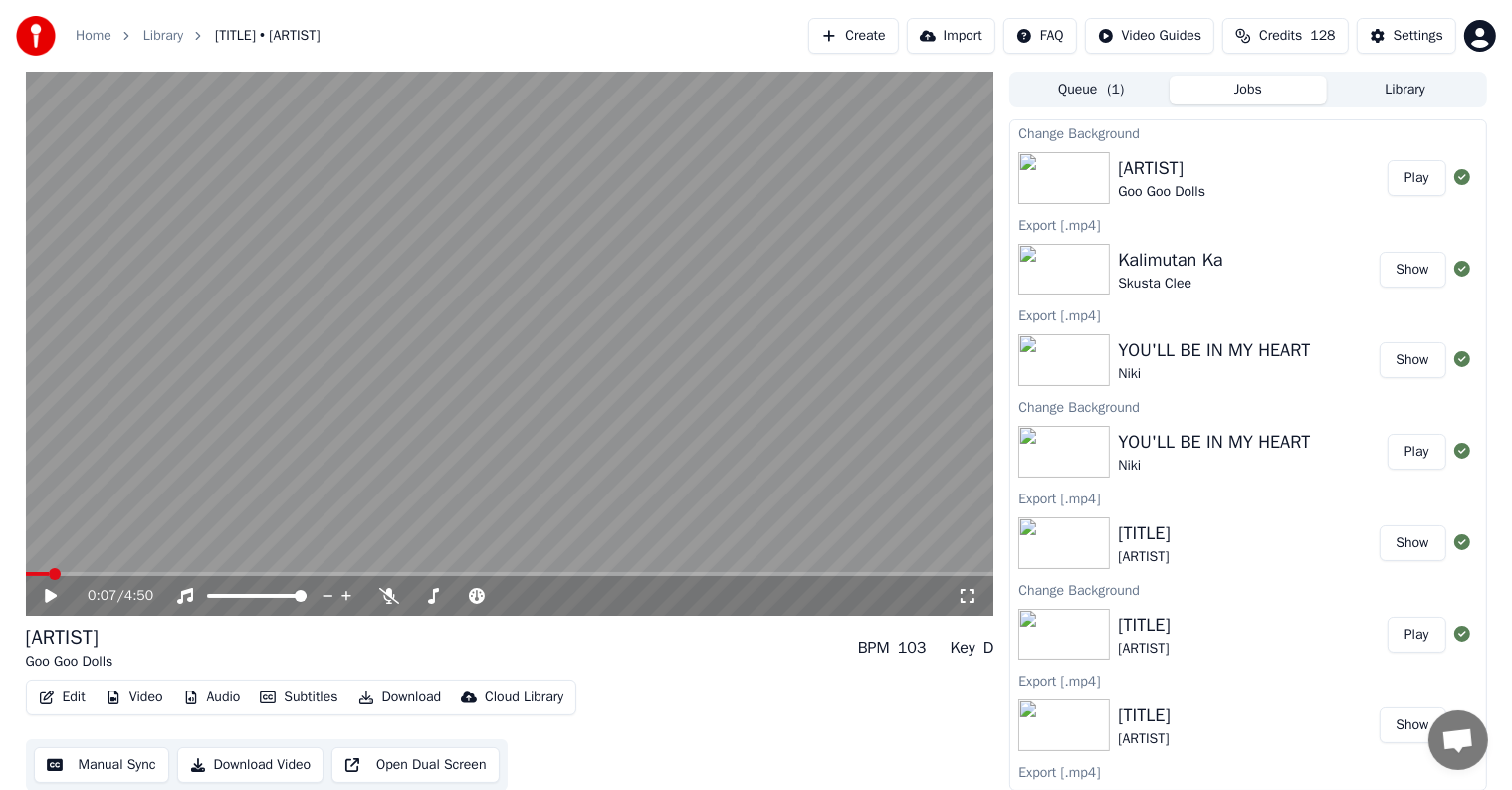 click on "Manual Sync" at bounding box center [102, 765] 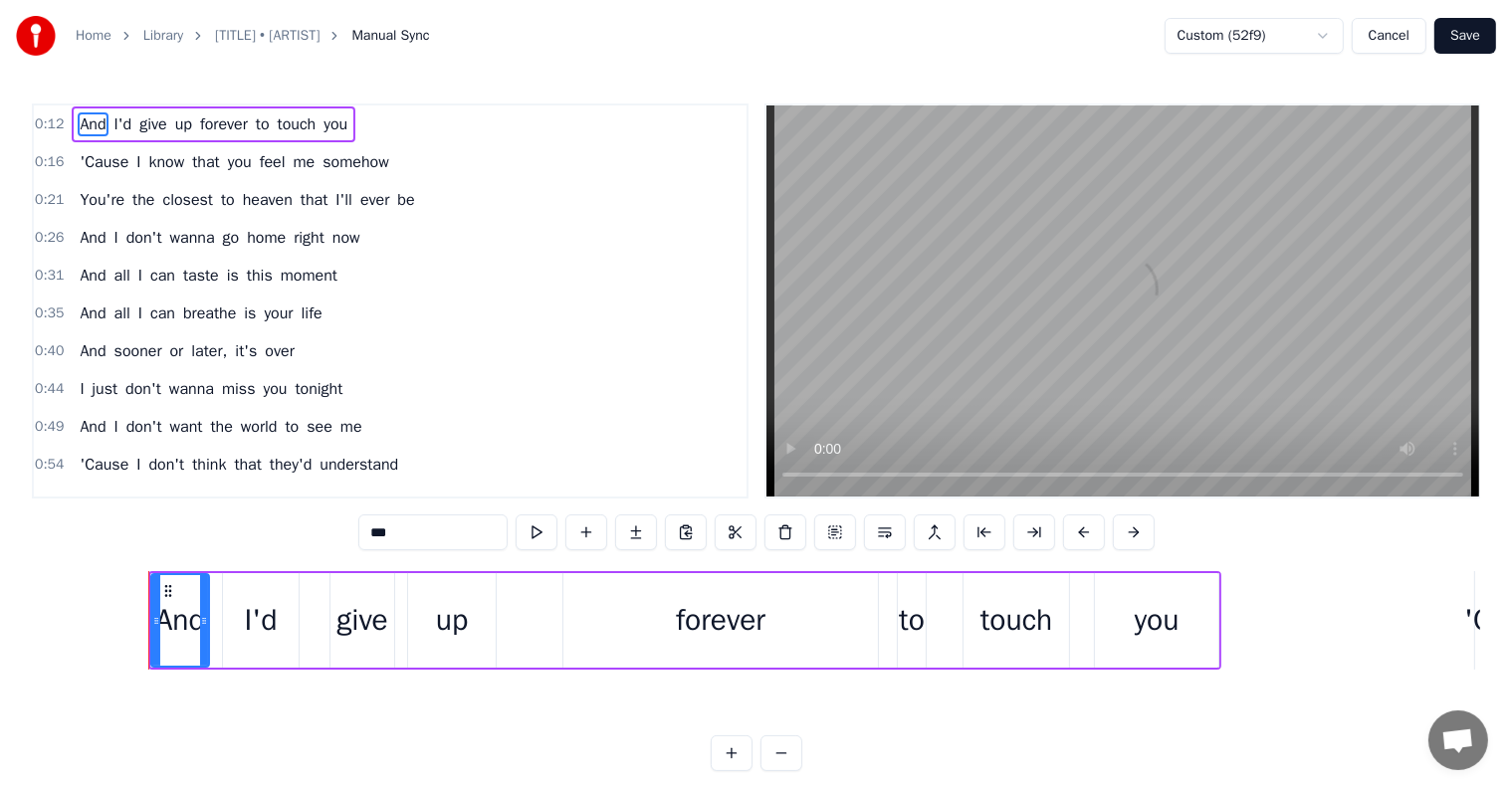 scroll, scrollTop: 0, scrollLeft: 3639, axis: horizontal 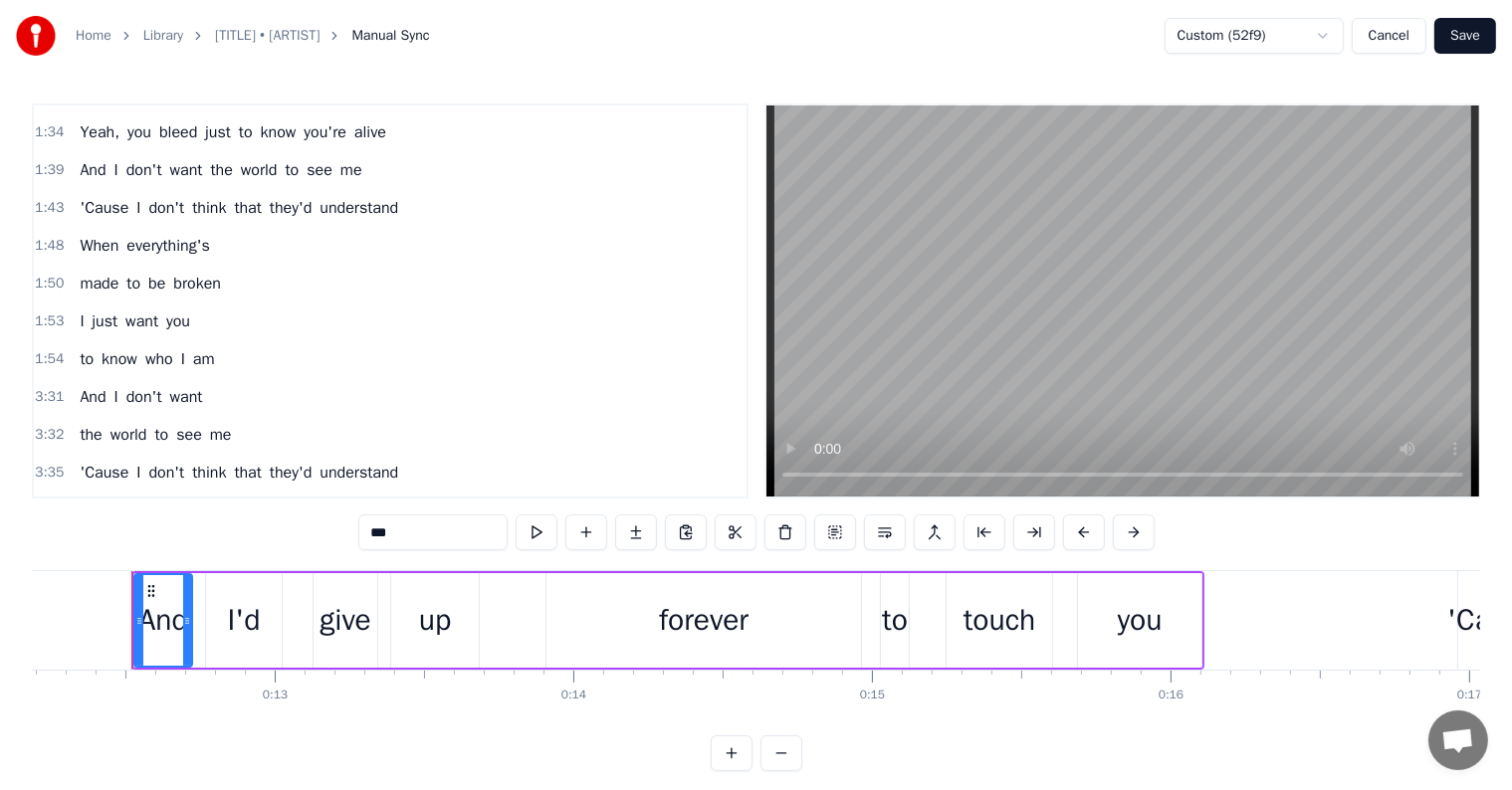 click on "1:54 to know who I am" at bounding box center (390, 359) 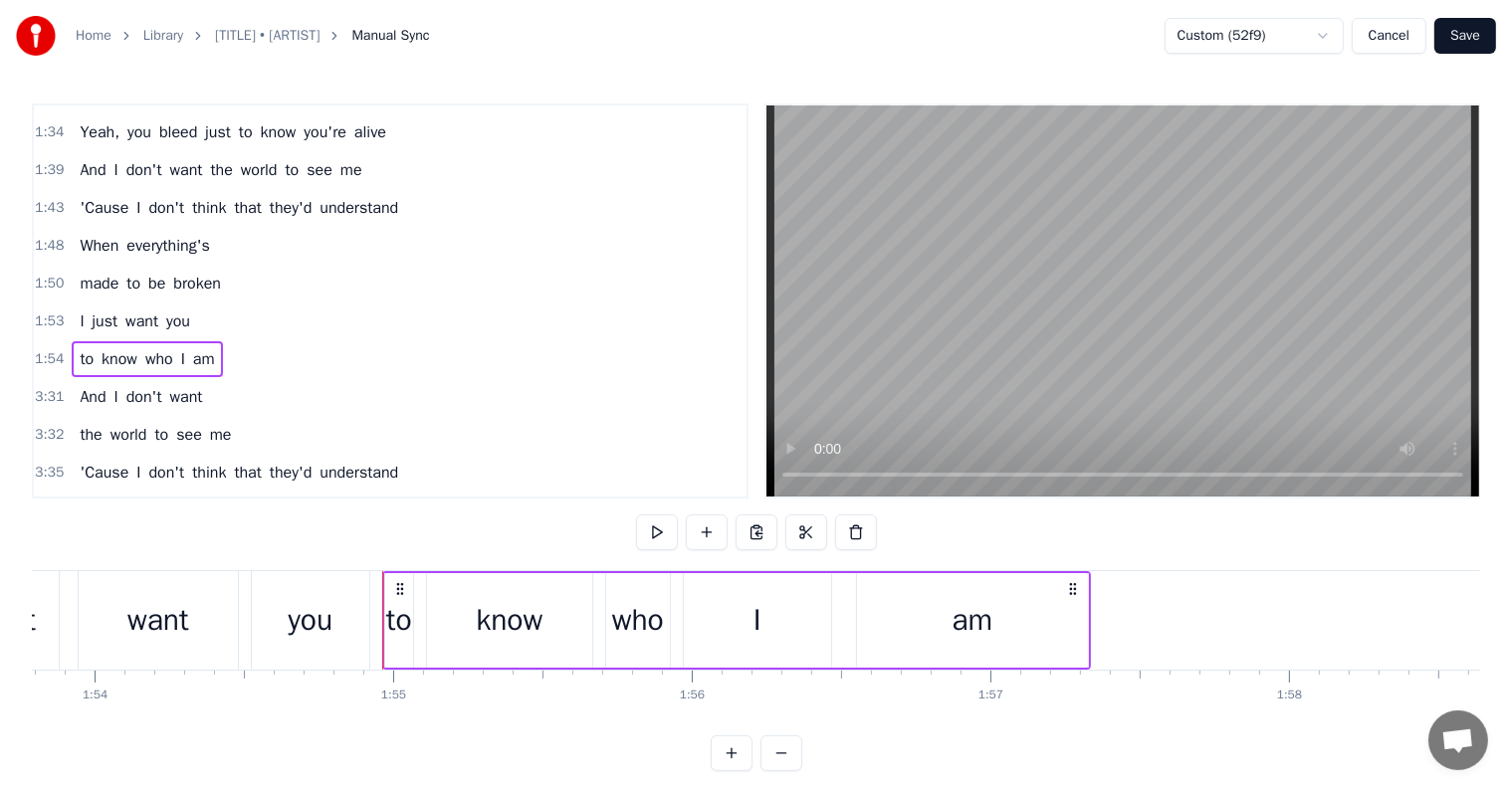 scroll, scrollTop: 0, scrollLeft: 34230, axis: horizontal 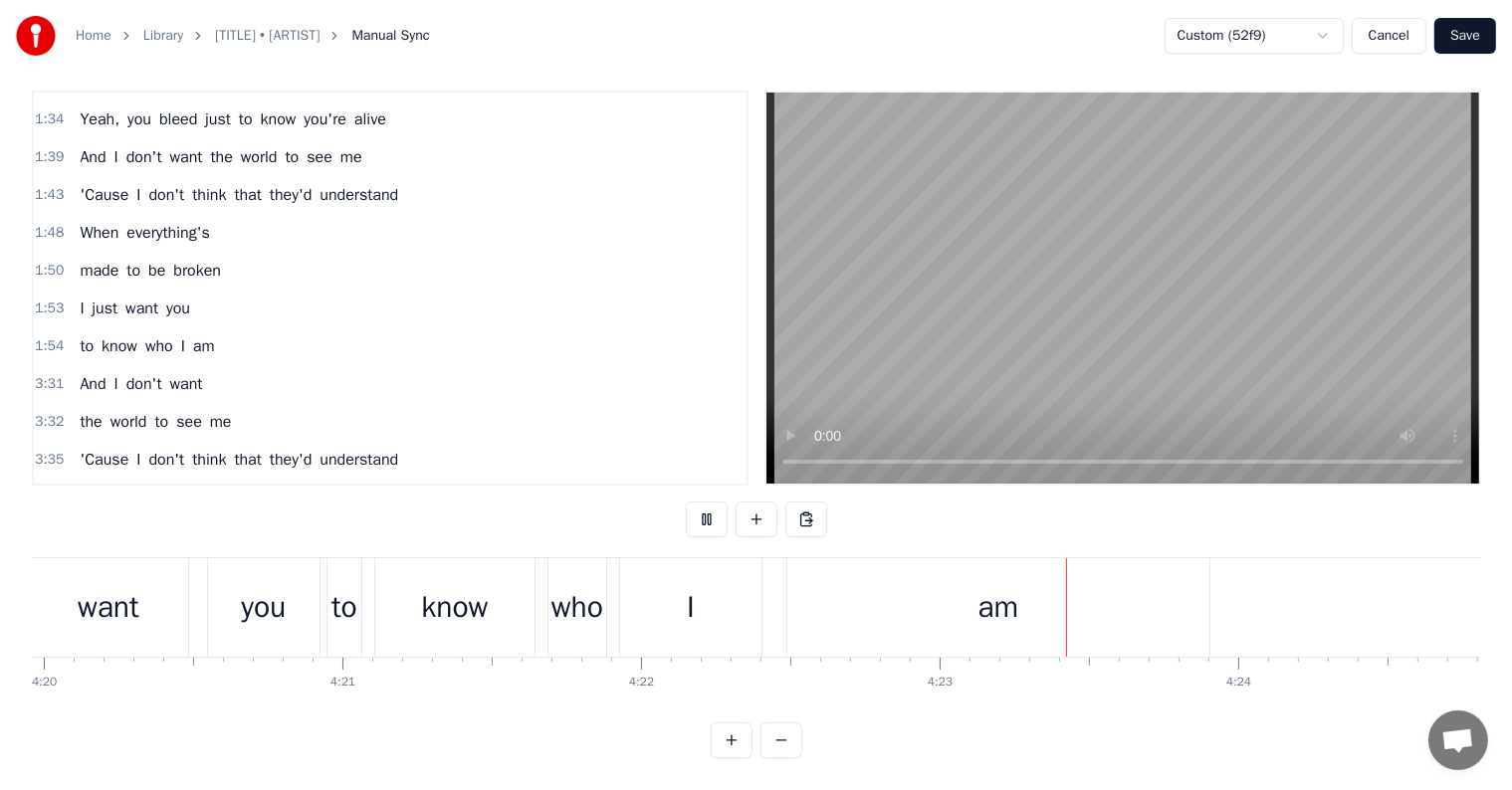 click on "Save" at bounding box center (1465, 36) 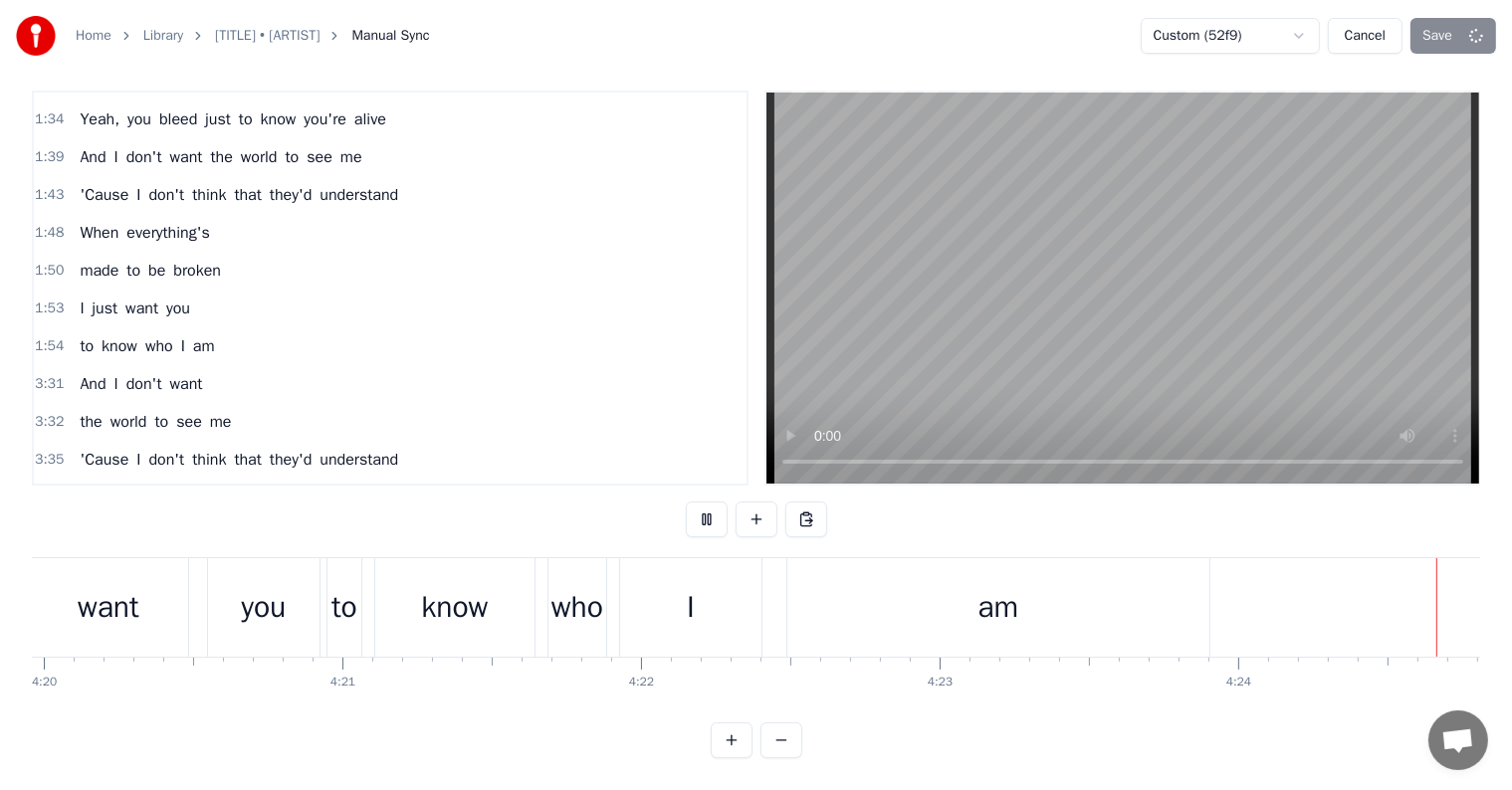 scroll, scrollTop: 0, scrollLeft: 77732, axis: horizontal 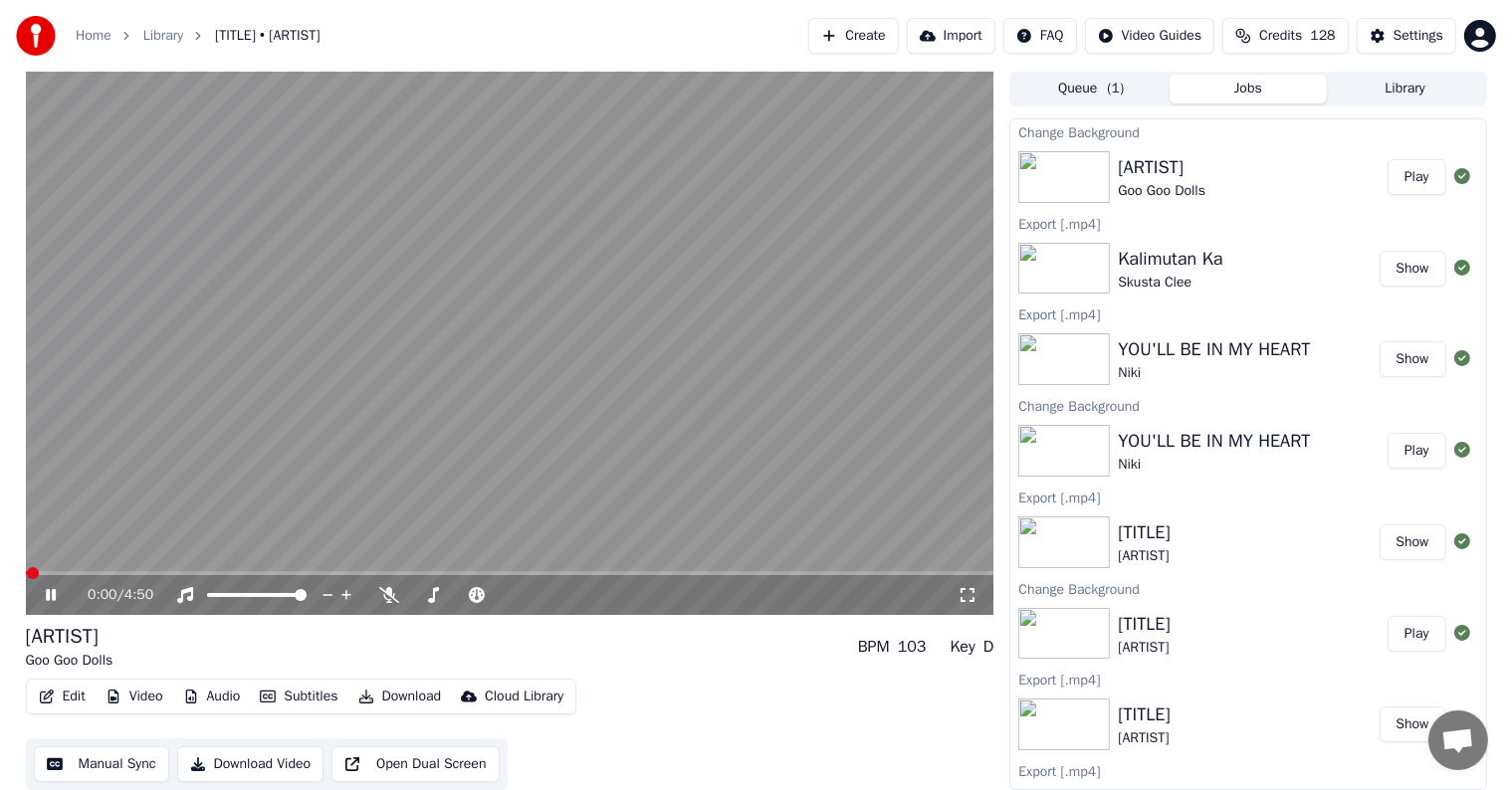 click 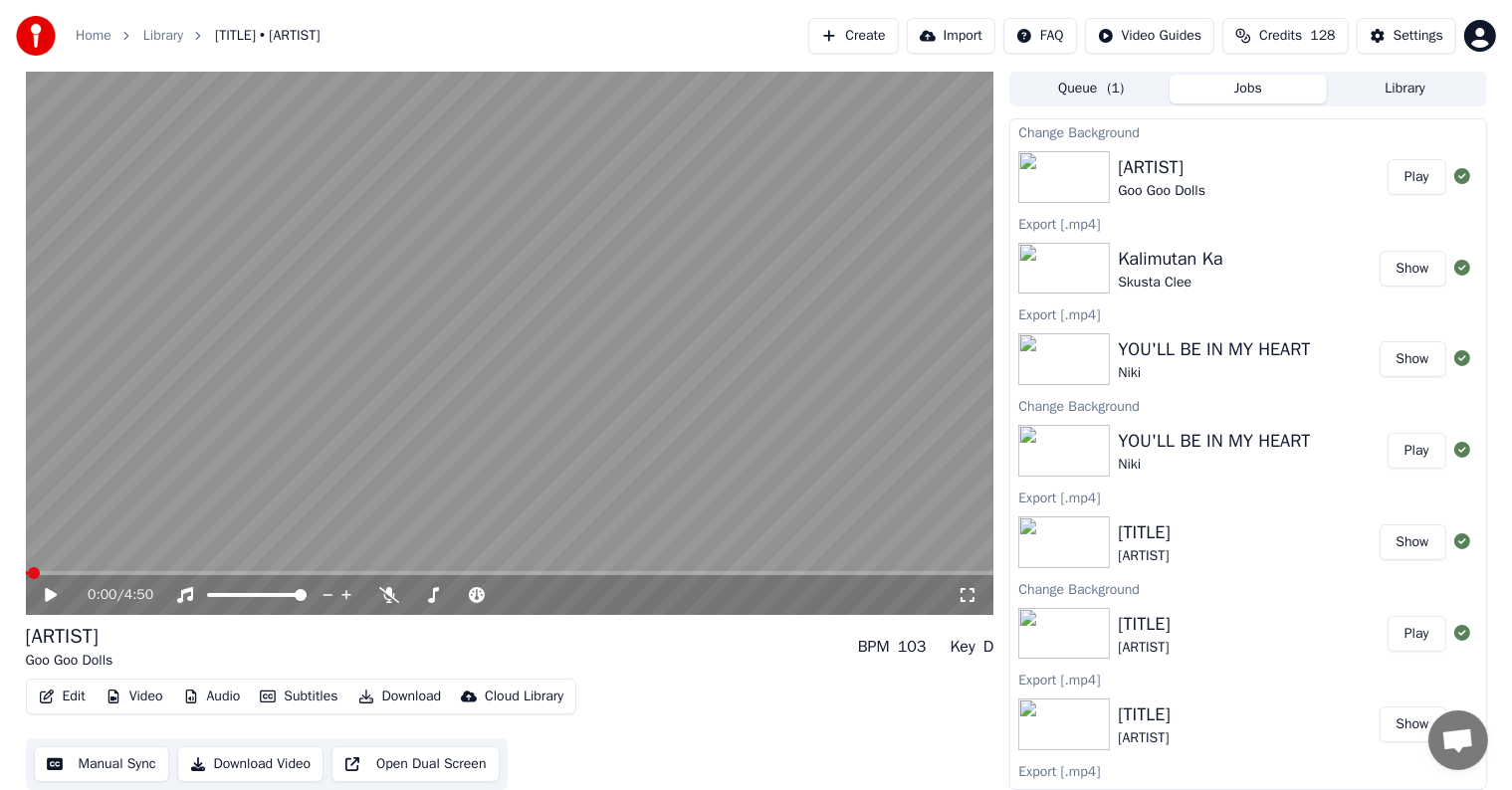 click on "Edit Video Audio Subtitles Download Cloud Library" at bounding box center [302, 696] 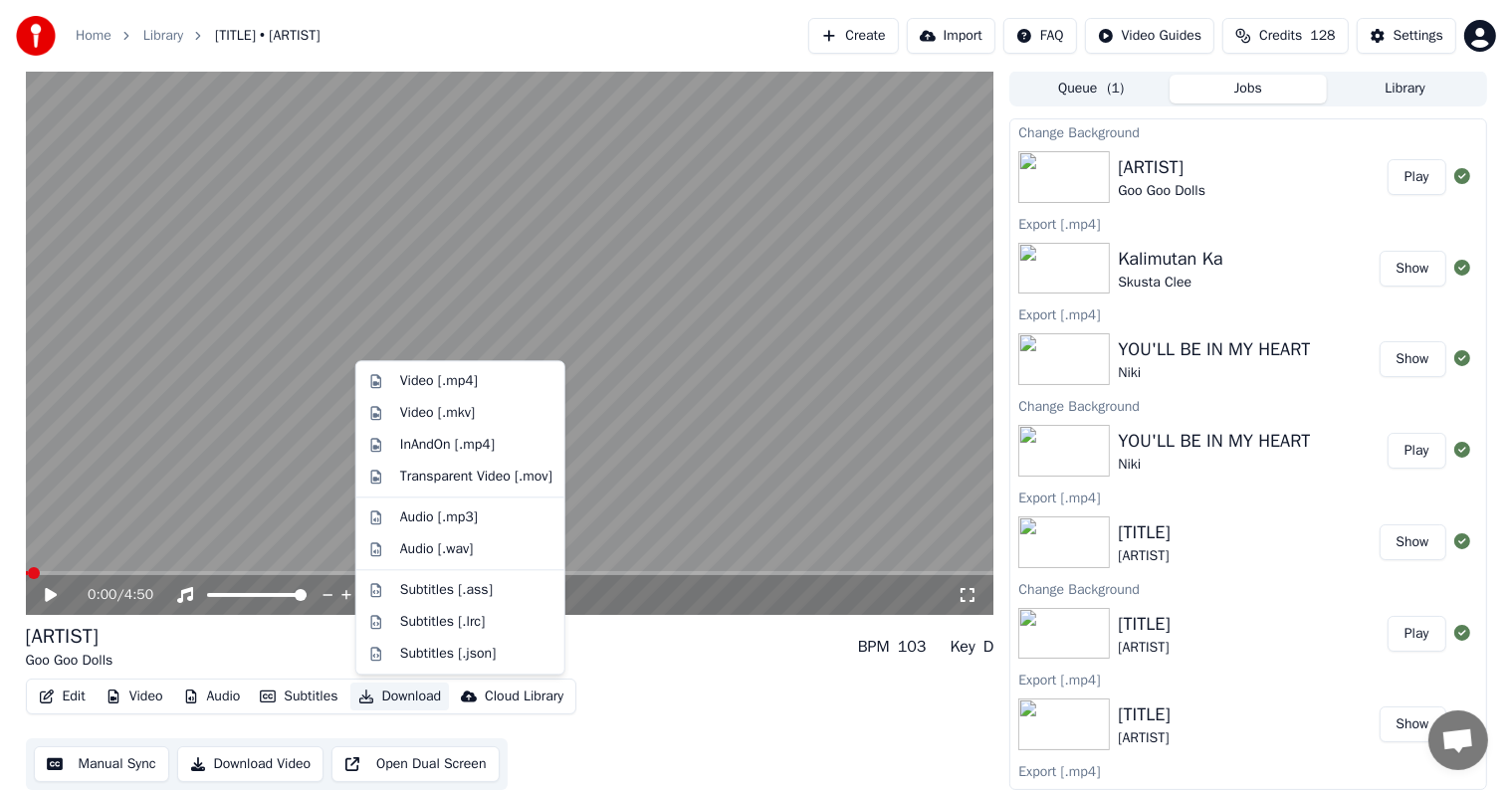 click on "Download" at bounding box center [400, 696] 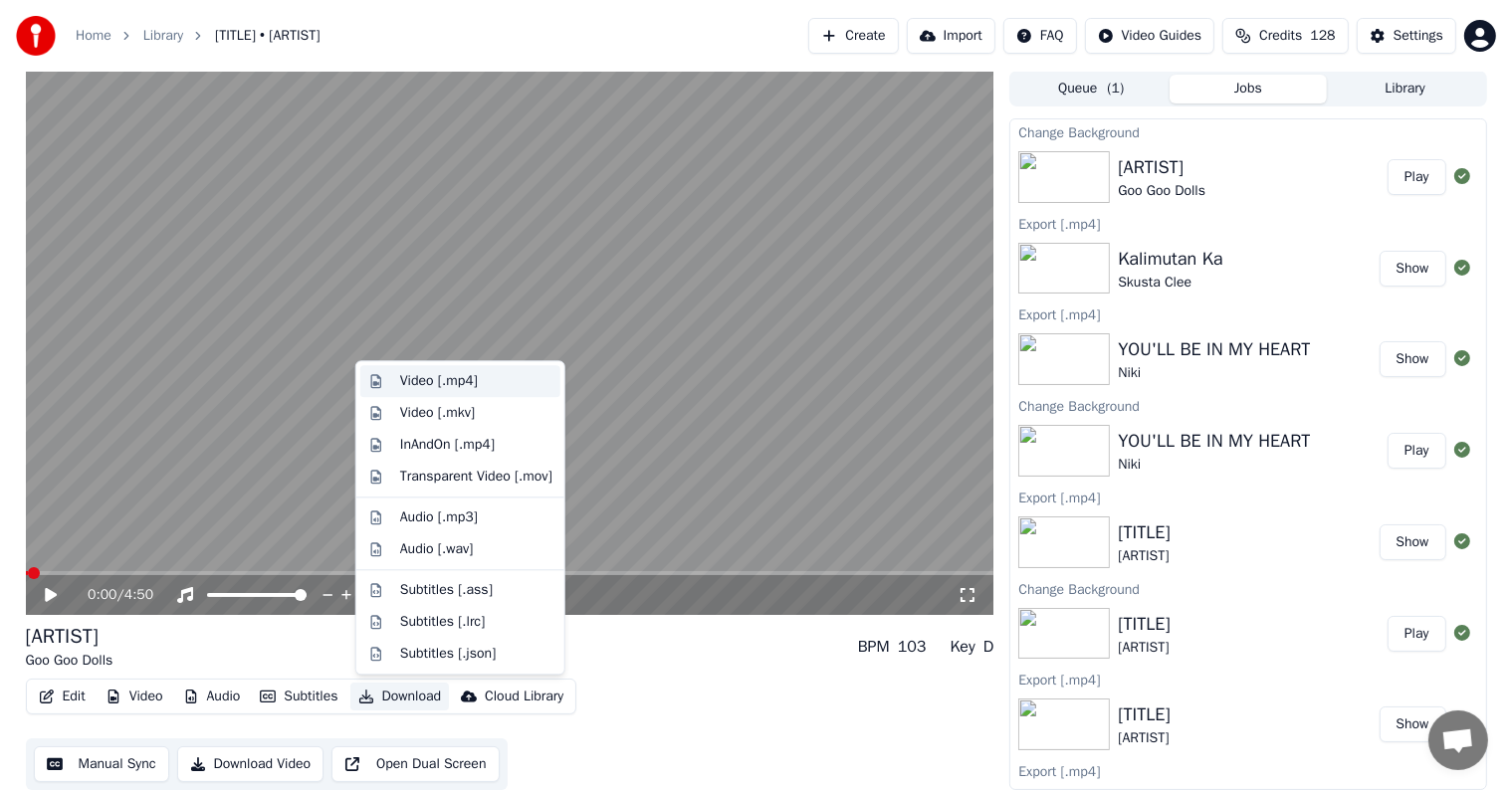 click on "Video [.mp4]" at bounding box center (439, 381) 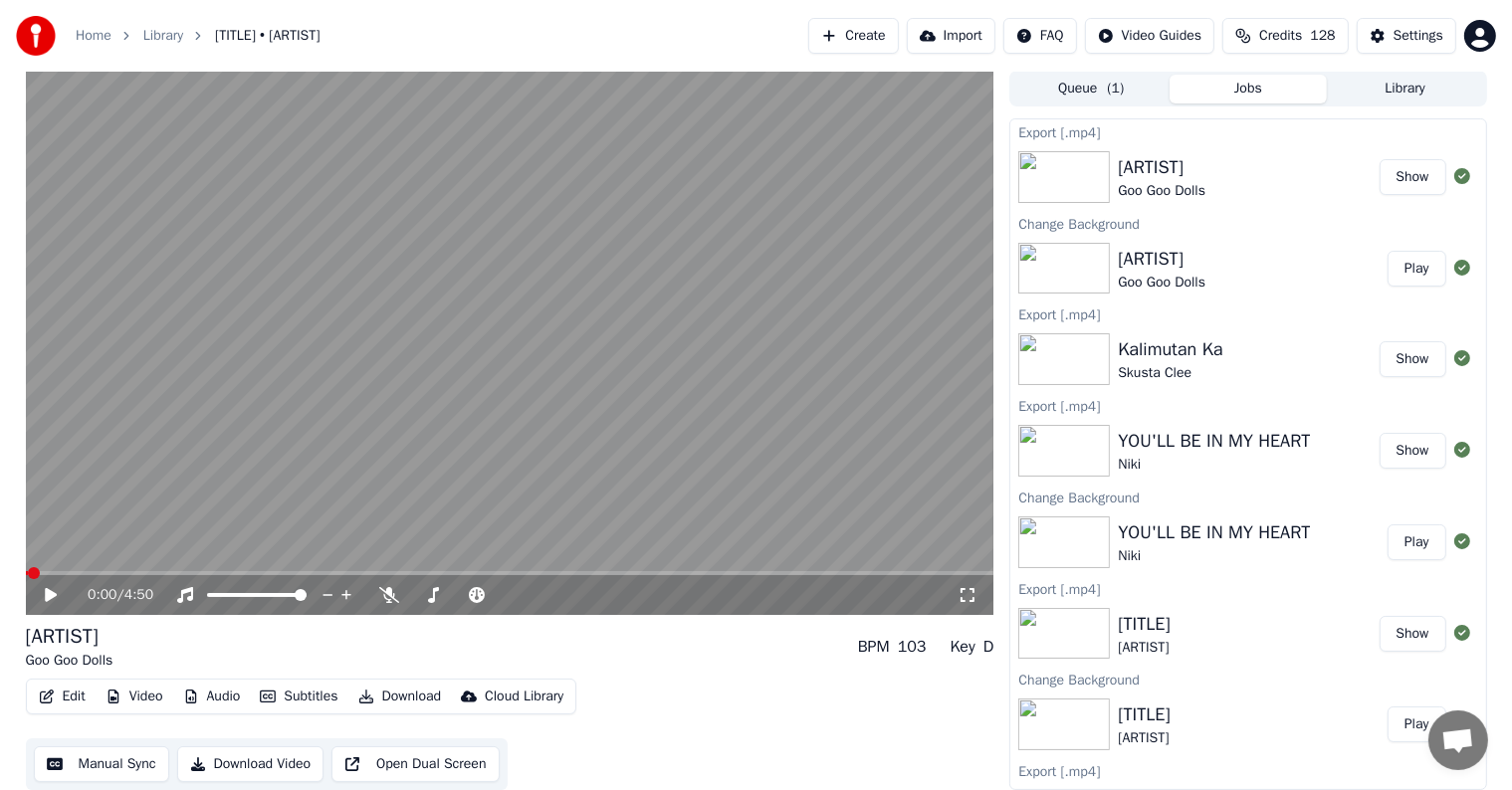 click on "Library" at bounding box center (1405, 89) 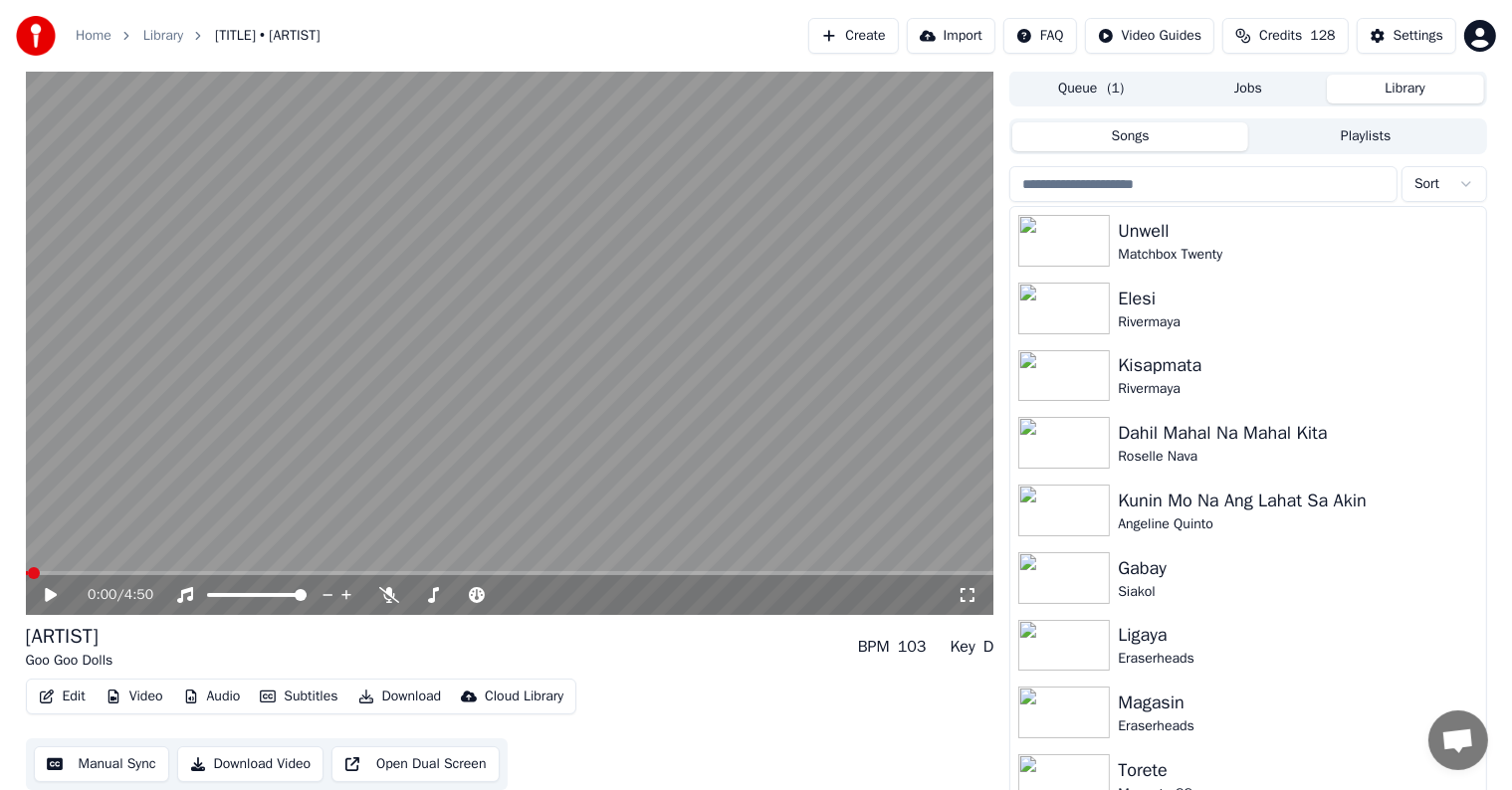 click at bounding box center [1203, 184] 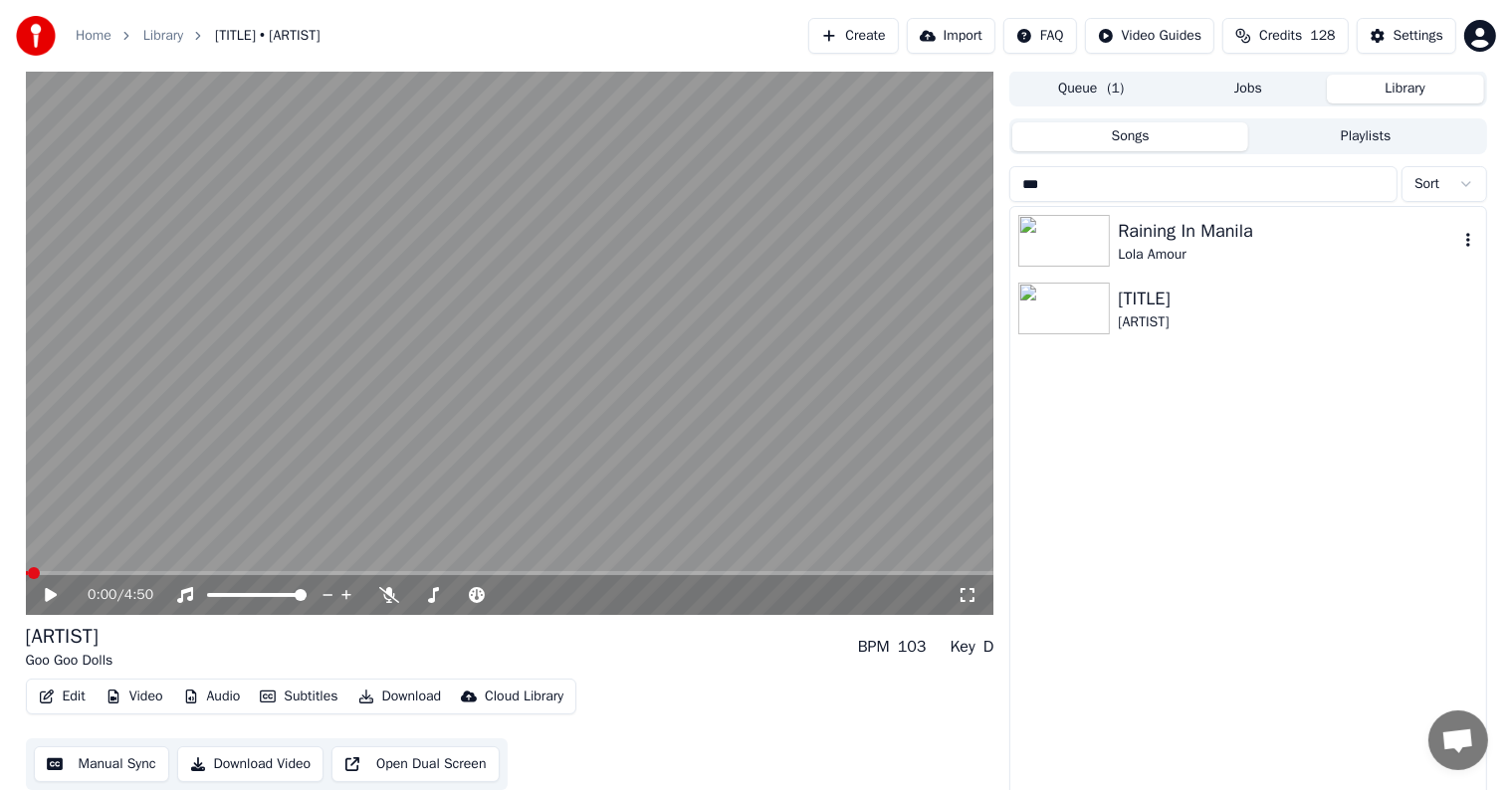 type on "***" 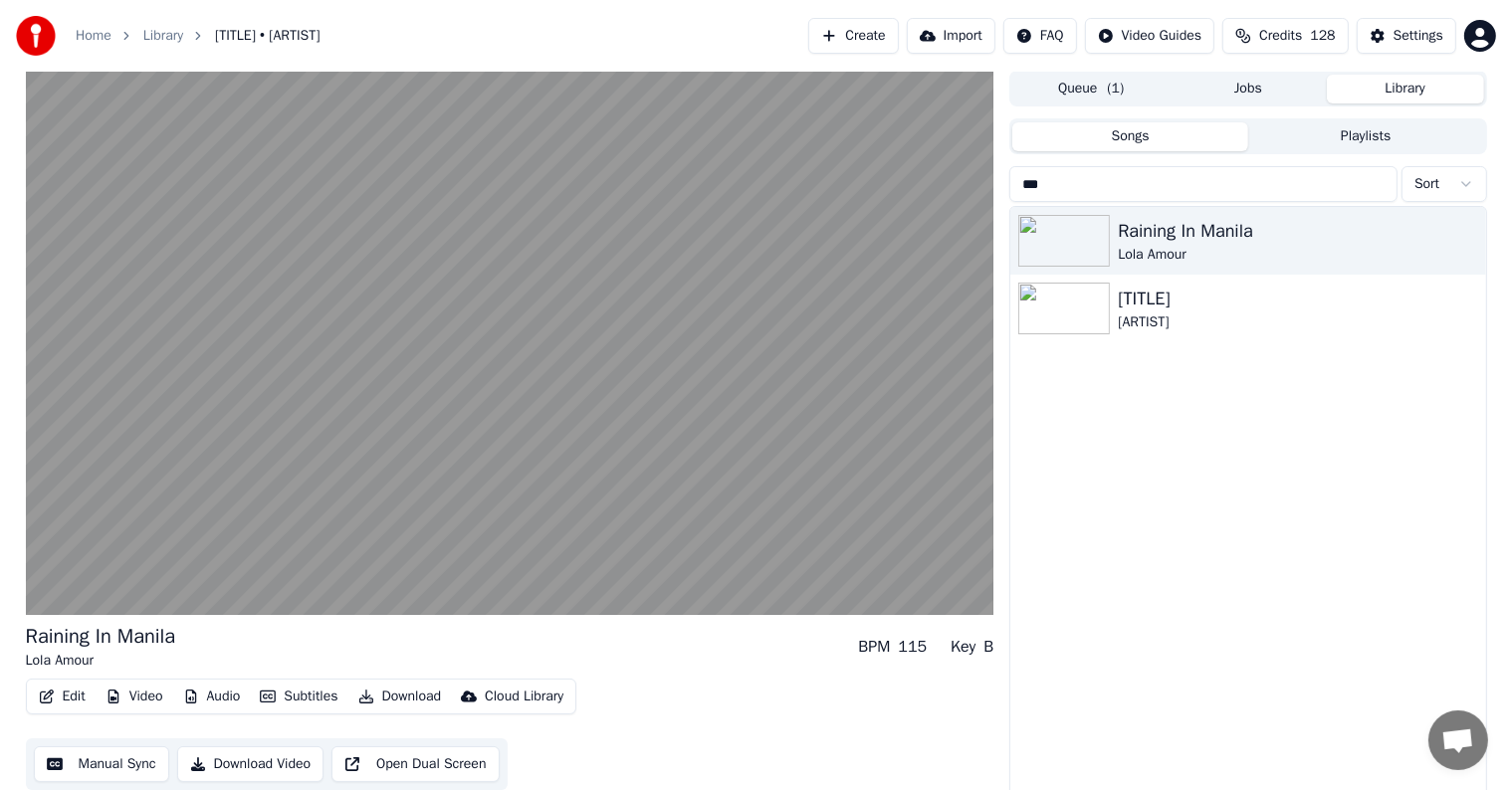 click on "Video" at bounding box center (134, 696) 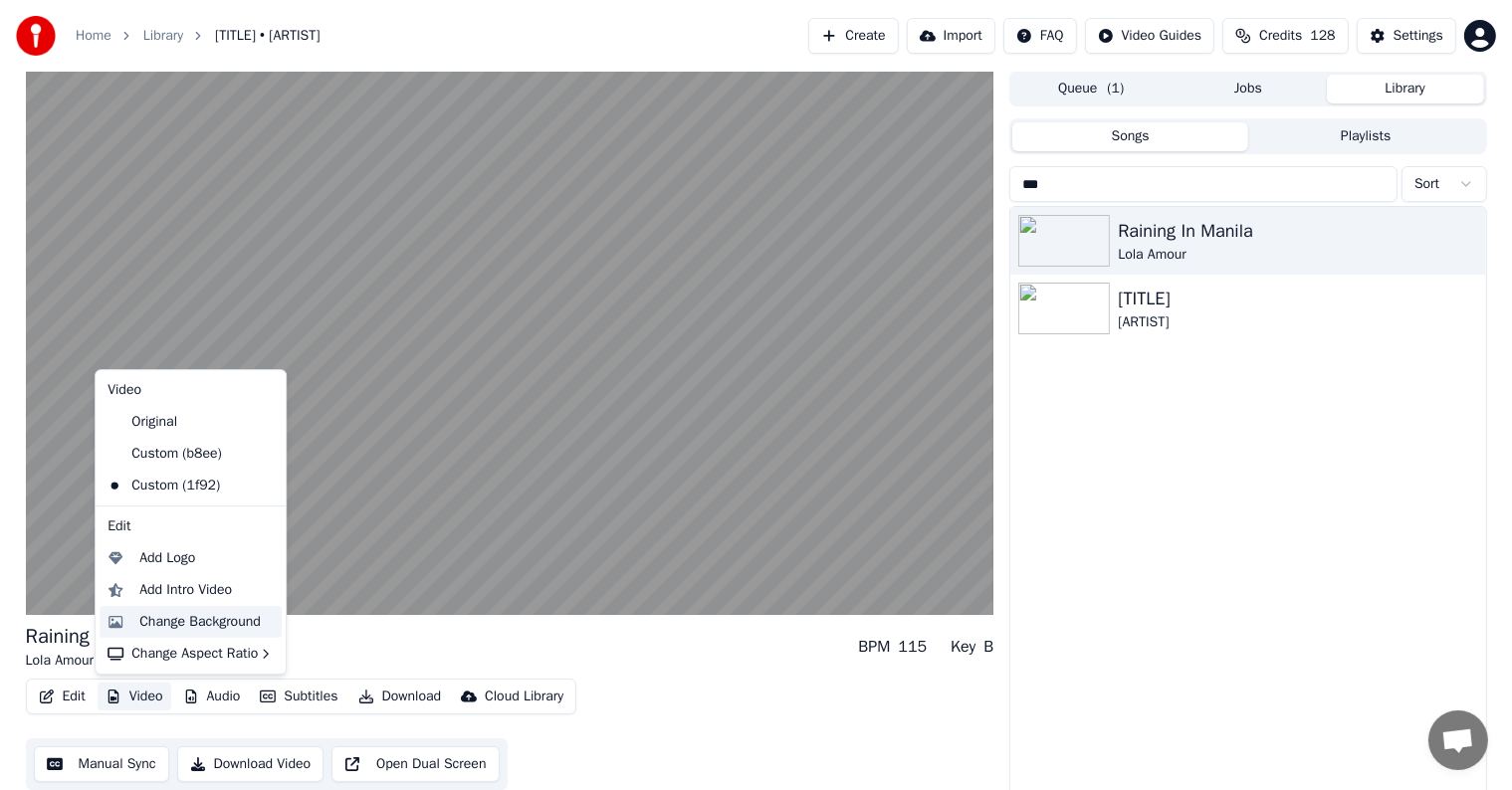 click on "Change Background" at bounding box center [200, 622] 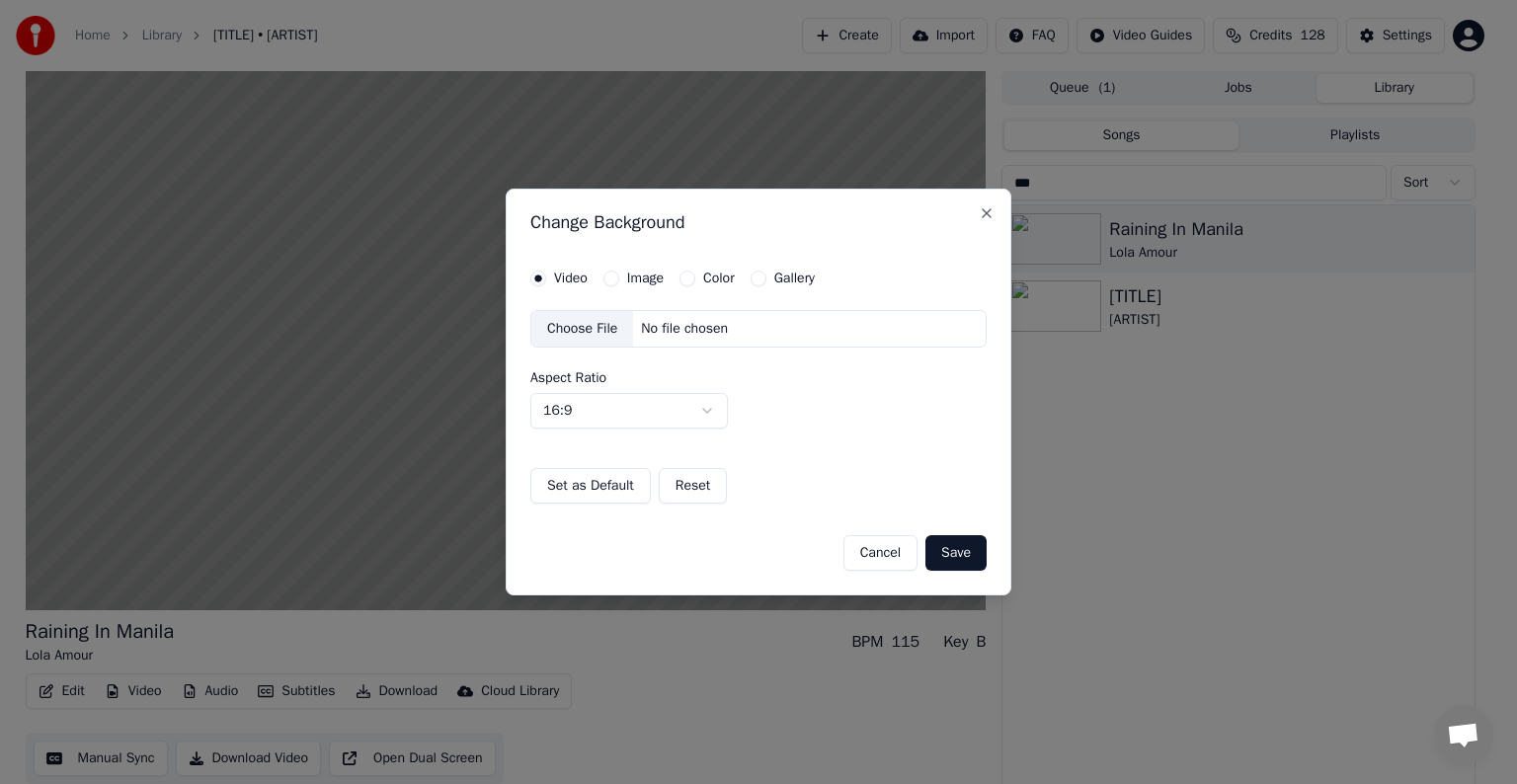 click on "Image" at bounding box center (611, 278) 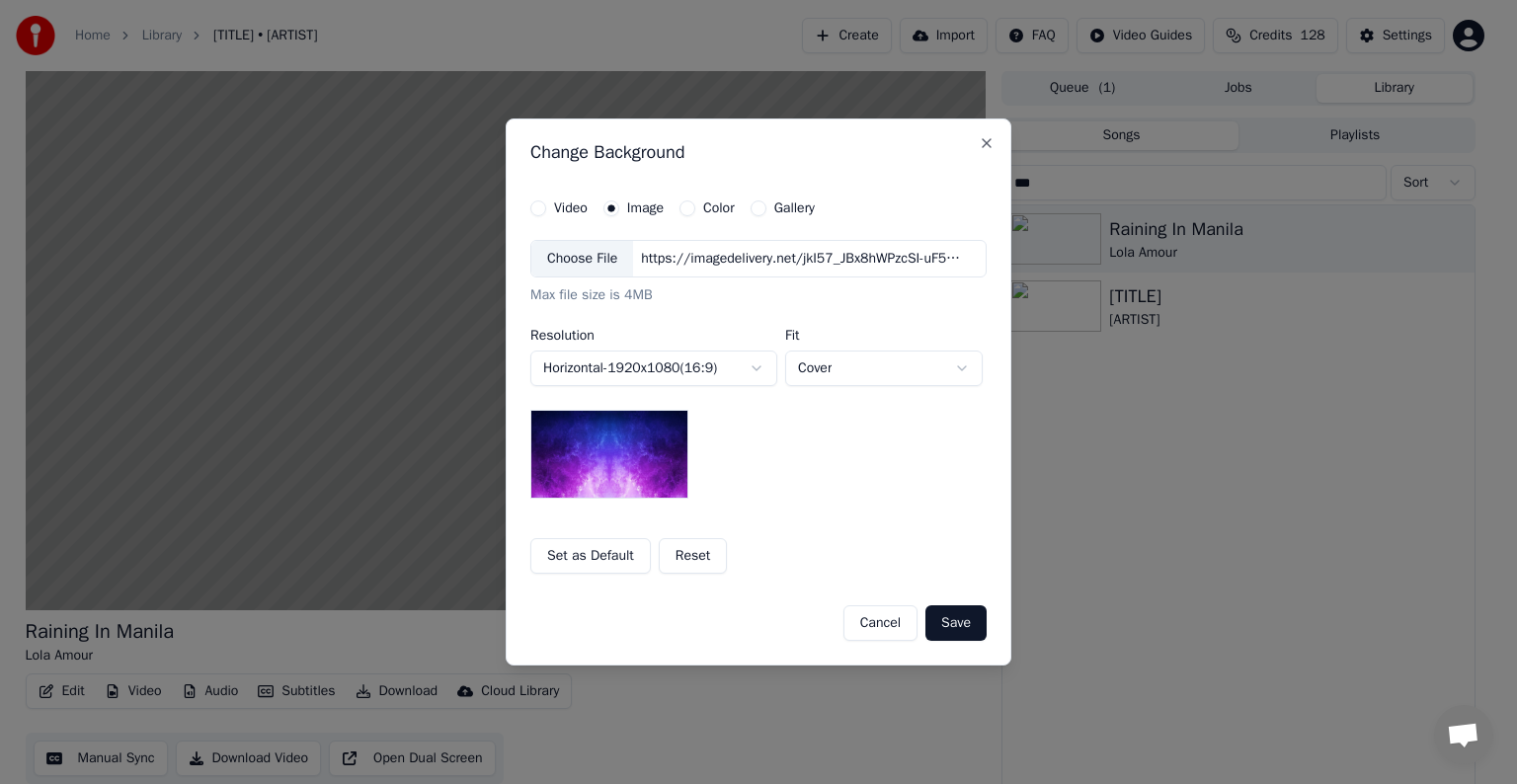 click on "Choose File" at bounding box center [582, 259] 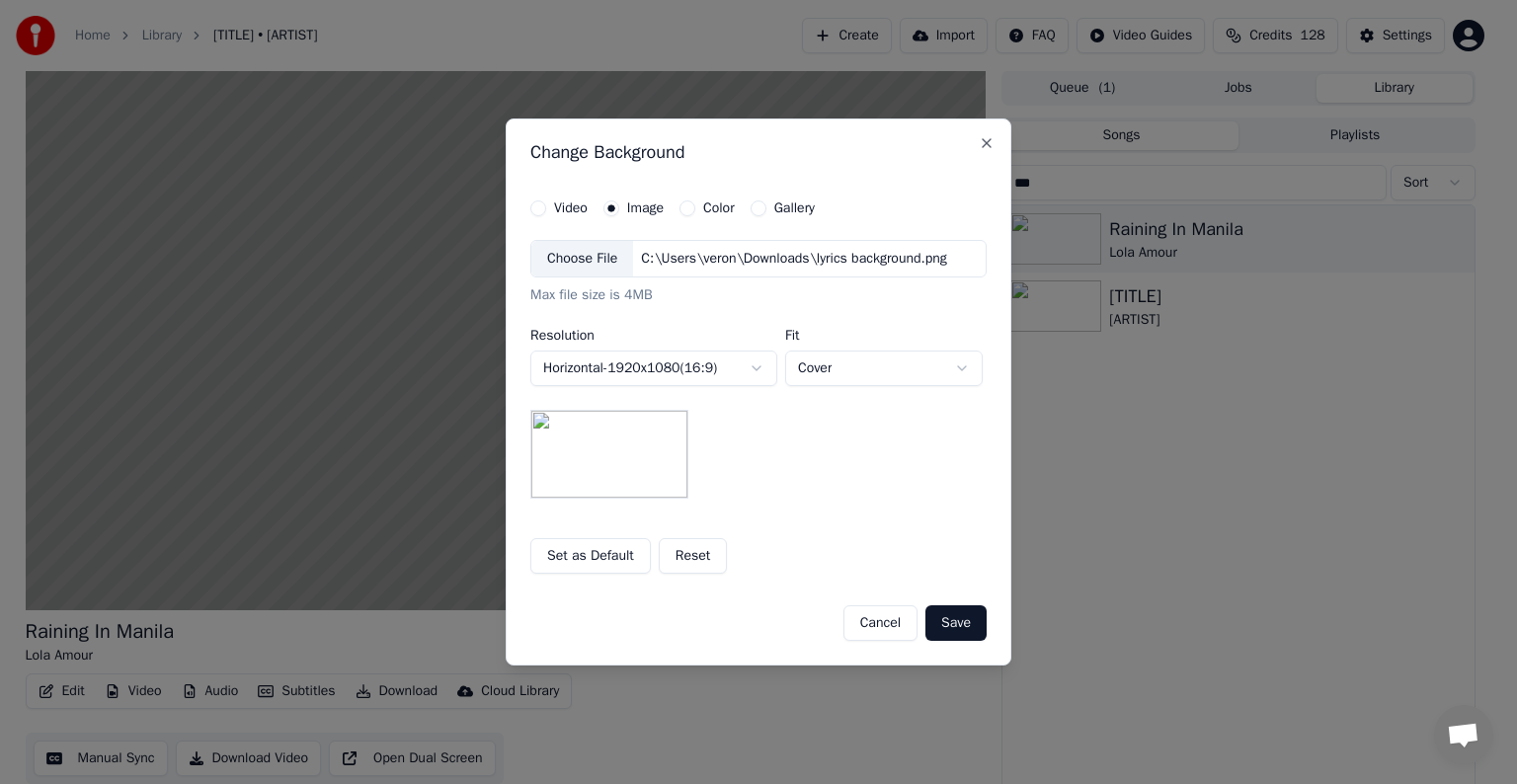 click on "Save" at bounding box center (956, 623) 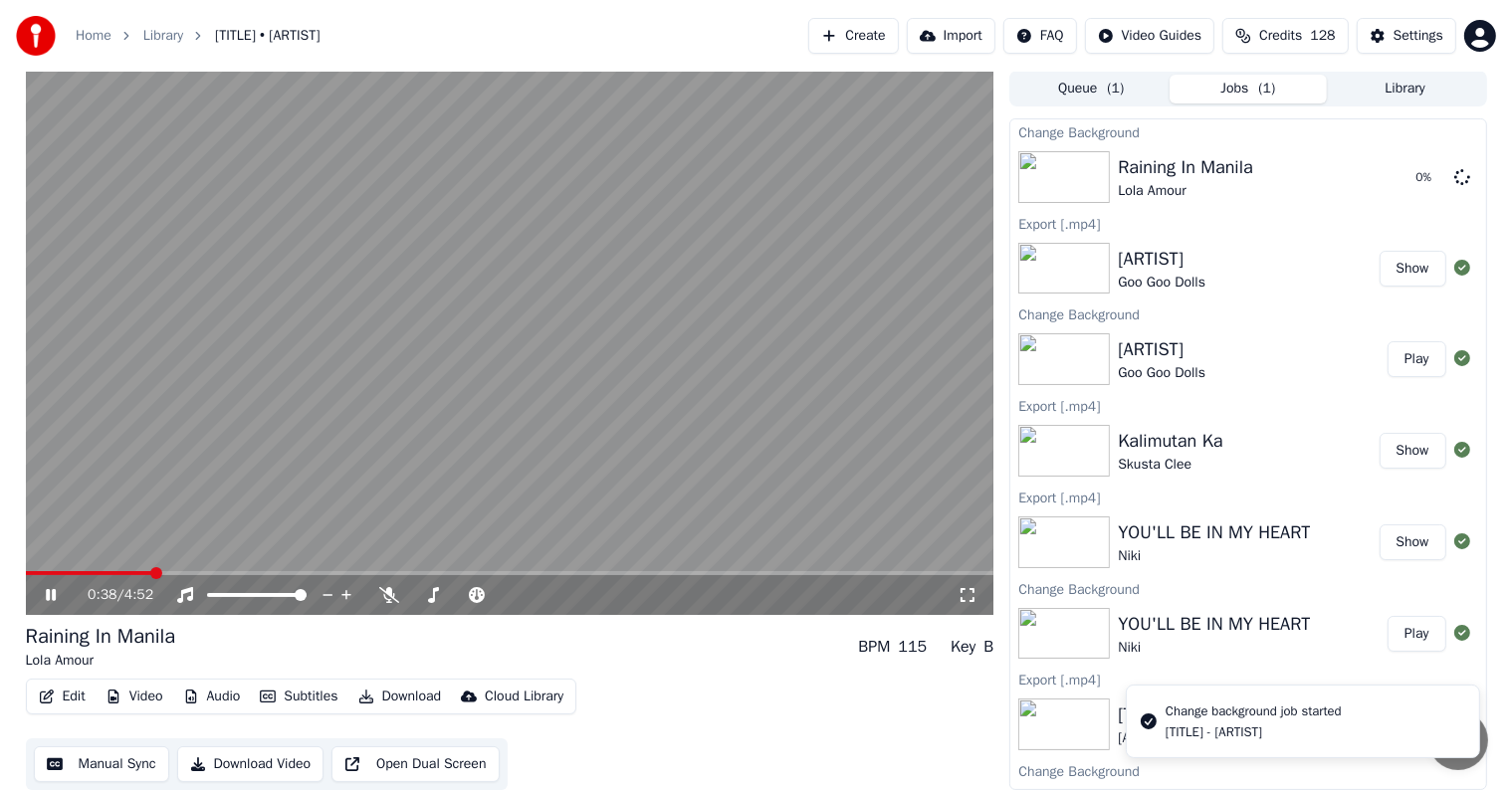 click 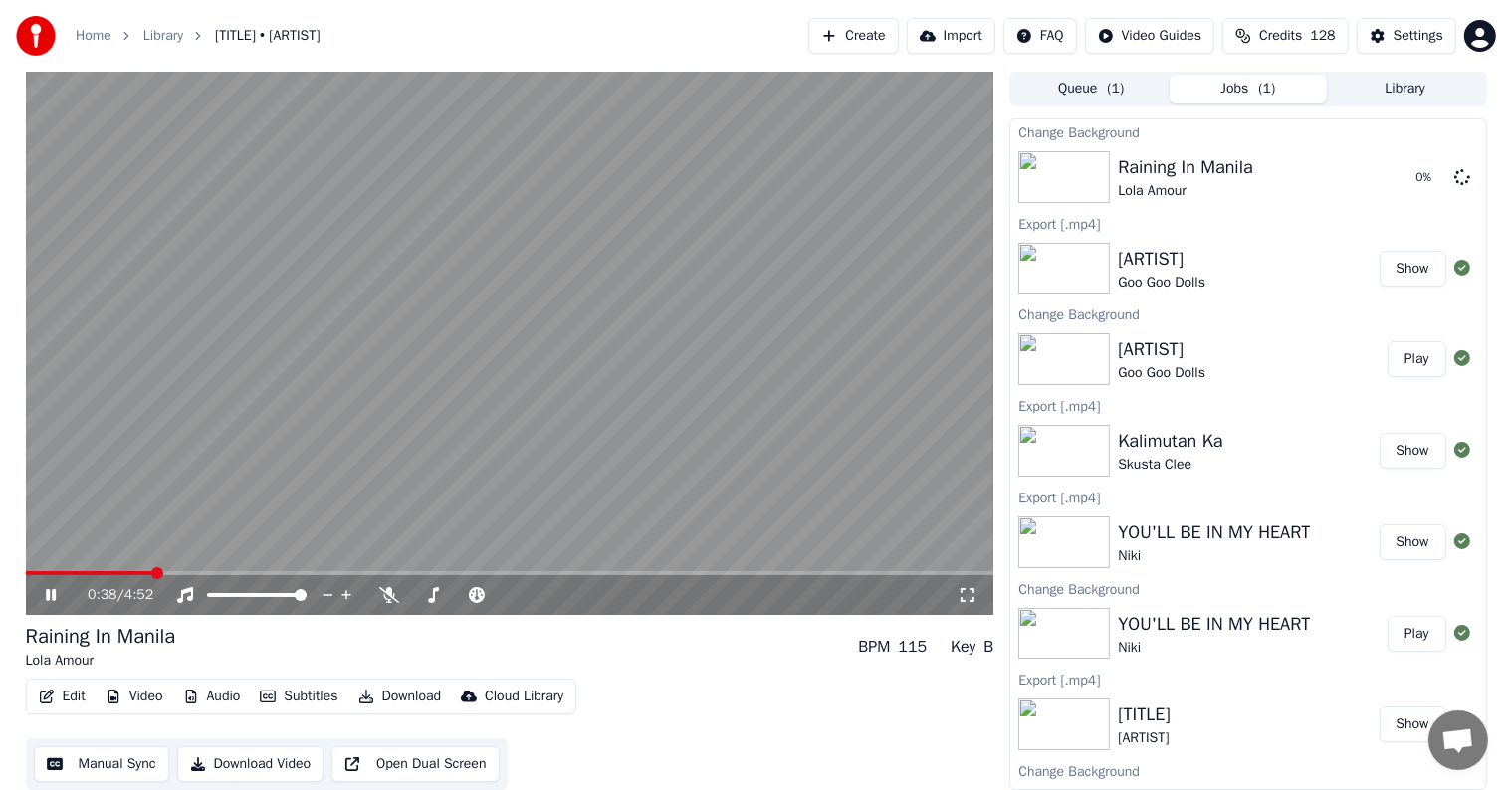 click 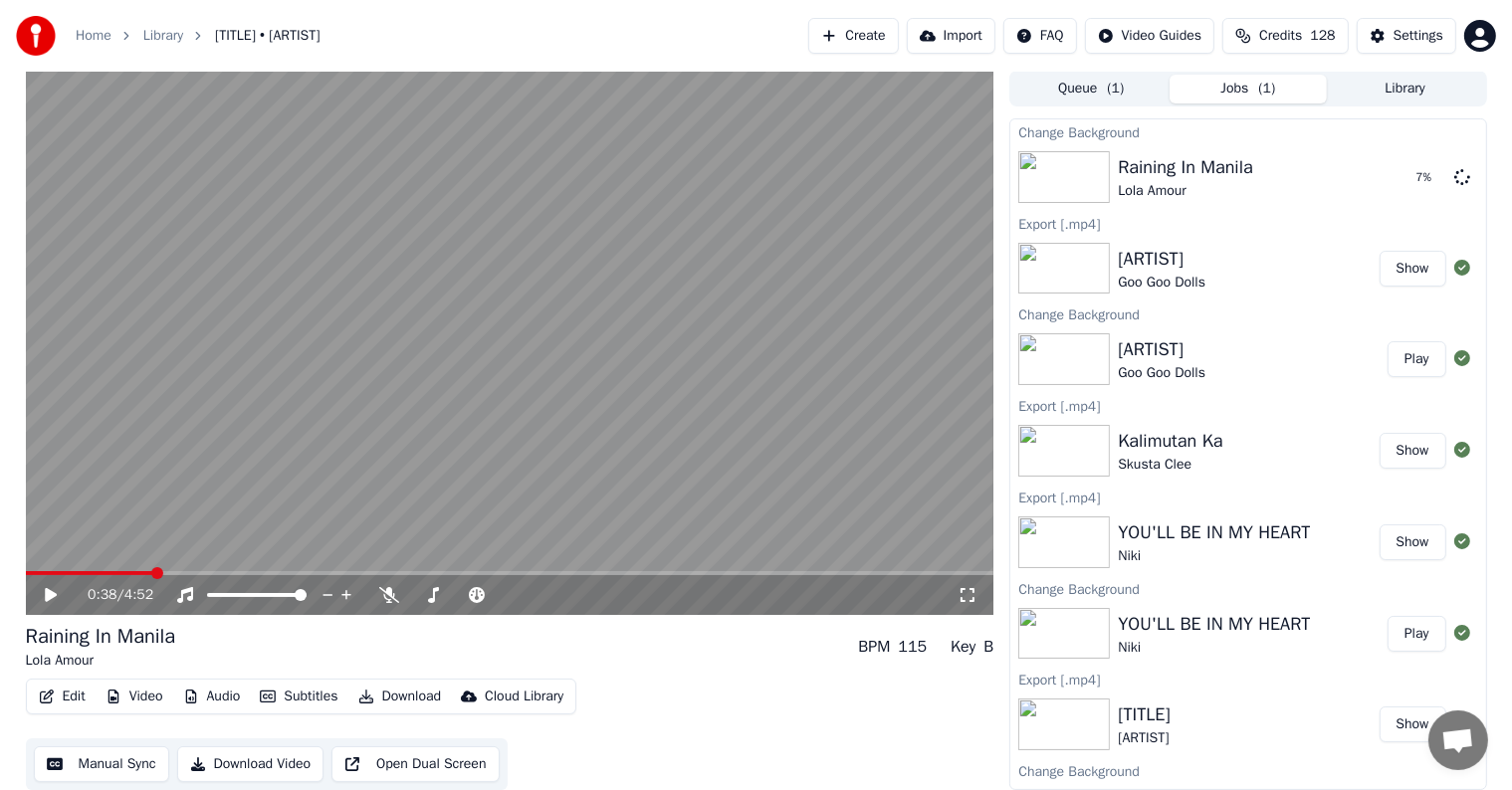 click on "Edit Video Audio Subtitles Download Cloud Library Manual Sync Download Video Open Dual Screen" at bounding box center [510, 734] 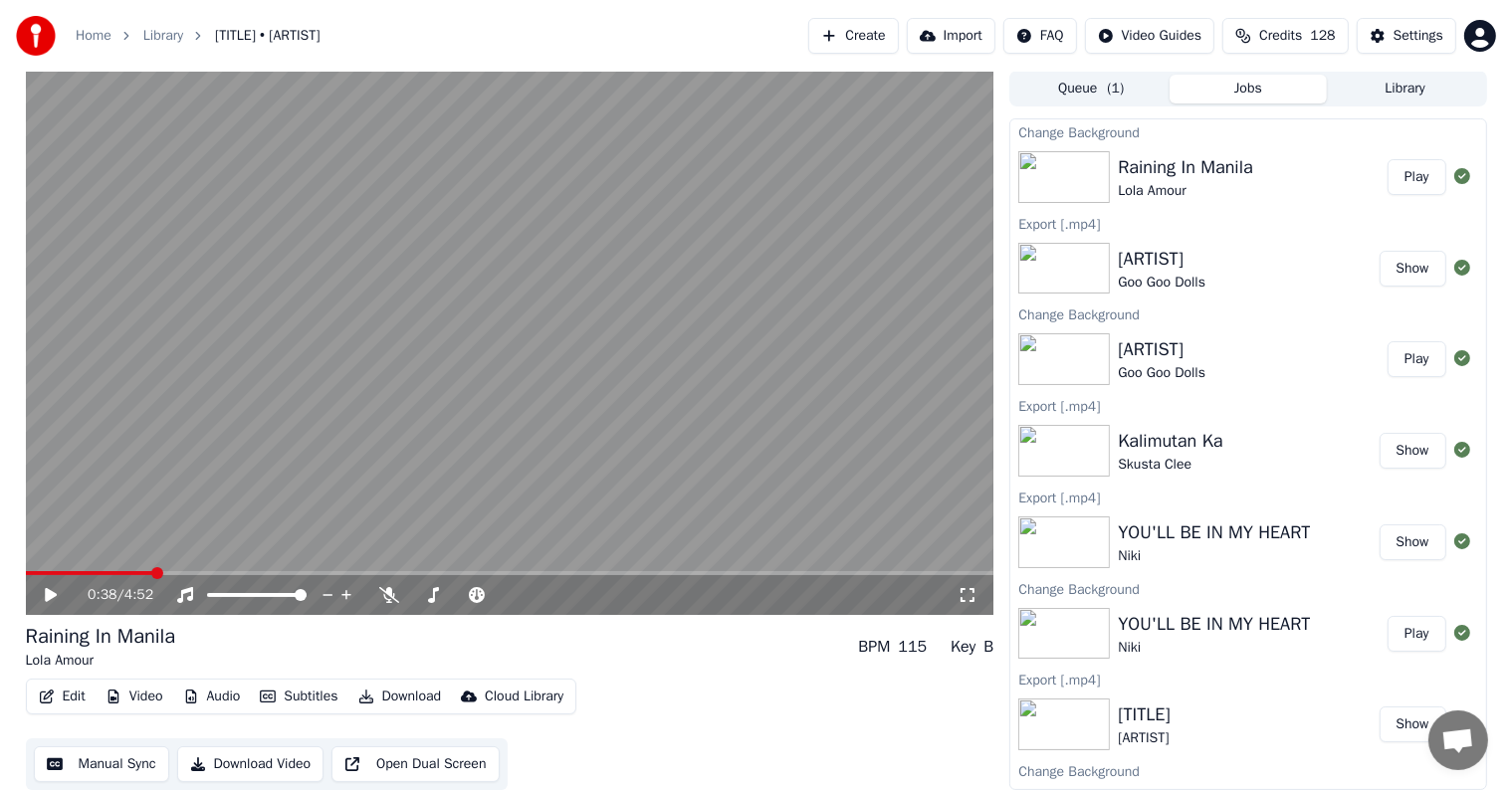 click on "Play" at bounding box center [1416, 177] 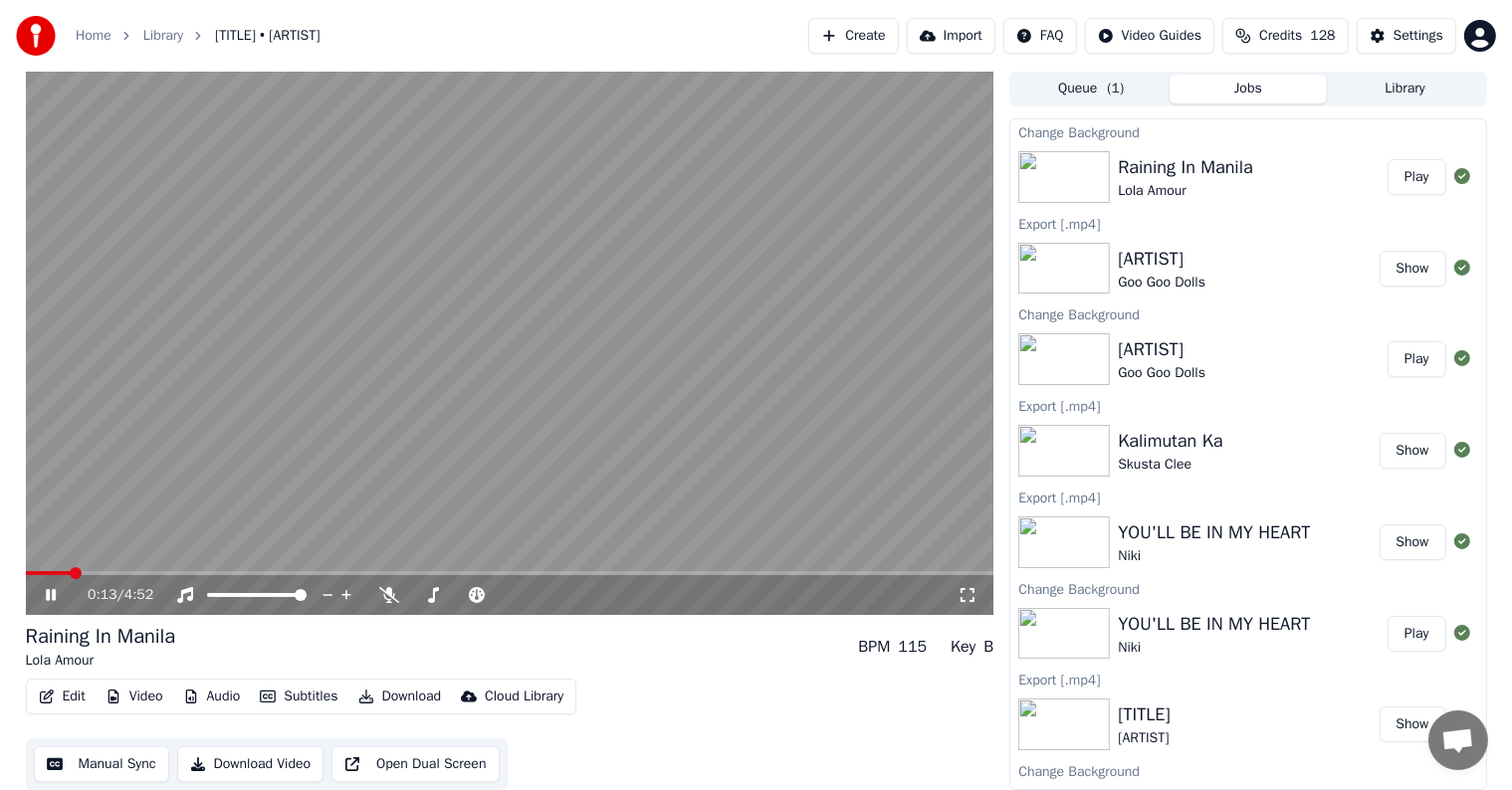 click at bounding box center (48, 573) 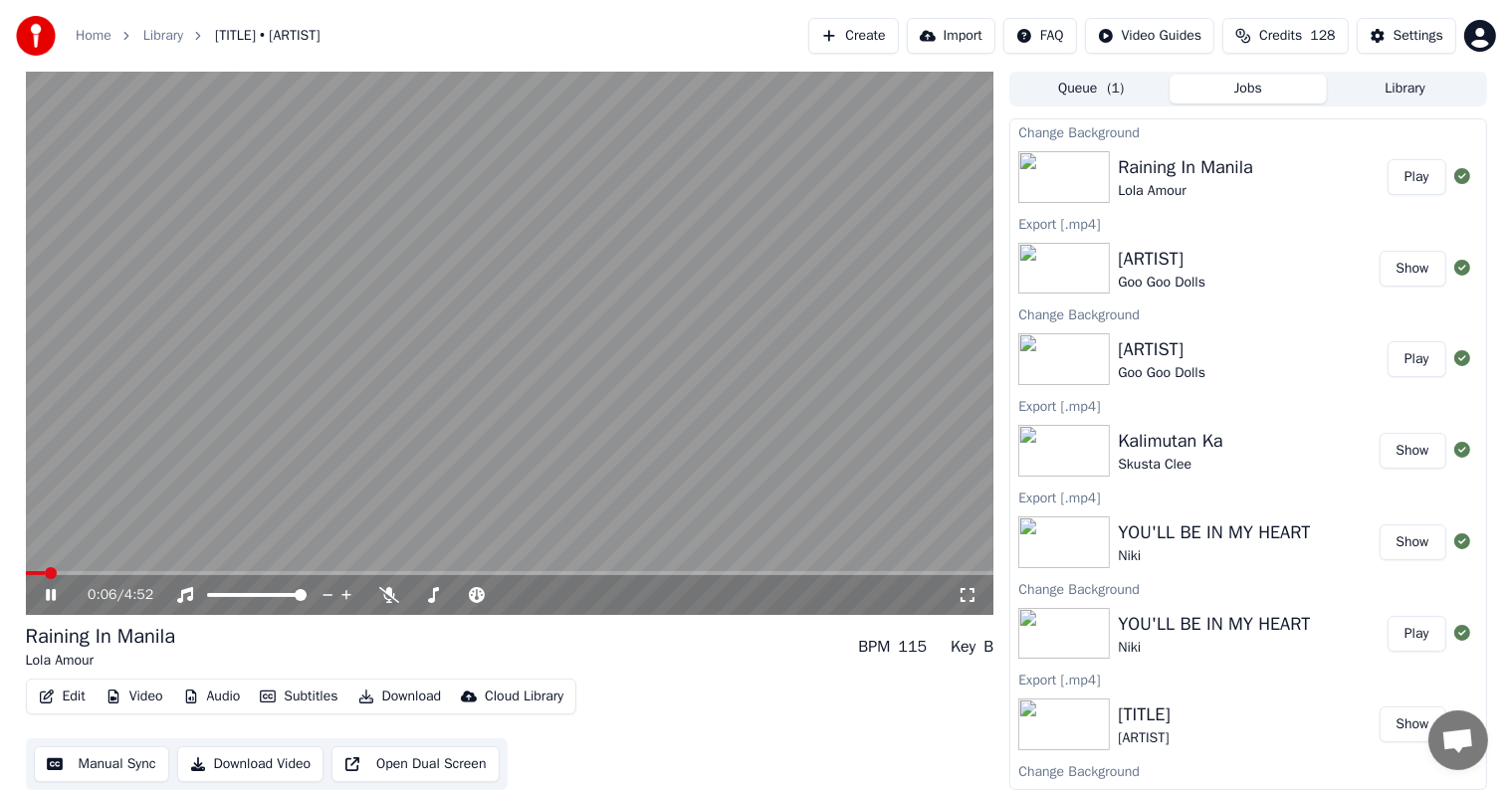 click at bounding box center (36, 573) 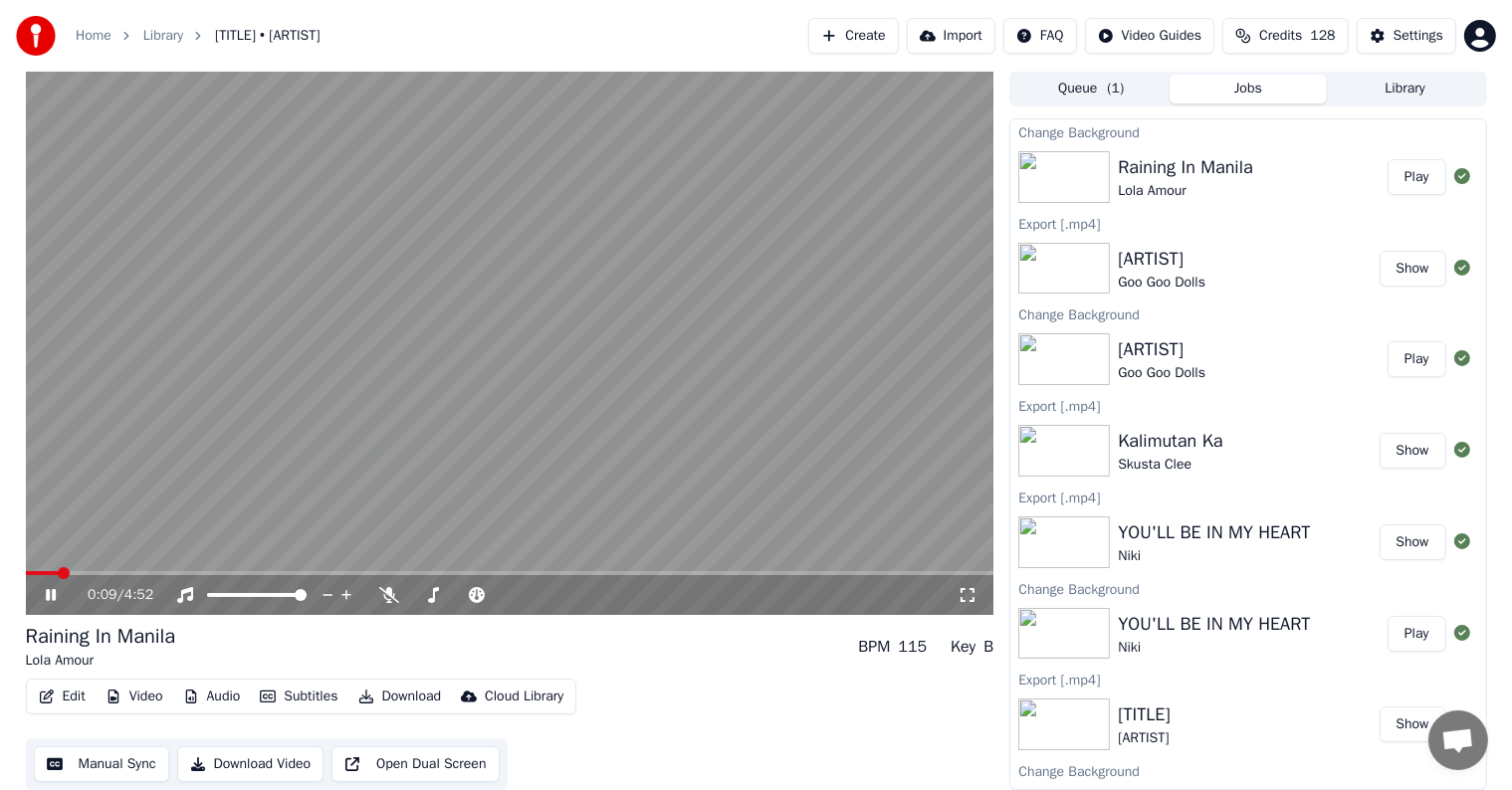 click at bounding box center [42, 573] 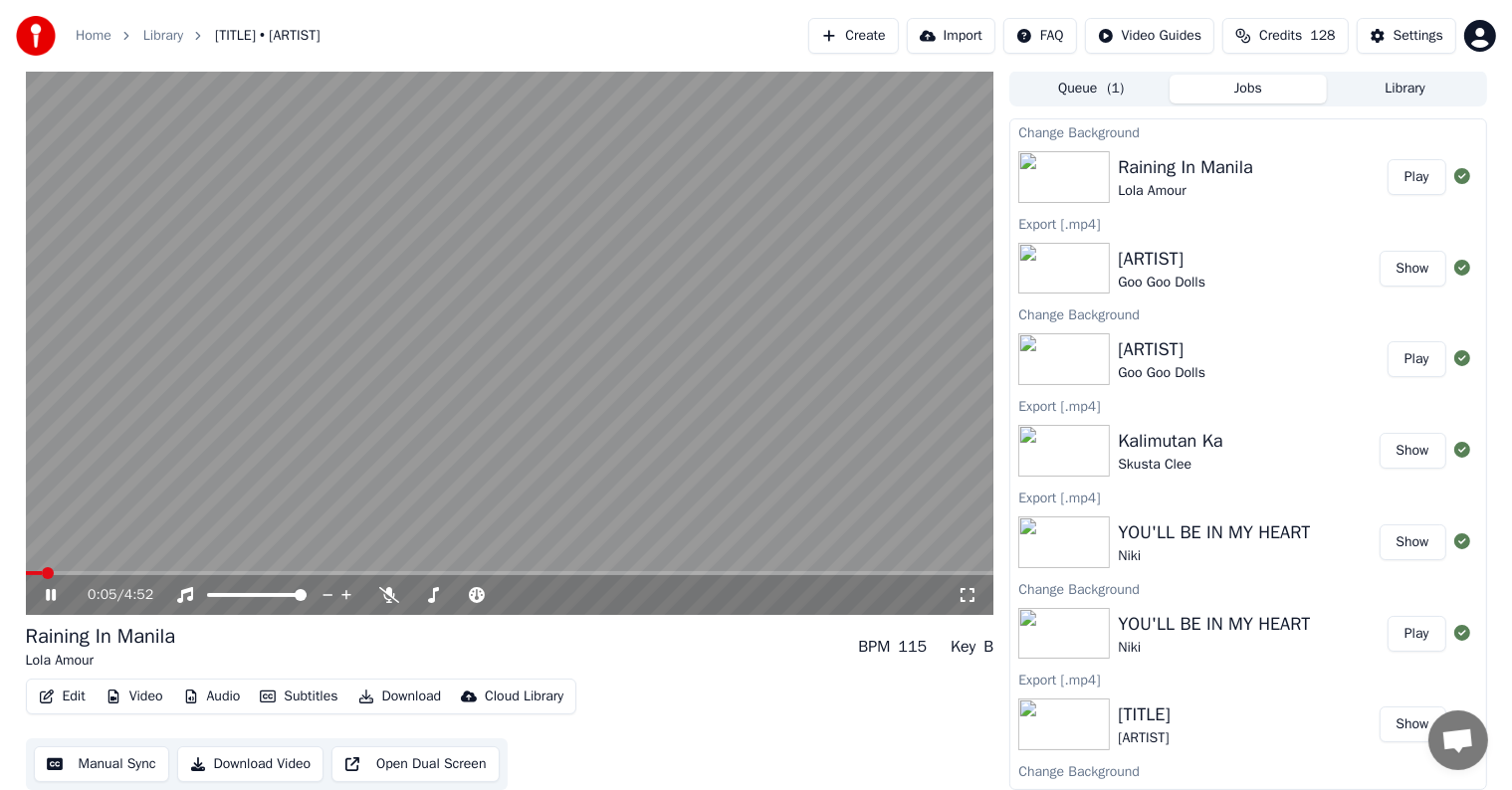 click at bounding box center [34, 573] 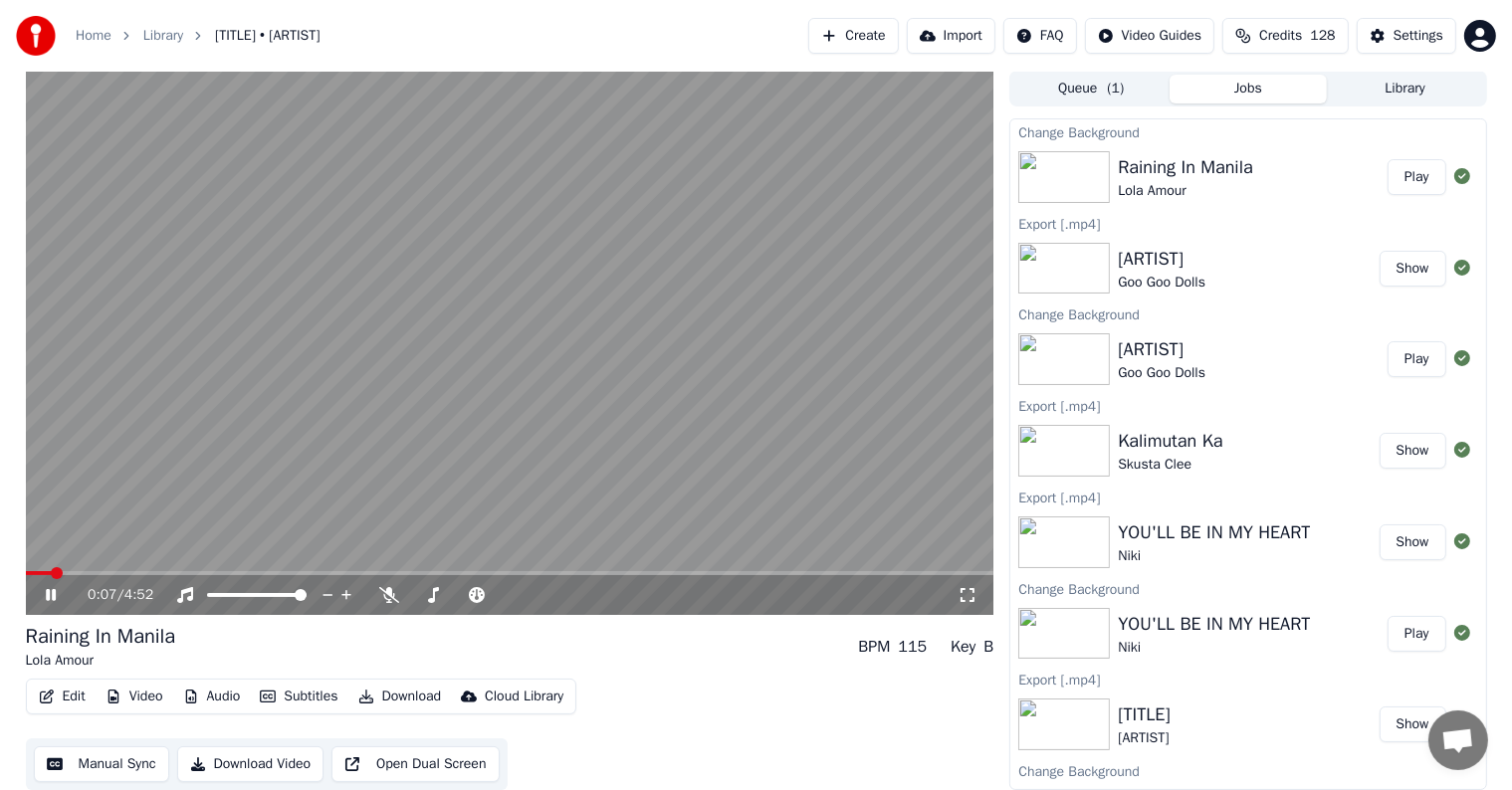 click 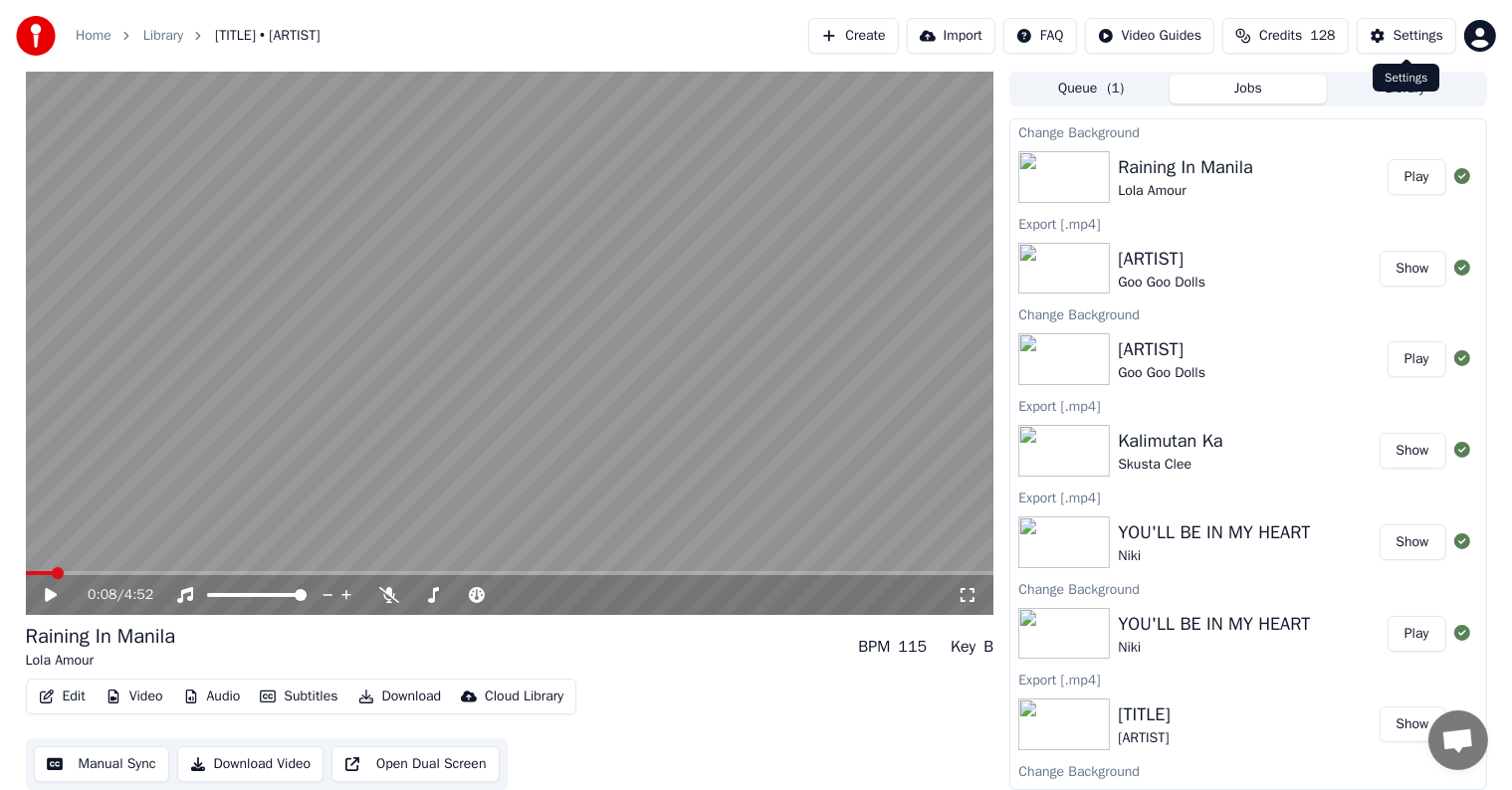 click on "Settings" at bounding box center (1406, 36) 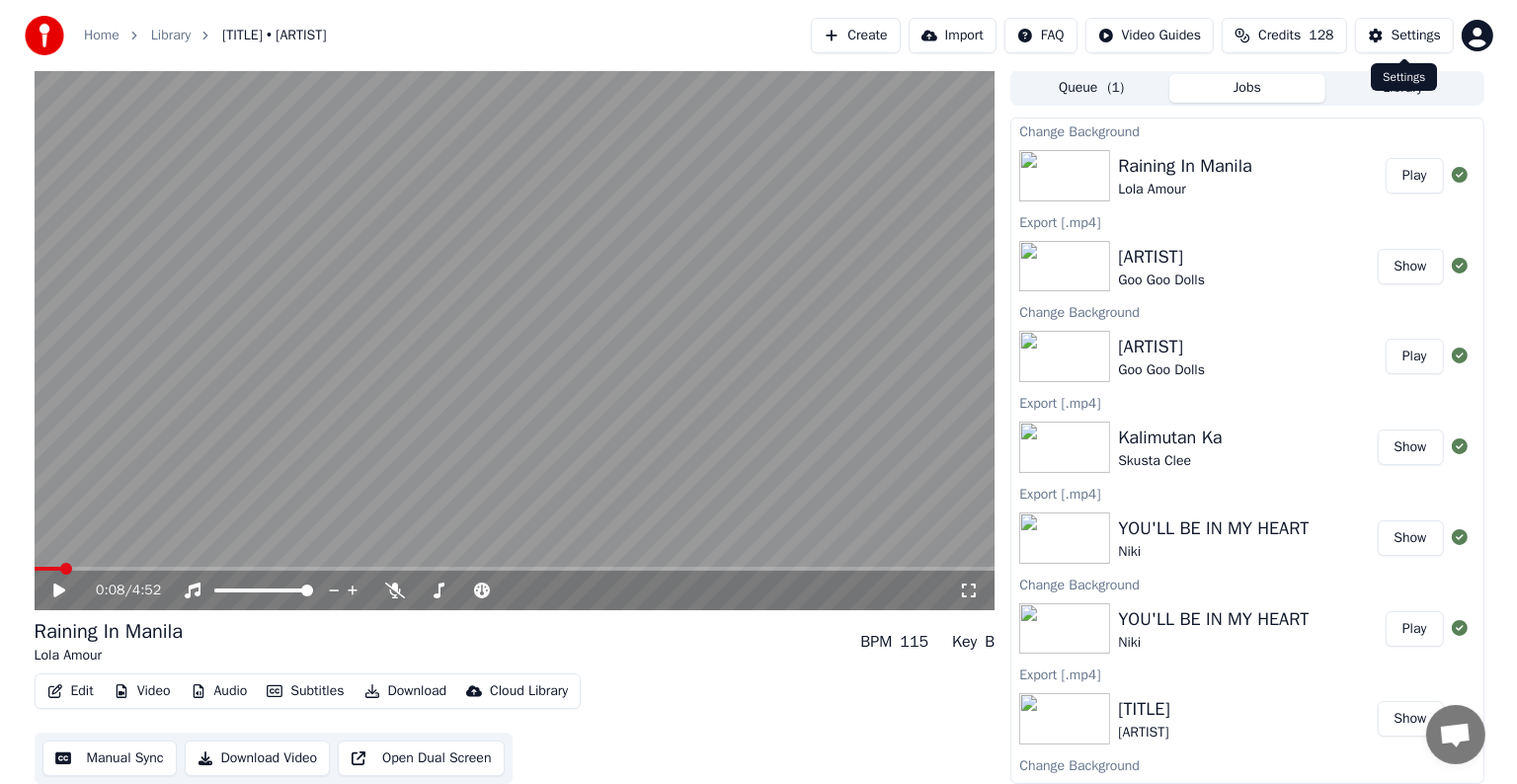 scroll, scrollTop: 0, scrollLeft: 0, axis: both 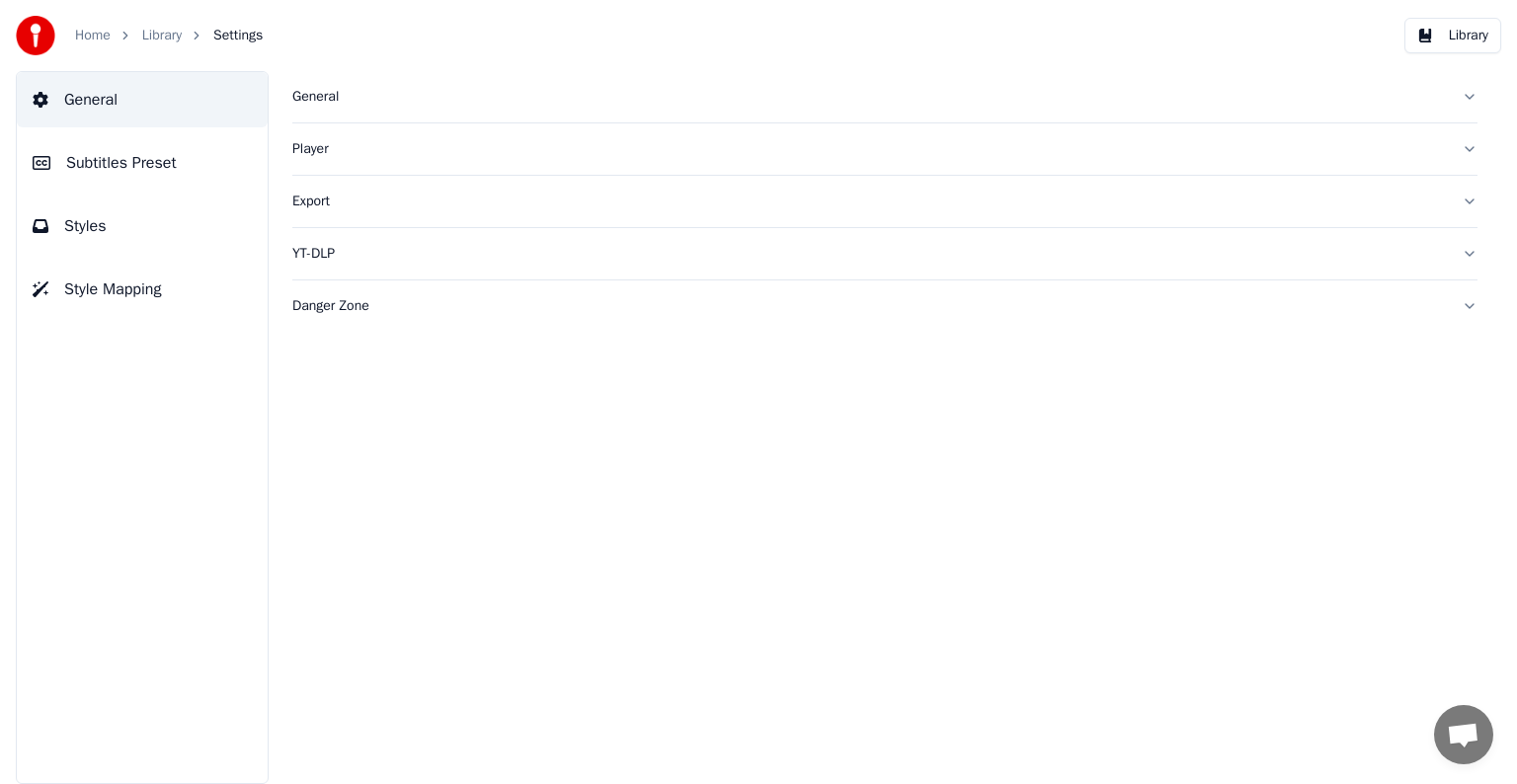 click on "Subtitles Preset" at bounding box center [142, 163] 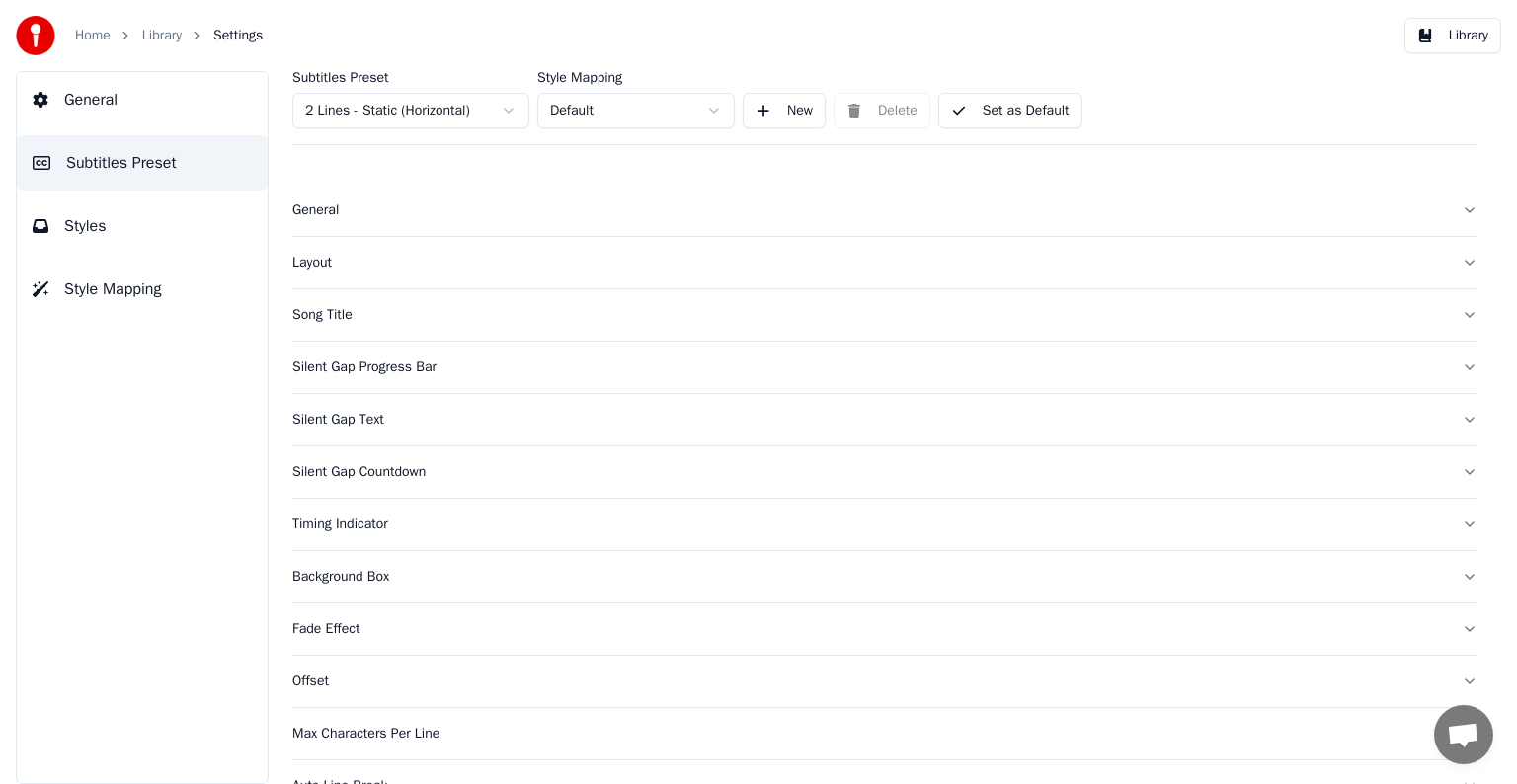 click on "Adam I added 22 more credits to your account. 7/21/2025" at bounding box center (758, 392) 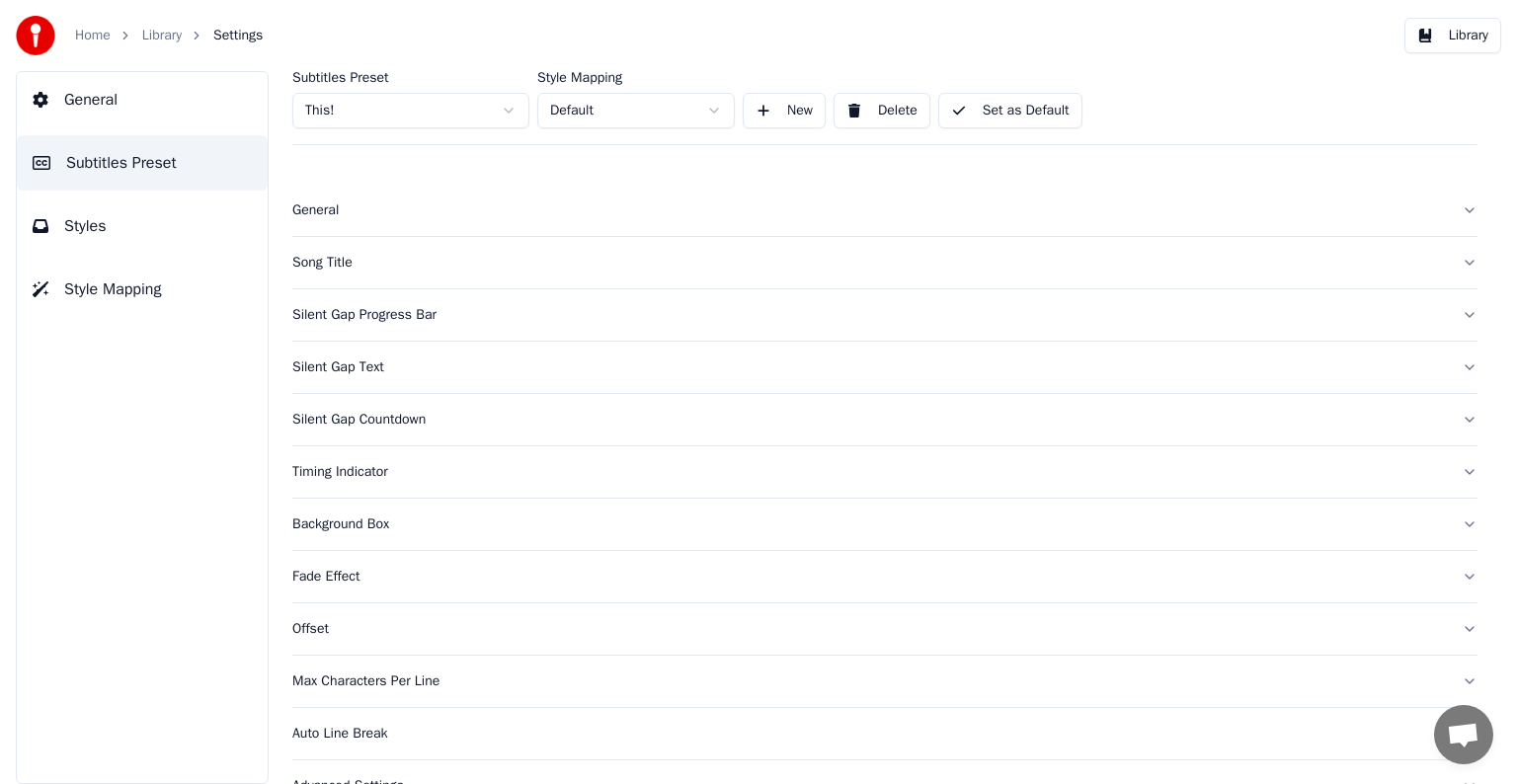 click on "Song Title" at bounding box center (869, 263) 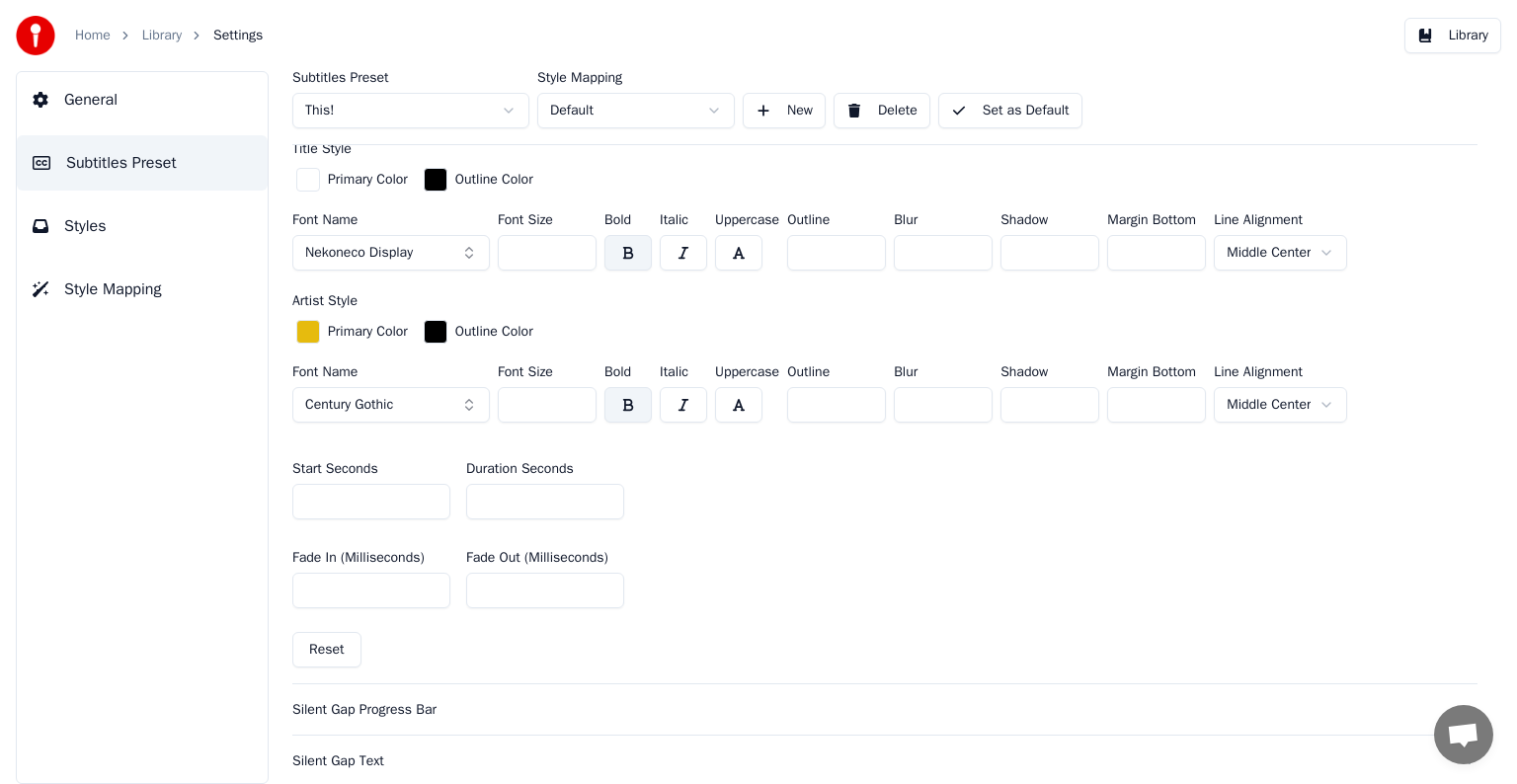 scroll, scrollTop: 592, scrollLeft: 0, axis: vertical 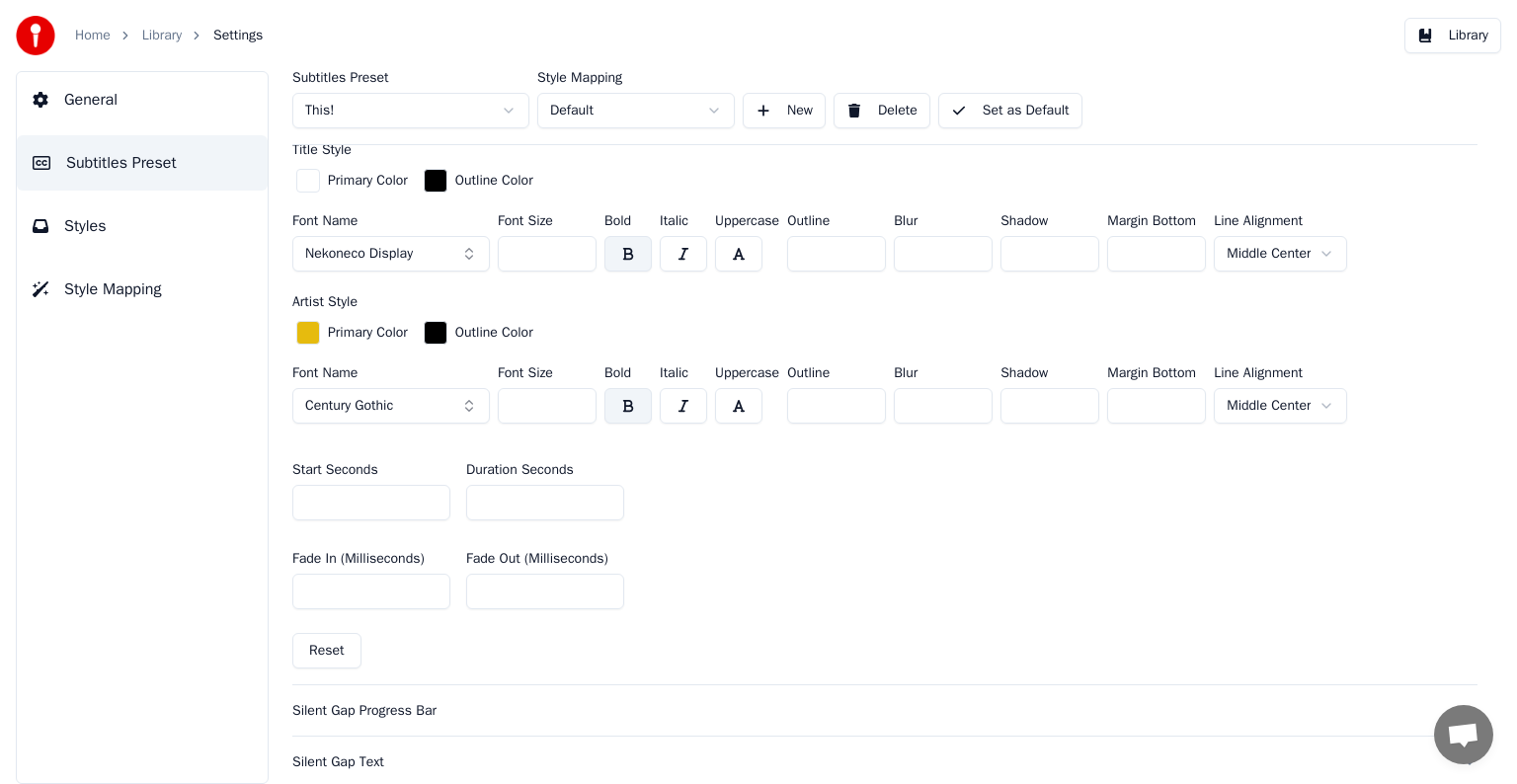 click on "*" at bounding box center (545, 503) 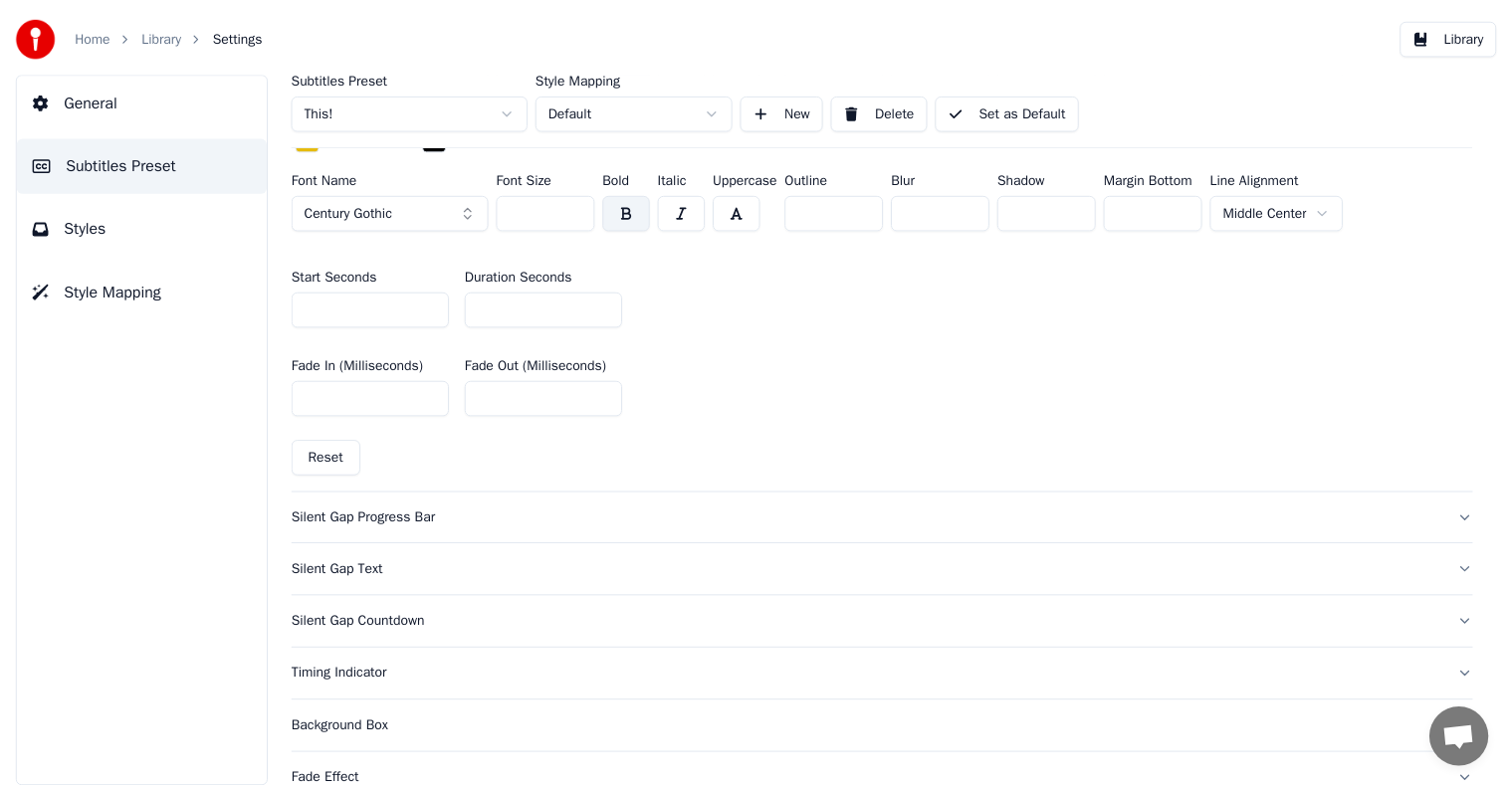 scroll, scrollTop: 796, scrollLeft: 0, axis: vertical 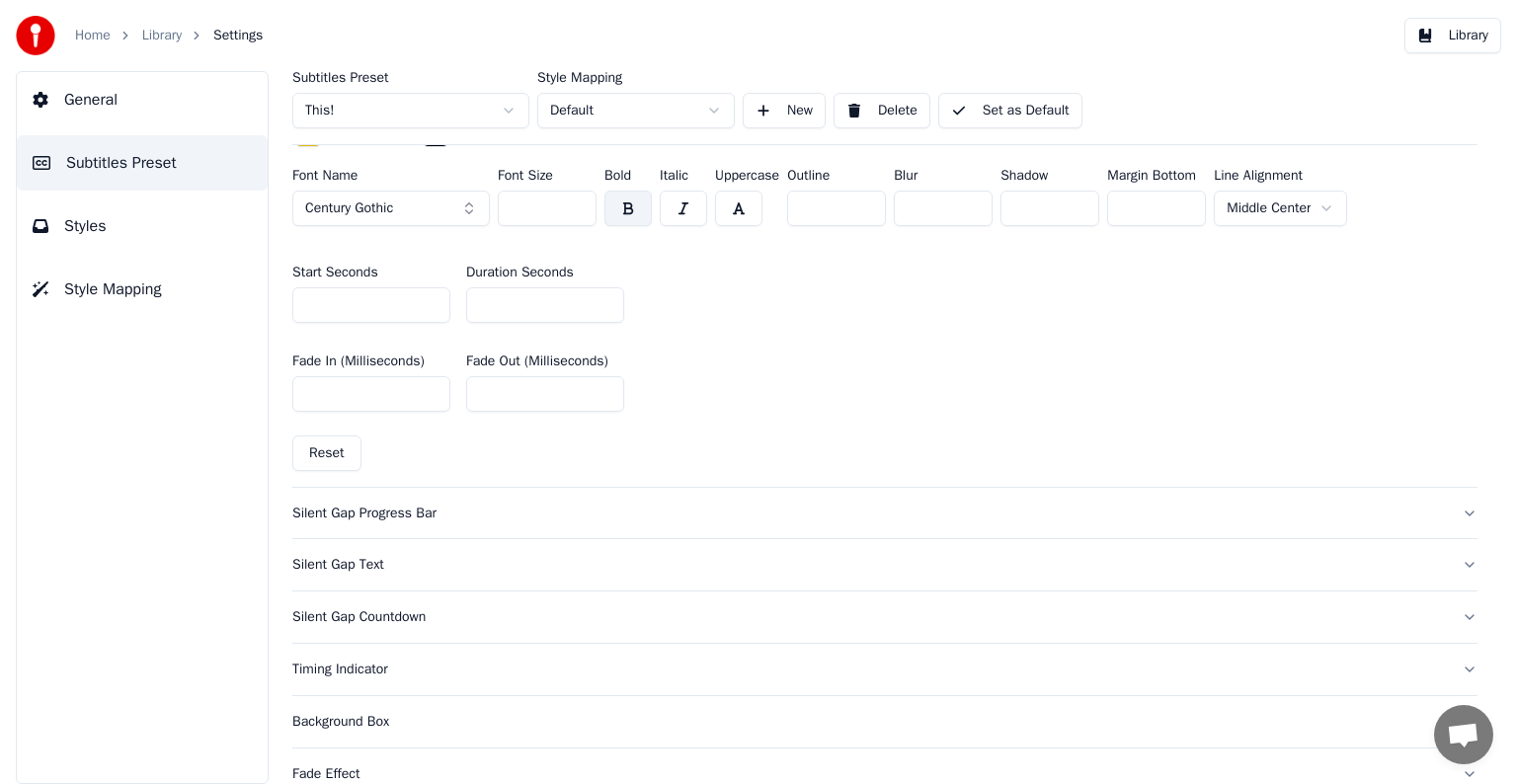 click on "Silent Gap Progress Bar" at bounding box center [869, 513] 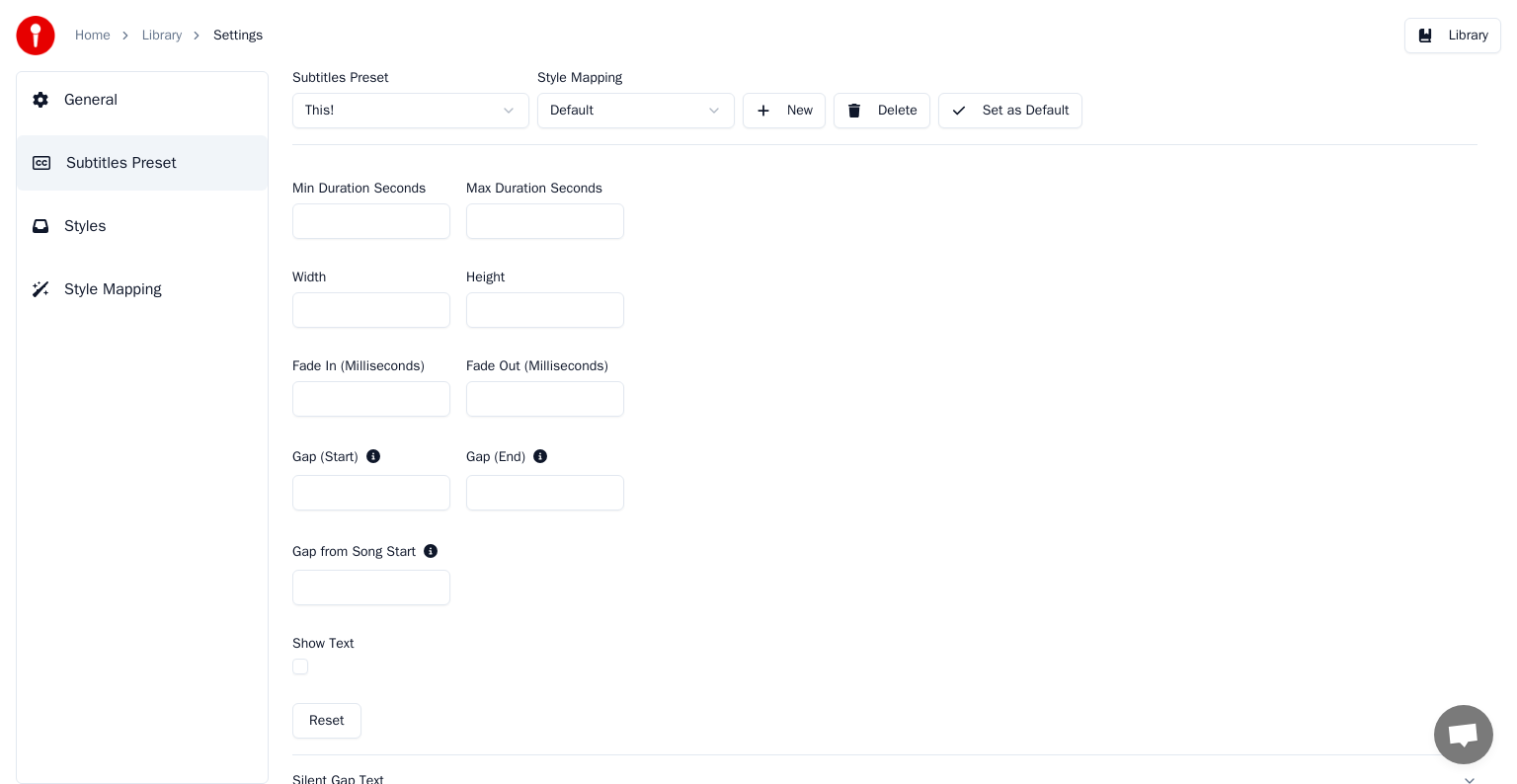 drag, startPoint x: 339, startPoint y: 210, endPoint x: 287, endPoint y: 214, distance: 52.153619 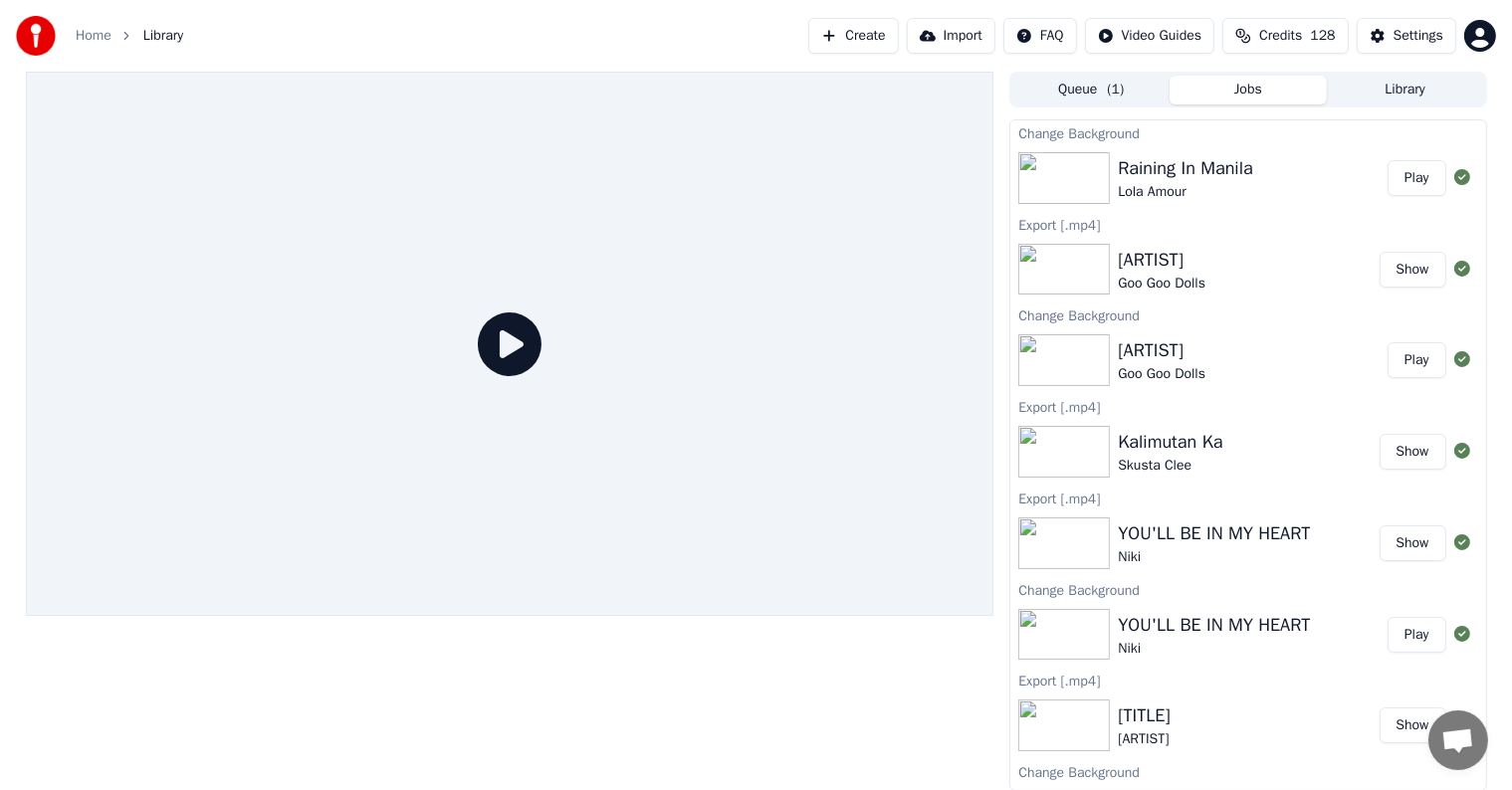 click on "Play" at bounding box center (1416, 178) 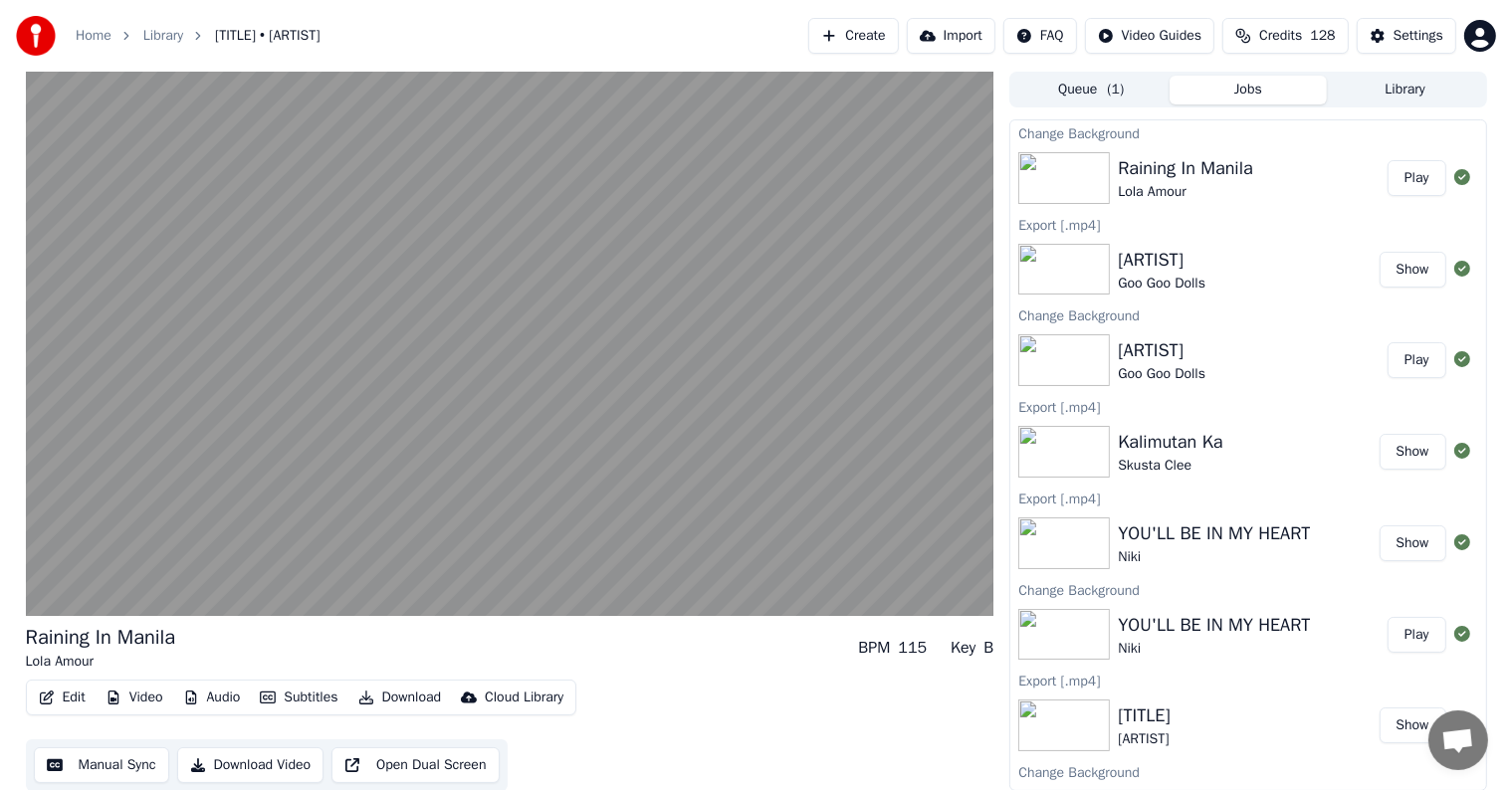 type 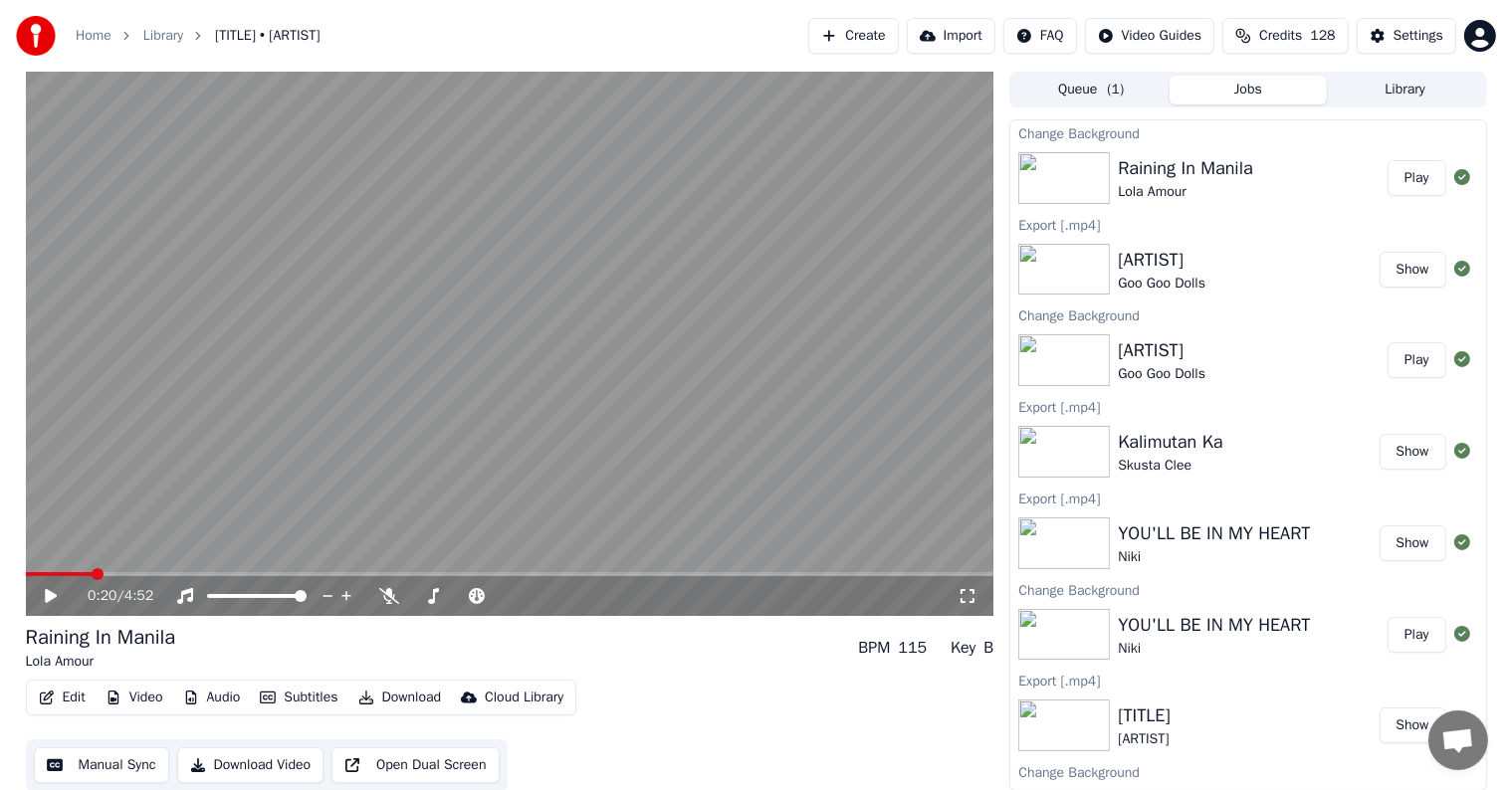 click on "Play" at bounding box center [1416, 178] 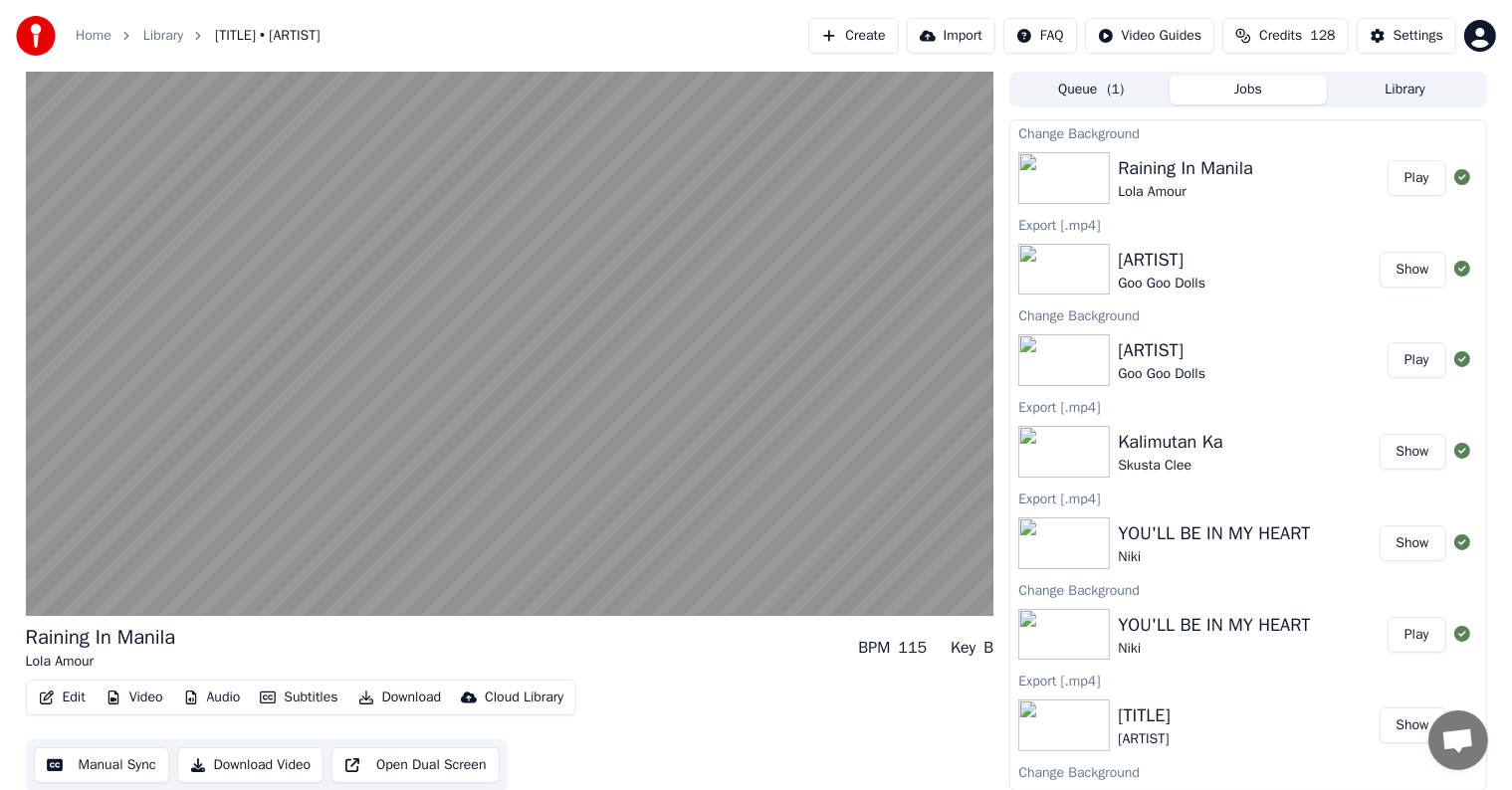 click on "Manual Sync" at bounding box center [102, 765] 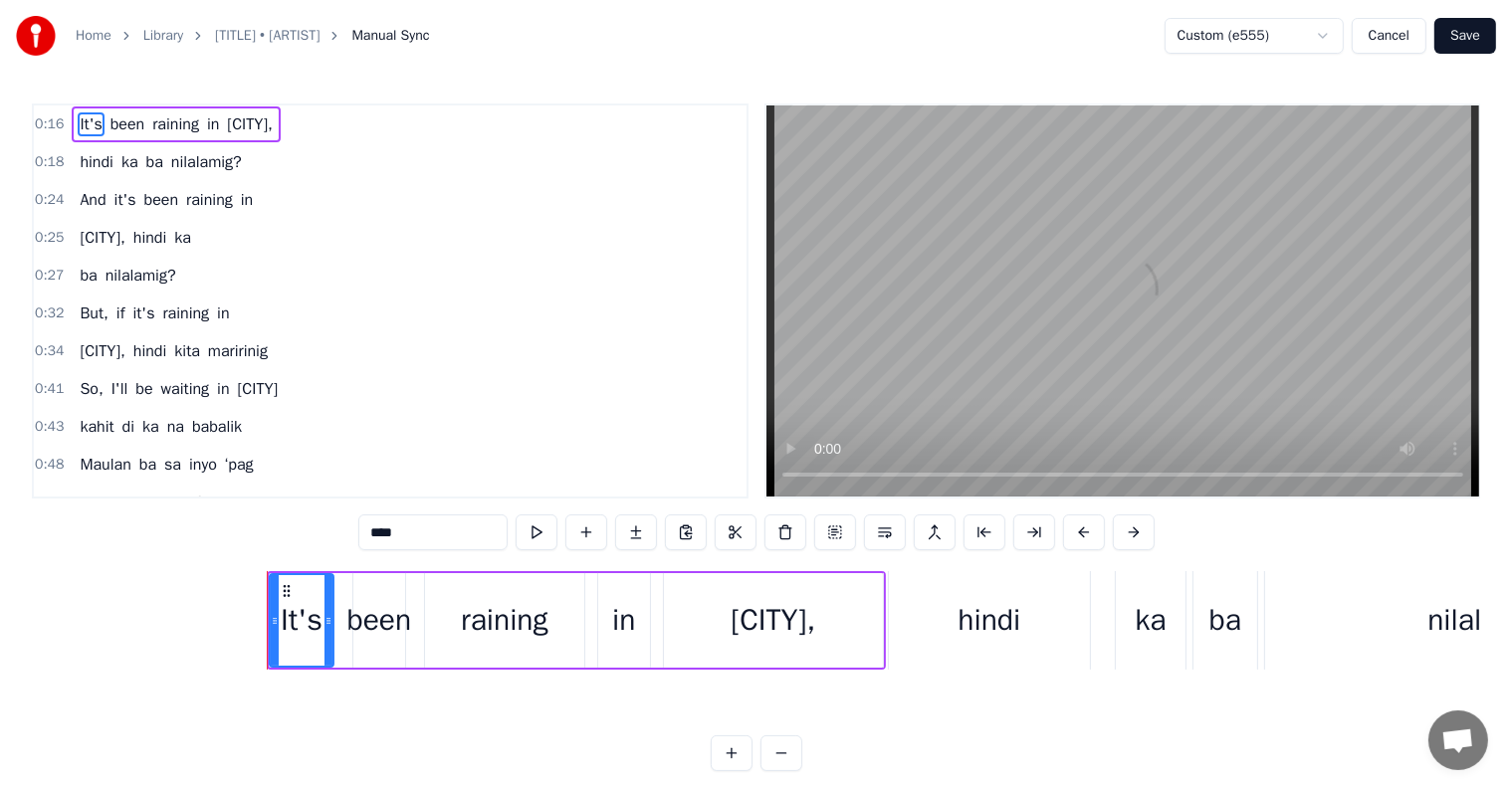 scroll, scrollTop: 0, scrollLeft: 4761, axis: horizontal 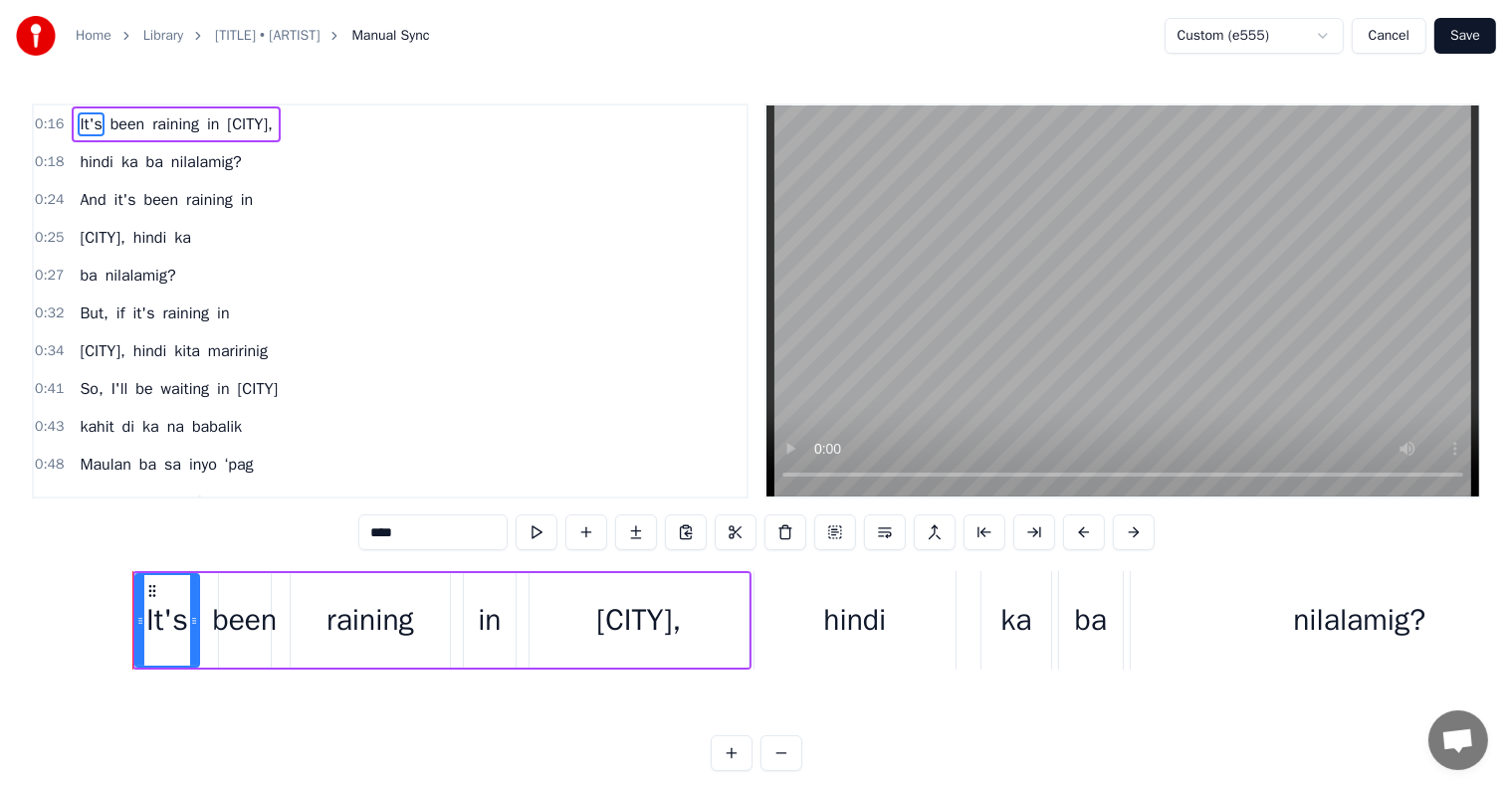 click on "It's been raining in [CITY], hindi ka ba nilalamig? And it's been raining in [CITY], hindi ka ba nilalamig? But, if it's raining in [CITY], hindi kita maririnig So, I'll be waiting in [CITY] kahit di ka na babalik Maulan ba sa inyo ‘pag bumubuhos dito? Paumanhin at mukhang hindi ko Masasabayan ang ‘yong yapak Sa pagngiti at pag- iyak Sa paglipad at pagbagsak ng araw- araw Sa pagpikit na lang kita Matitigan sa mata Sa panaginip na magpapaligaw Kamusta ka na? Kahit ‘wag nang sagutin 'Di ba nawala ang kintab ng bituin? Sana ganun ka nga pa rin ‘Cause, it's been raining in [CITY], hindi ka ba nilalamig? Mahirap bang mag- isang nanginginig? And it's been raining in [CITY], hindi ka ba nilalamig ‘pag wala ang mga tala? Madilim ba ang mundo? May kulang ba sa inyo na naiwan dito? Aanhin ang ulan sa paradiso? Sakali madulas ay dati malapit ka Ngayon walang kahati ng init ‘pag maulan Sana naman tumigil na ang ulan Kamusta ka na? Kahit ‘wag nang sagutin 'Di ba nawala ang kintab ng bituin? Sana ganun ka nga" at bounding box center [756, 645] 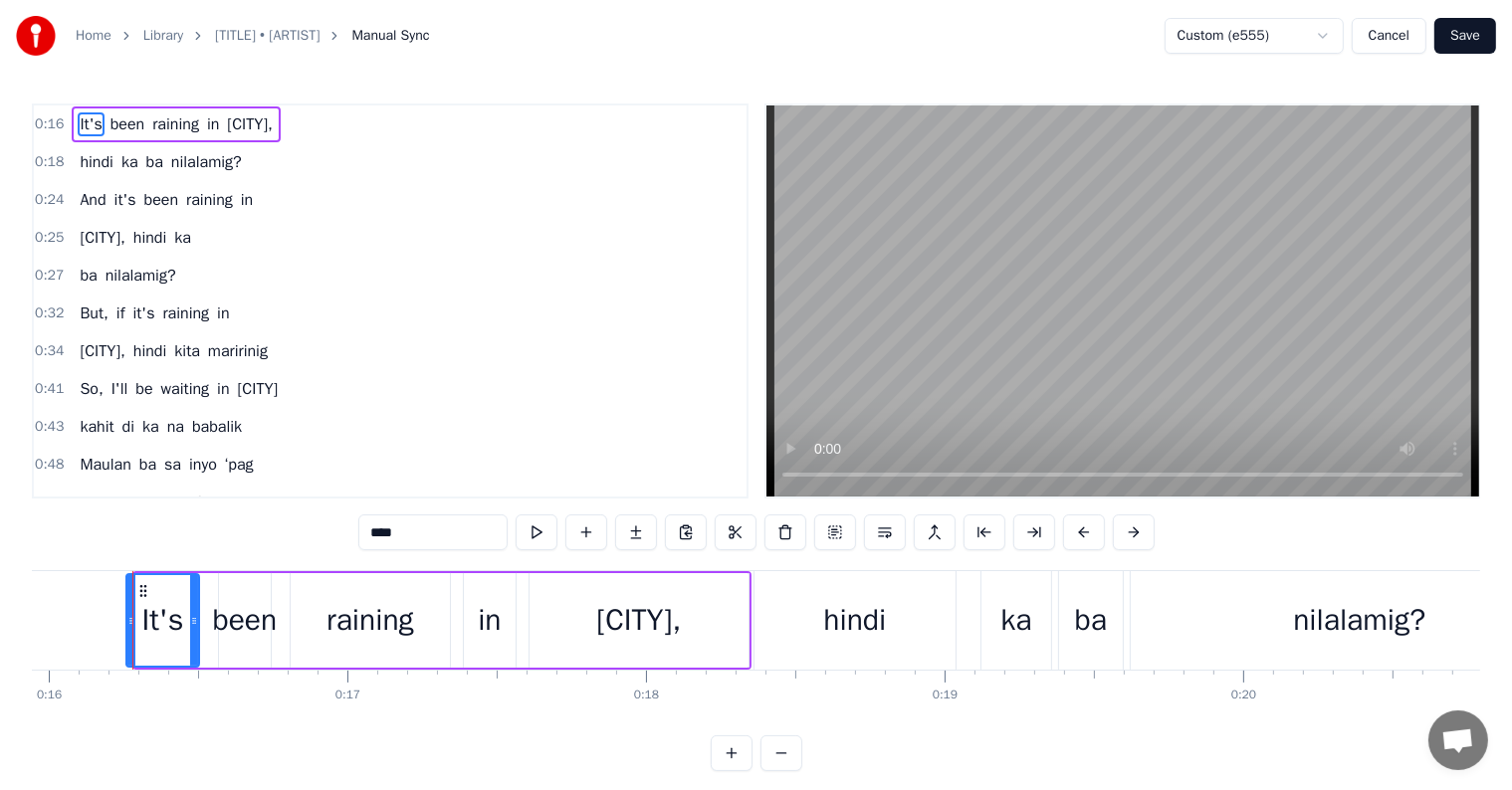 drag, startPoint x: 139, startPoint y: 609, endPoint x: 126, endPoint y: 608, distance: 13.038405 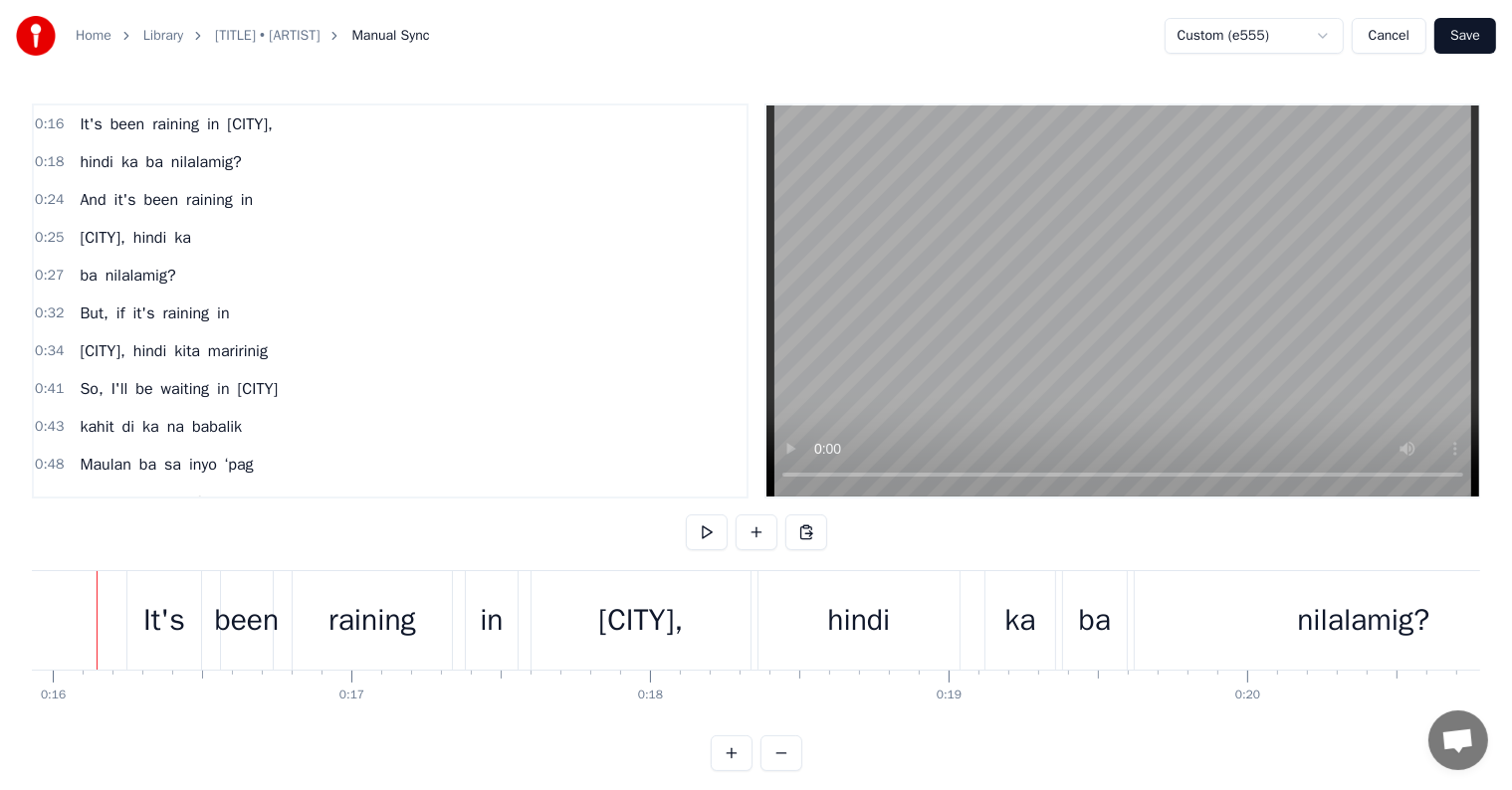scroll, scrollTop: 0, scrollLeft: 4722, axis: horizontal 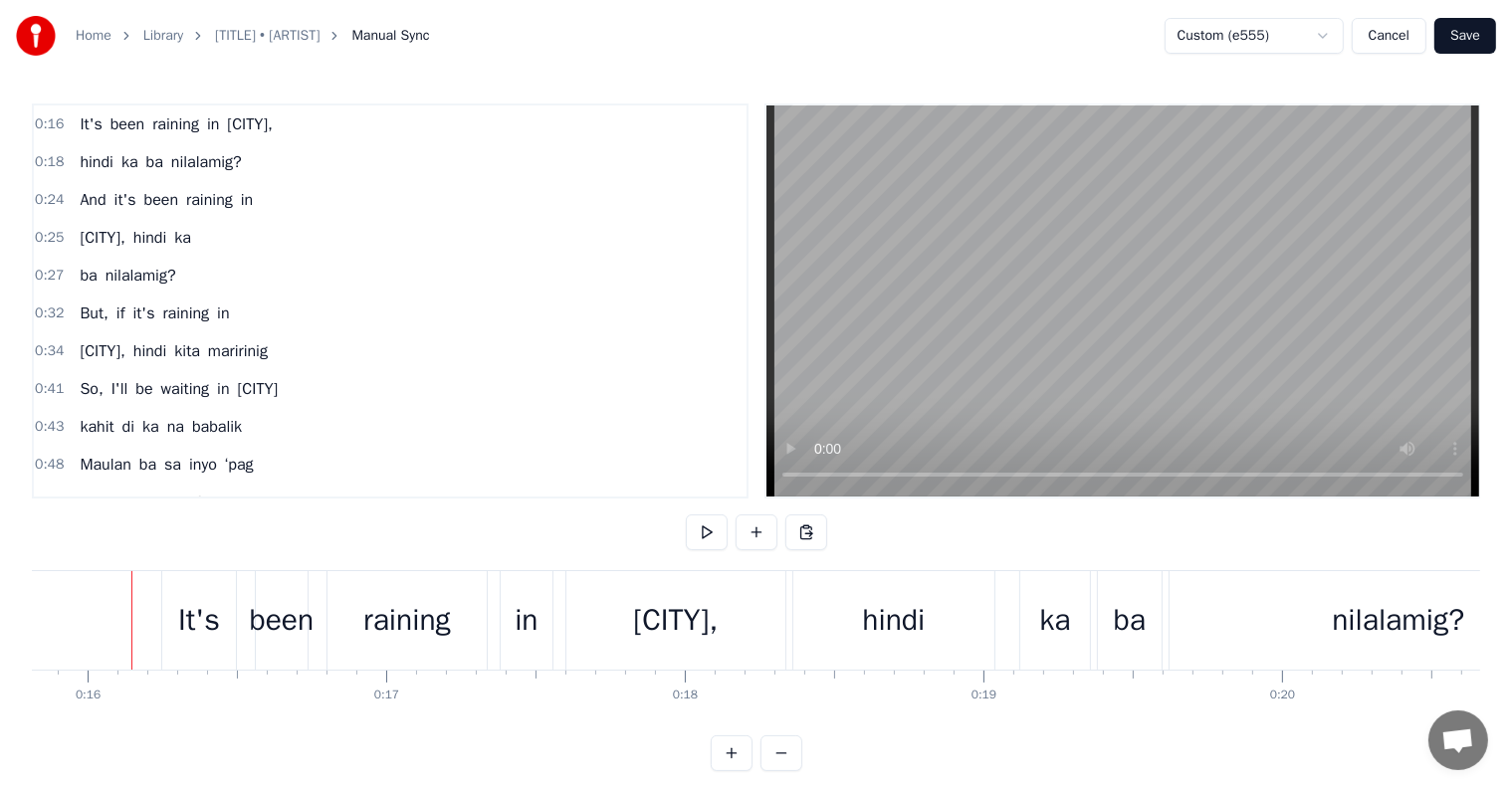 click at bounding box center (38997, 620) 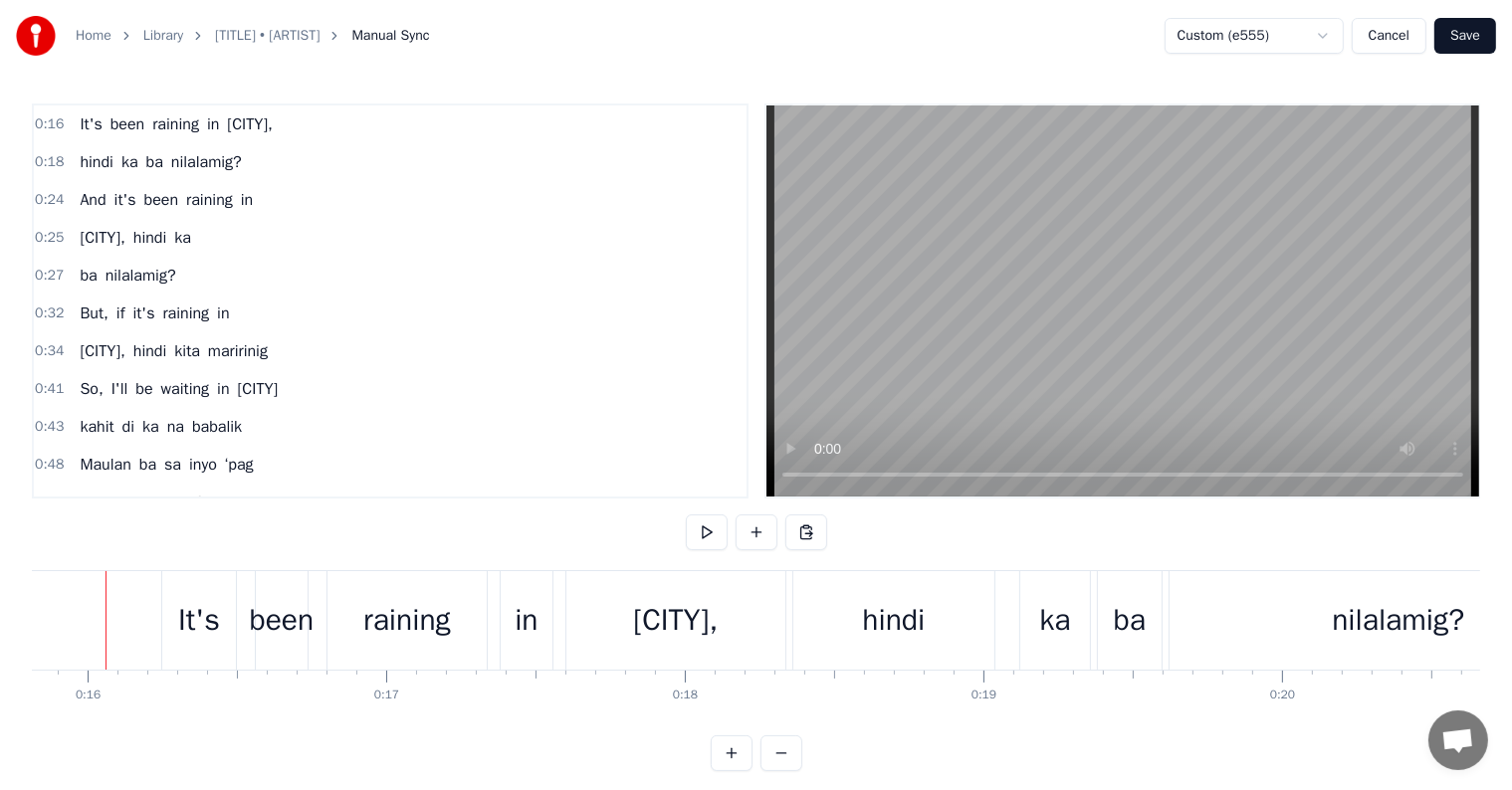 scroll, scrollTop: 0, scrollLeft: 4695, axis: horizontal 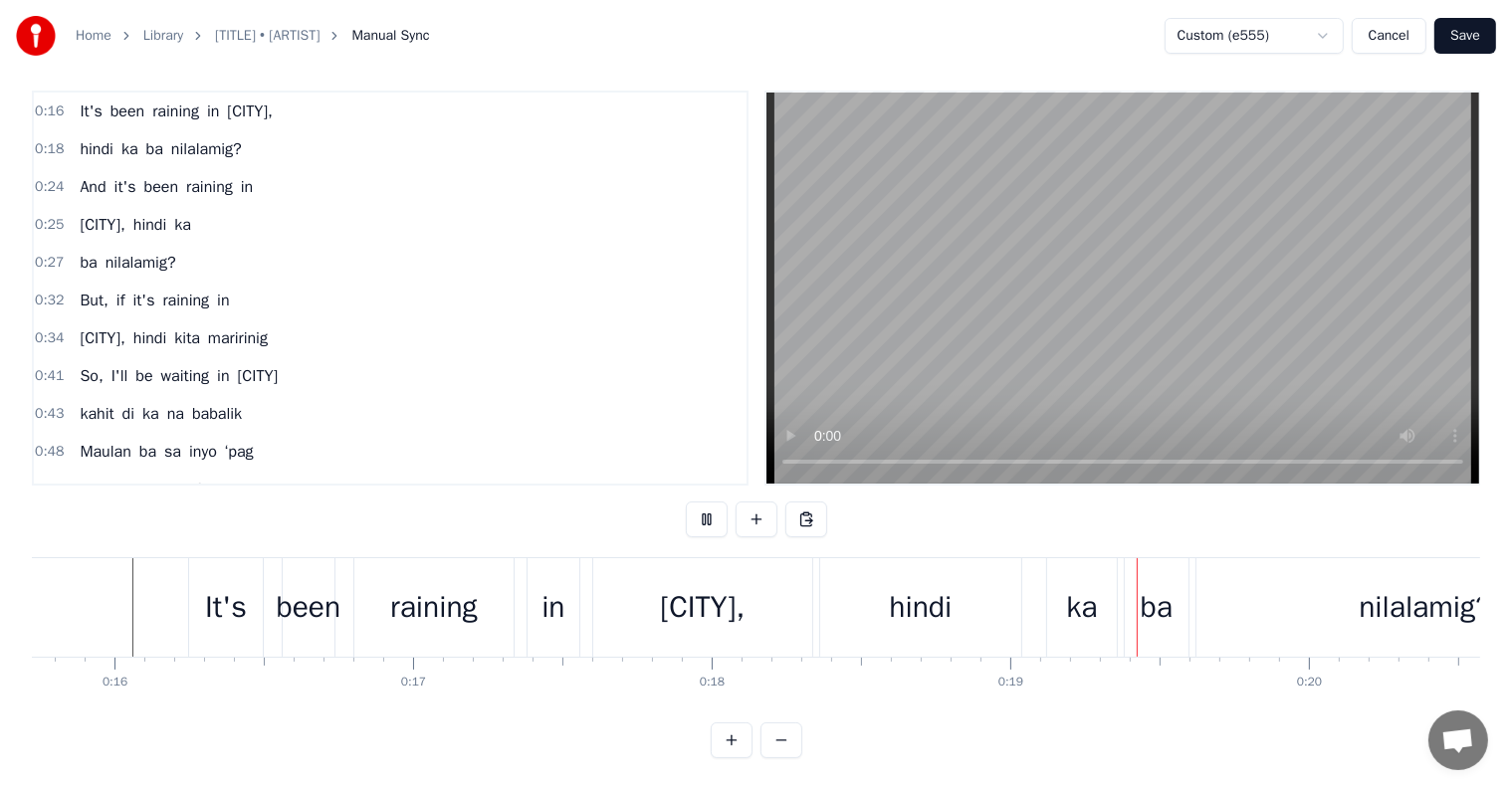 click at bounding box center (39024, 607) 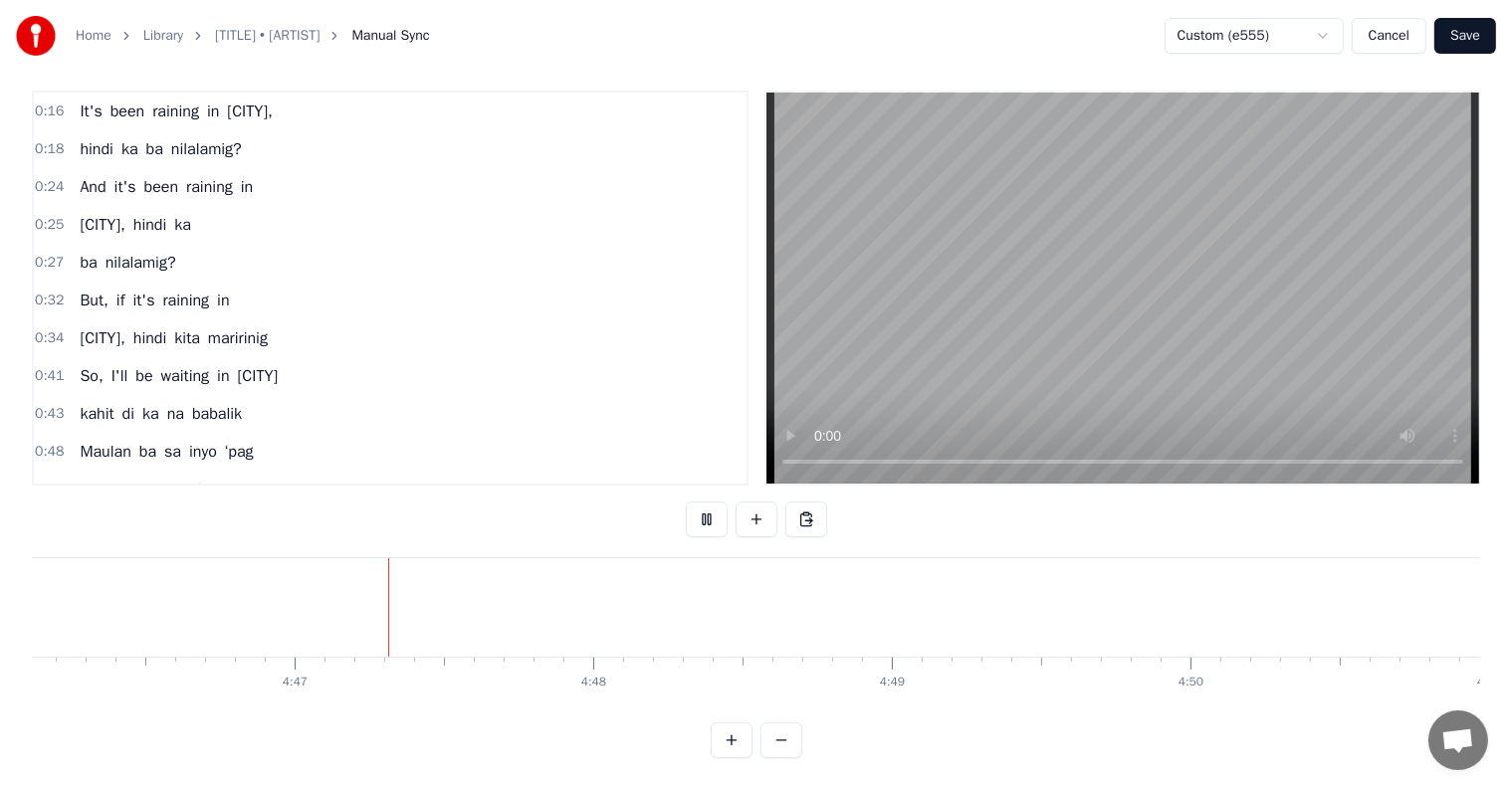 scroll, scrollTop: 0, scrollLeft: 85473, axis: horizontal 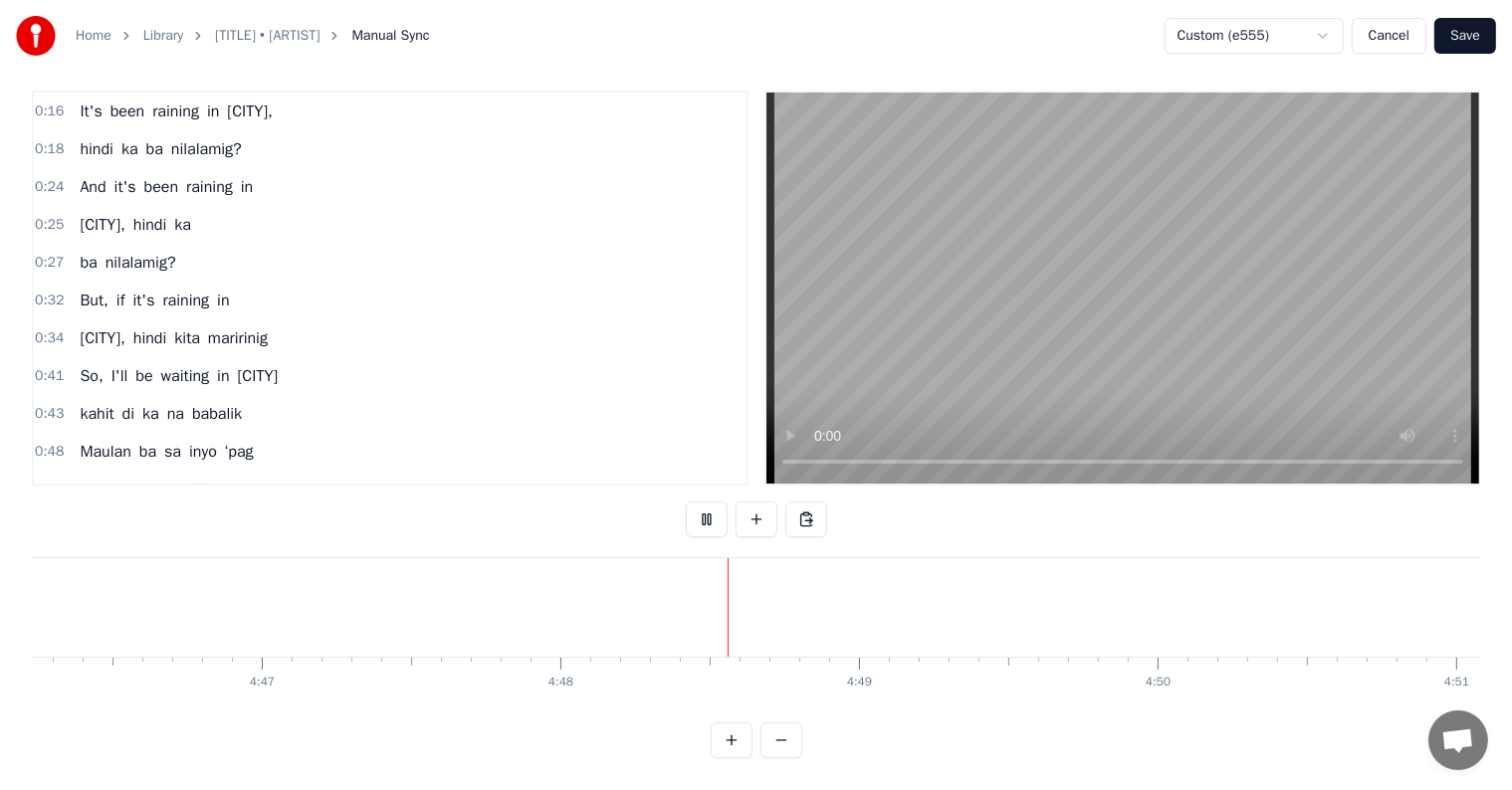 click on "Save" at bounding box center (1465, 36) 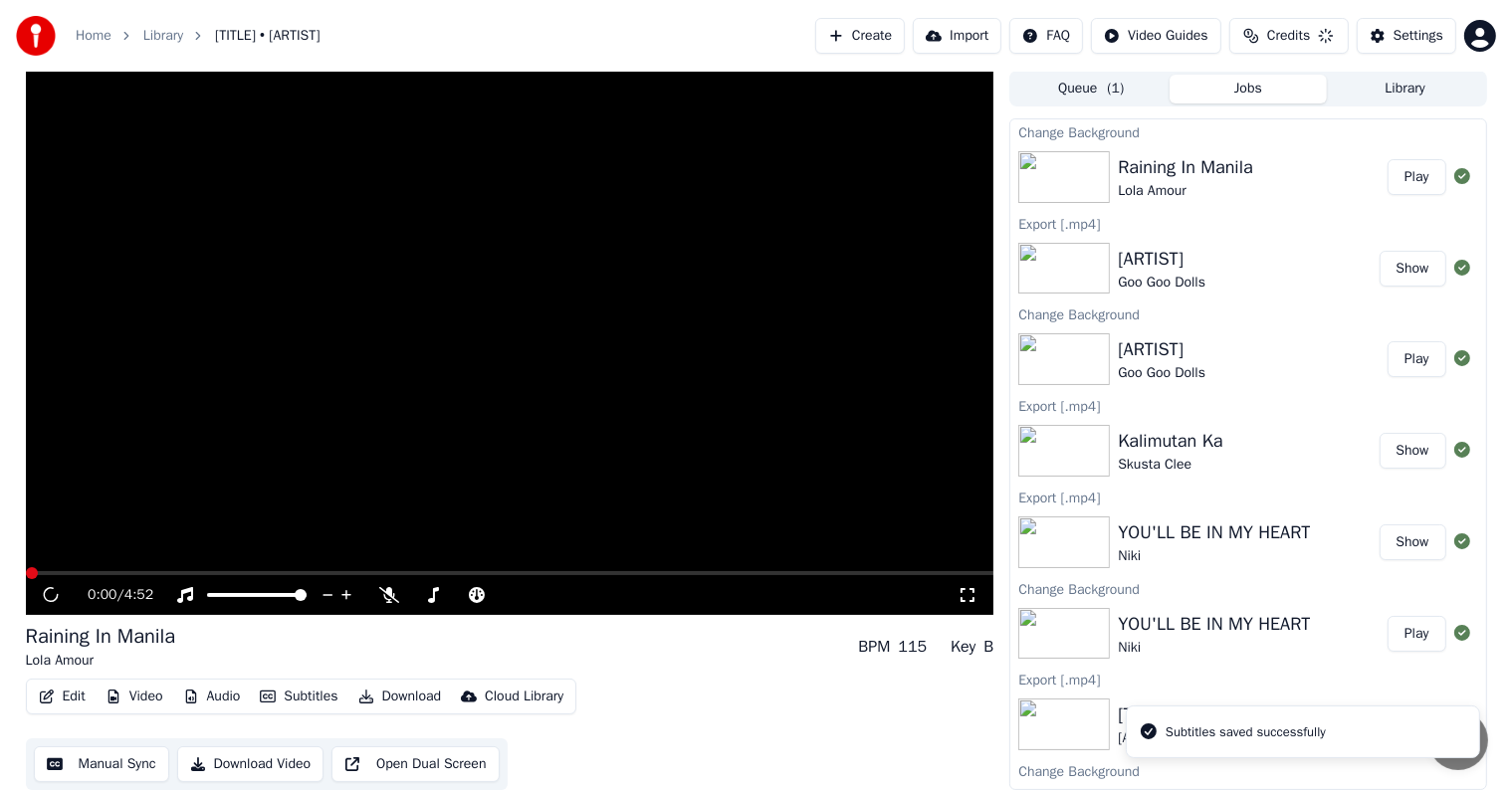 scroll, scrollTop: 1, scrollLeft: 0, axis: vertical 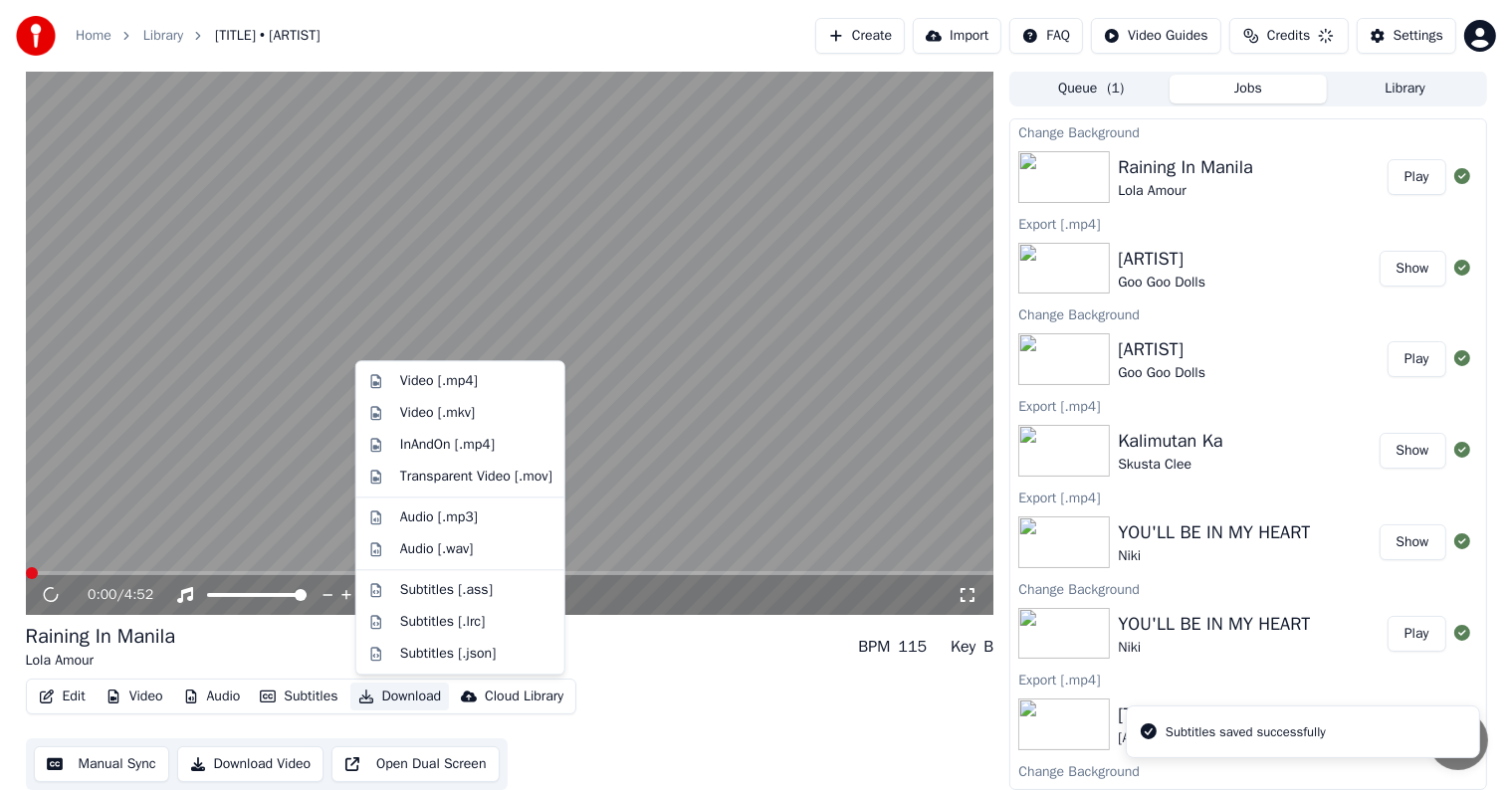 click on "Download" at bounding box center [400, 696] 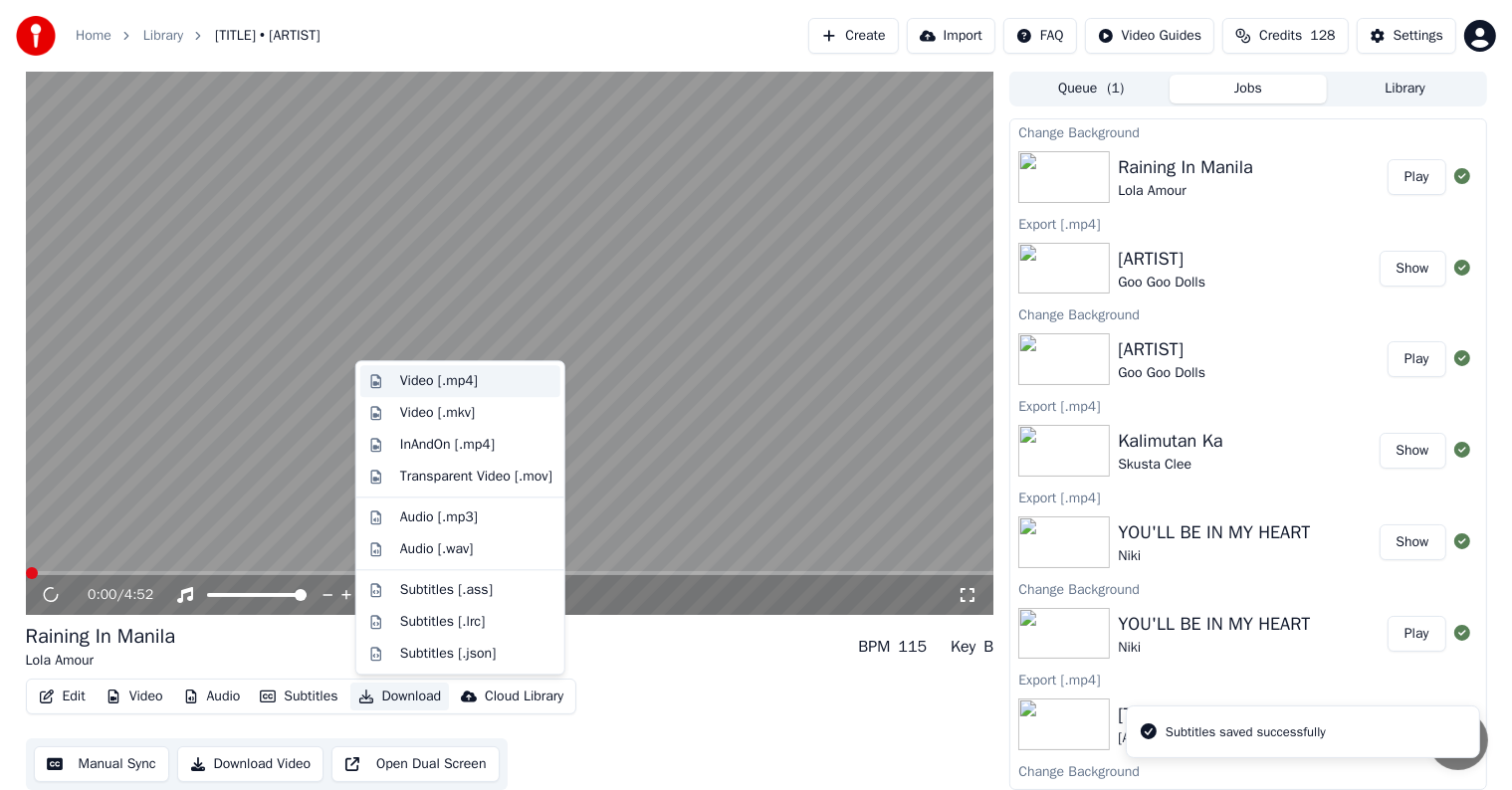 click on "Video [.mp4]" at bounding box center (439, 381) 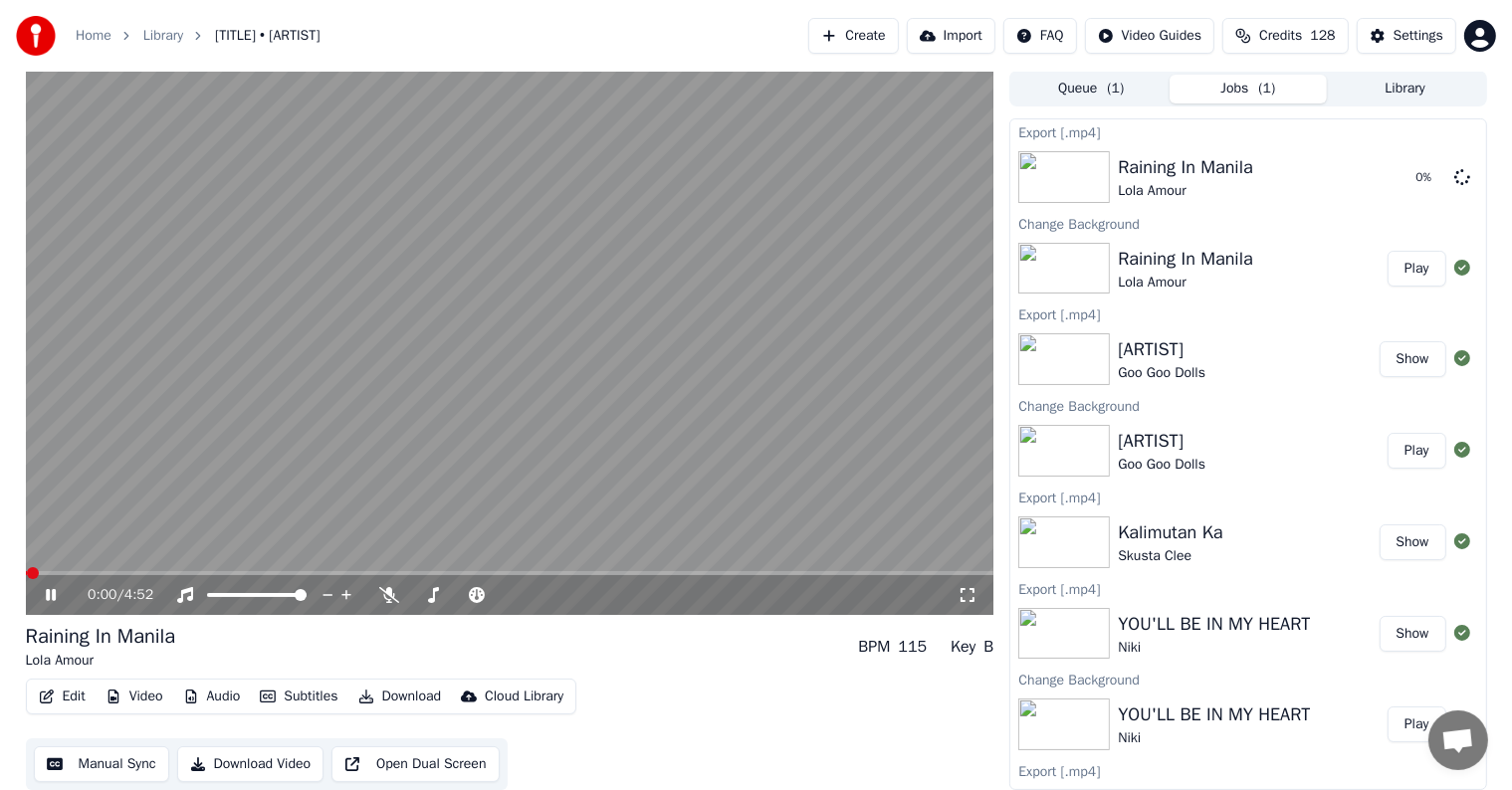 click 